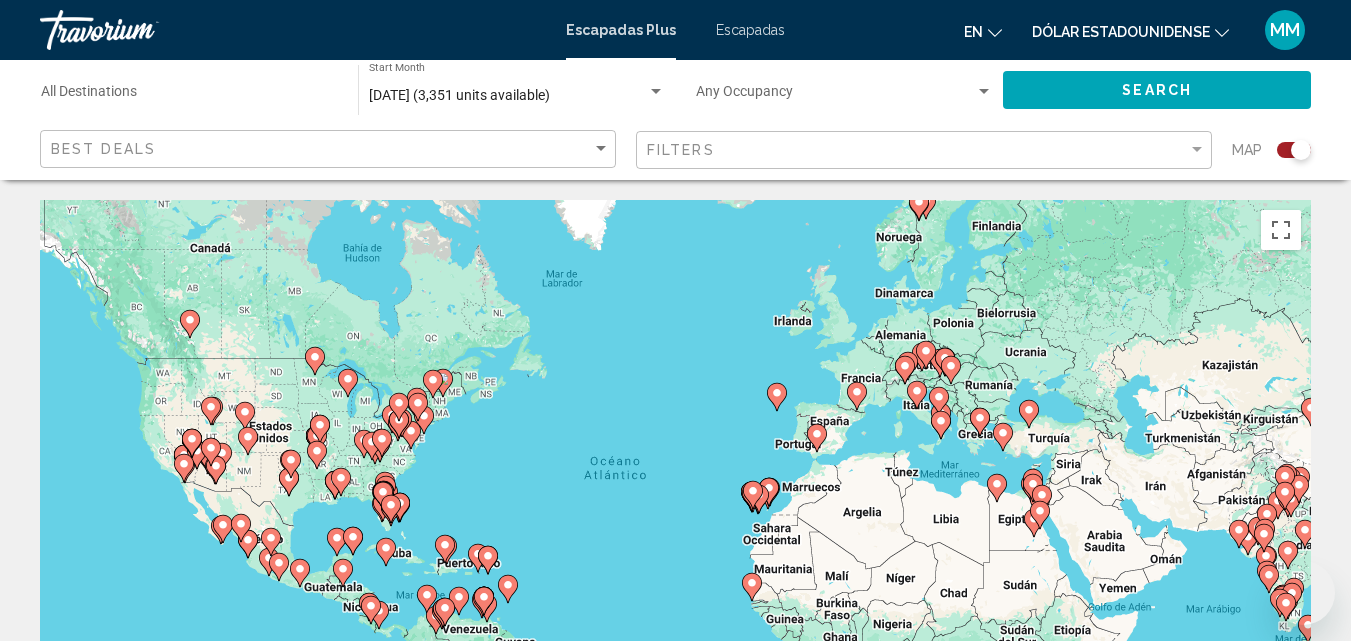 scroll, scrollTop: 0, scrollLeft: 0, axis: both 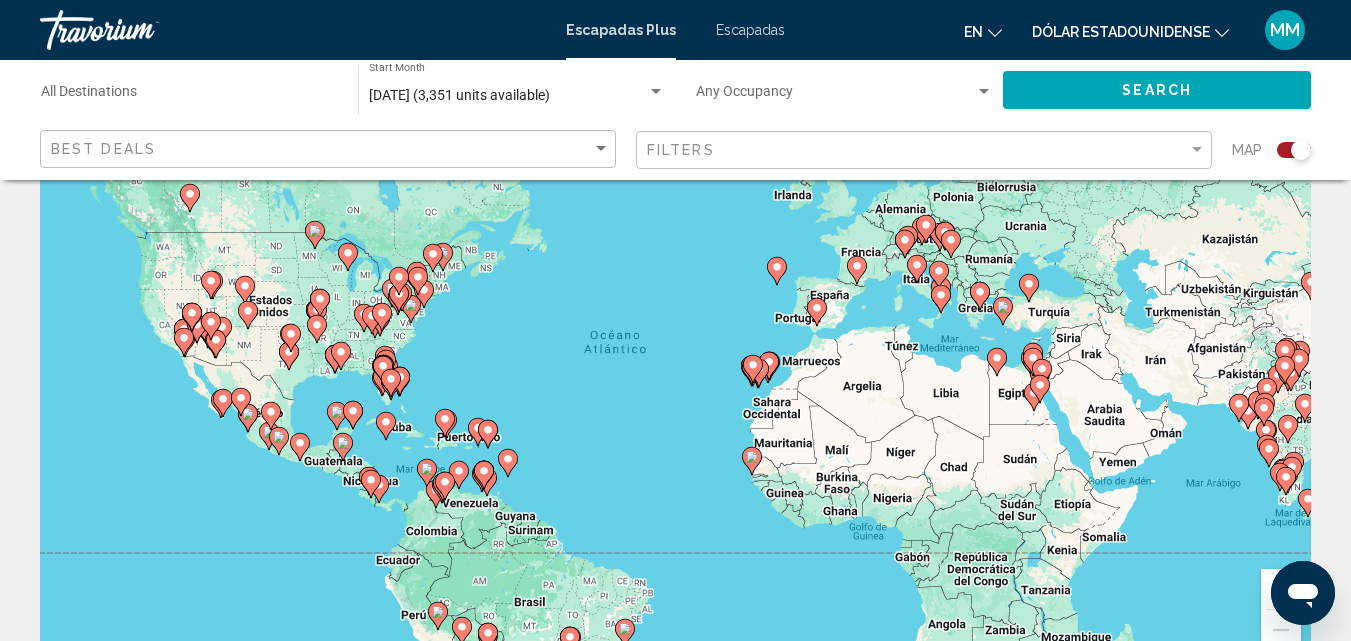 click 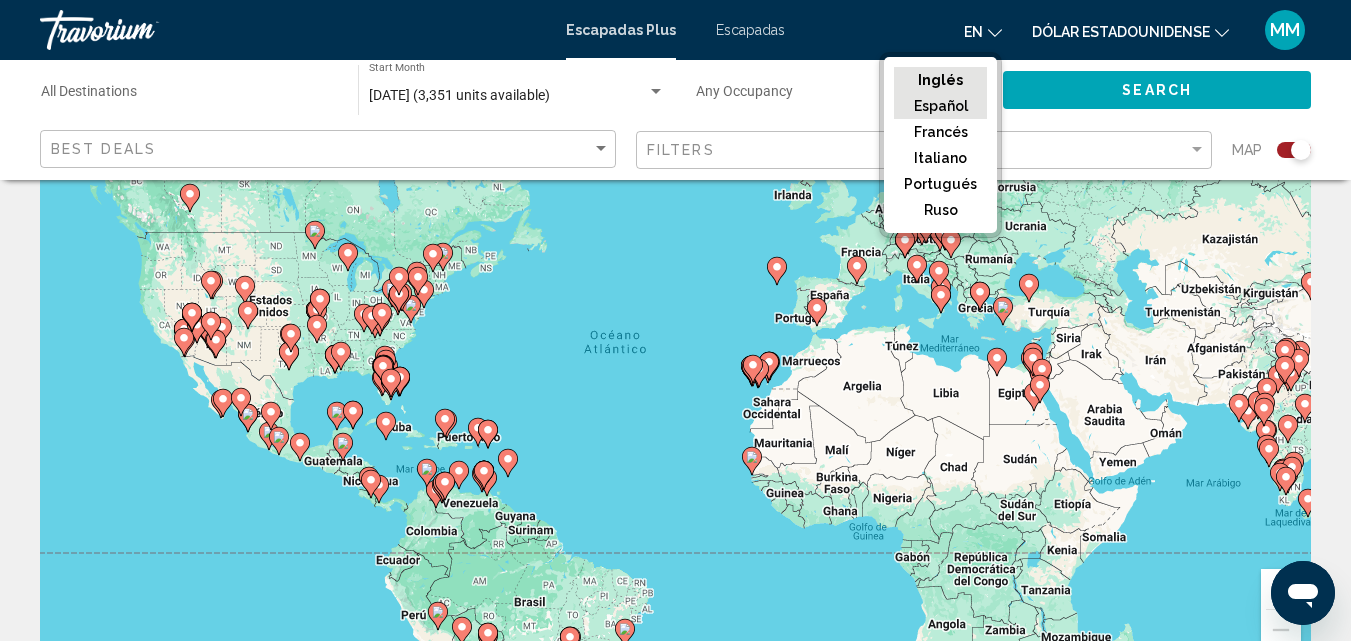 click on "Español" 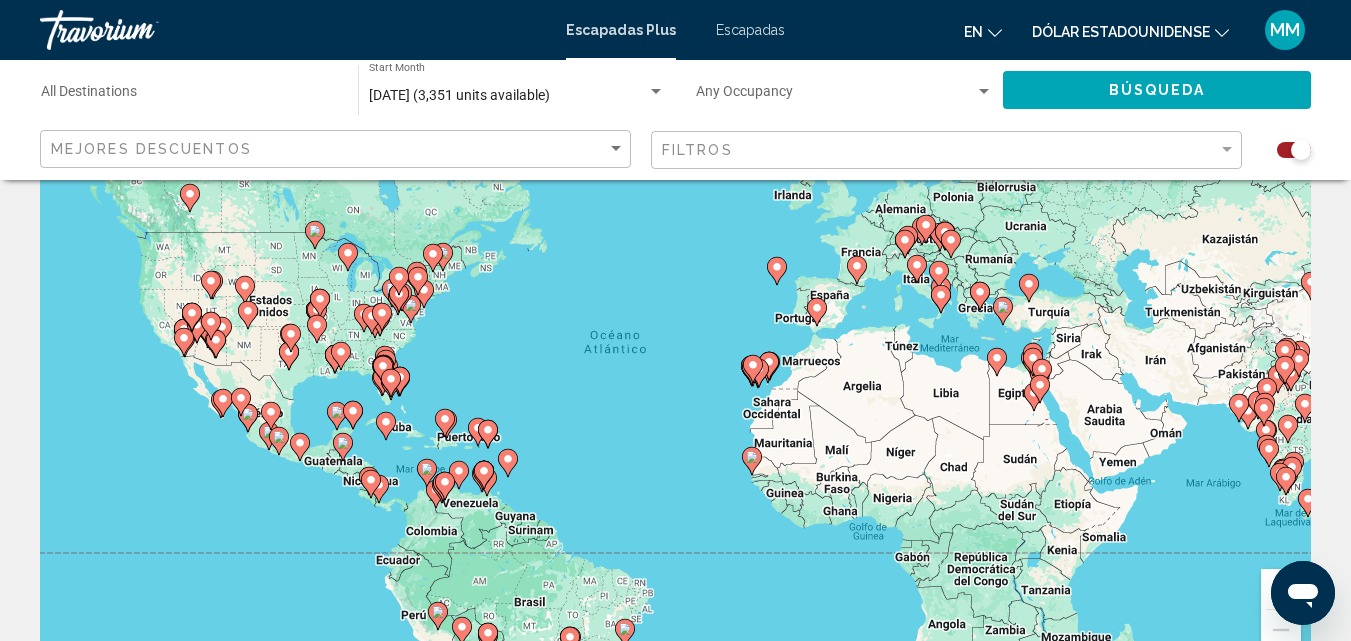 click 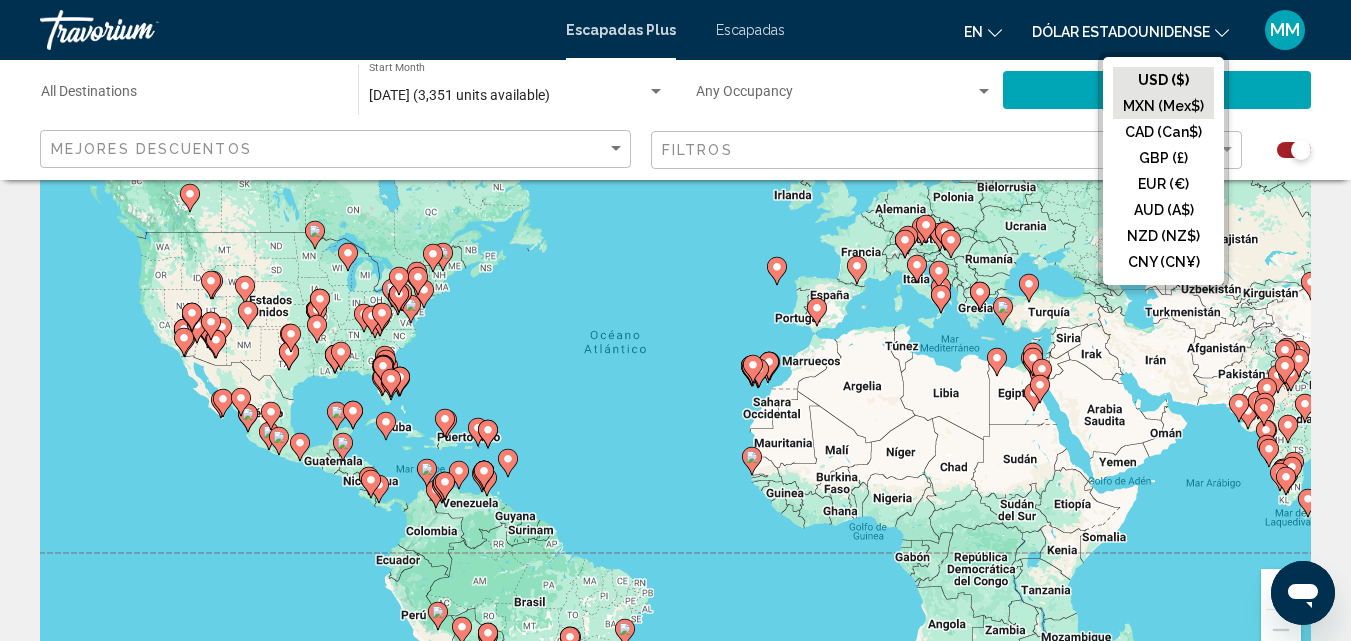 click on "MXN (Mex$)" 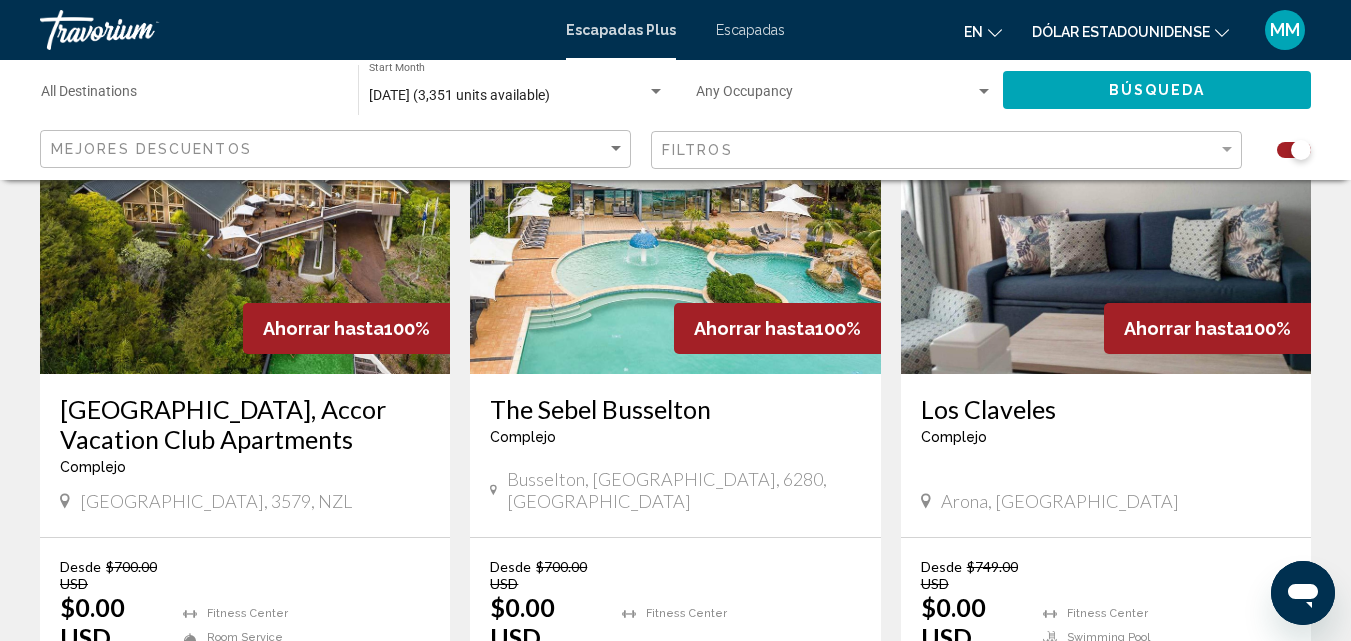 scroll, scrollTop: 843, scrollLeft: 0, axis: vertical 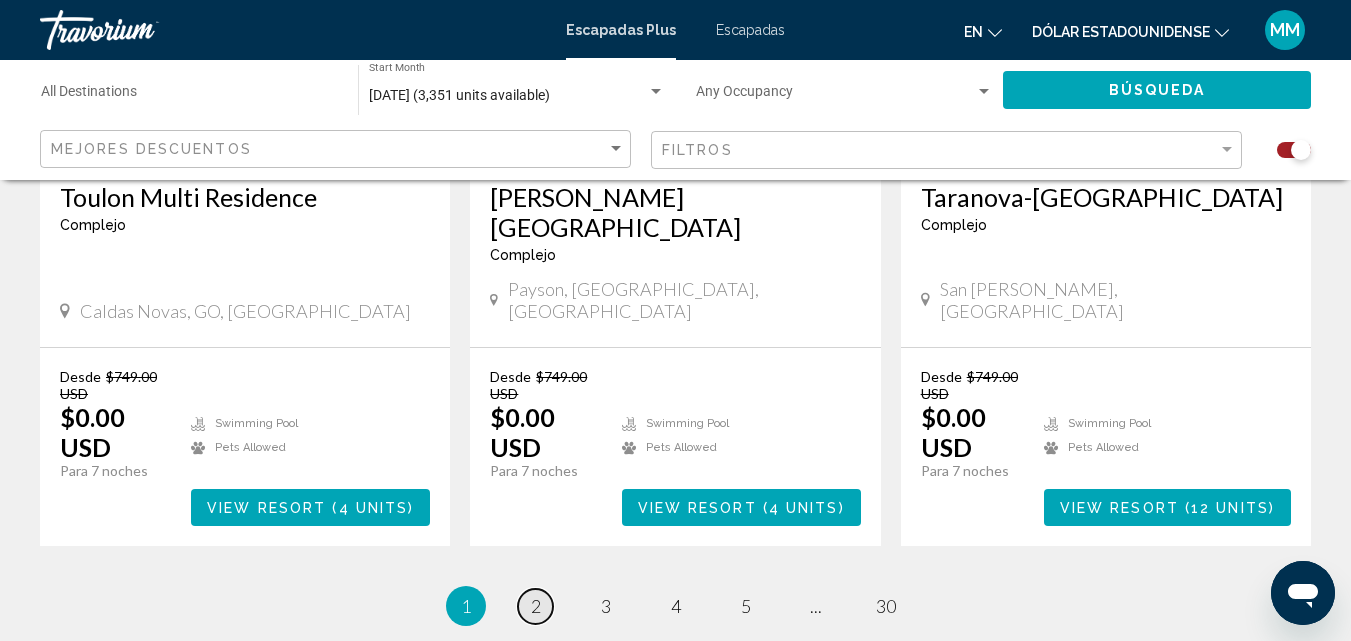 click on "2" at bounding box center [536, 606] 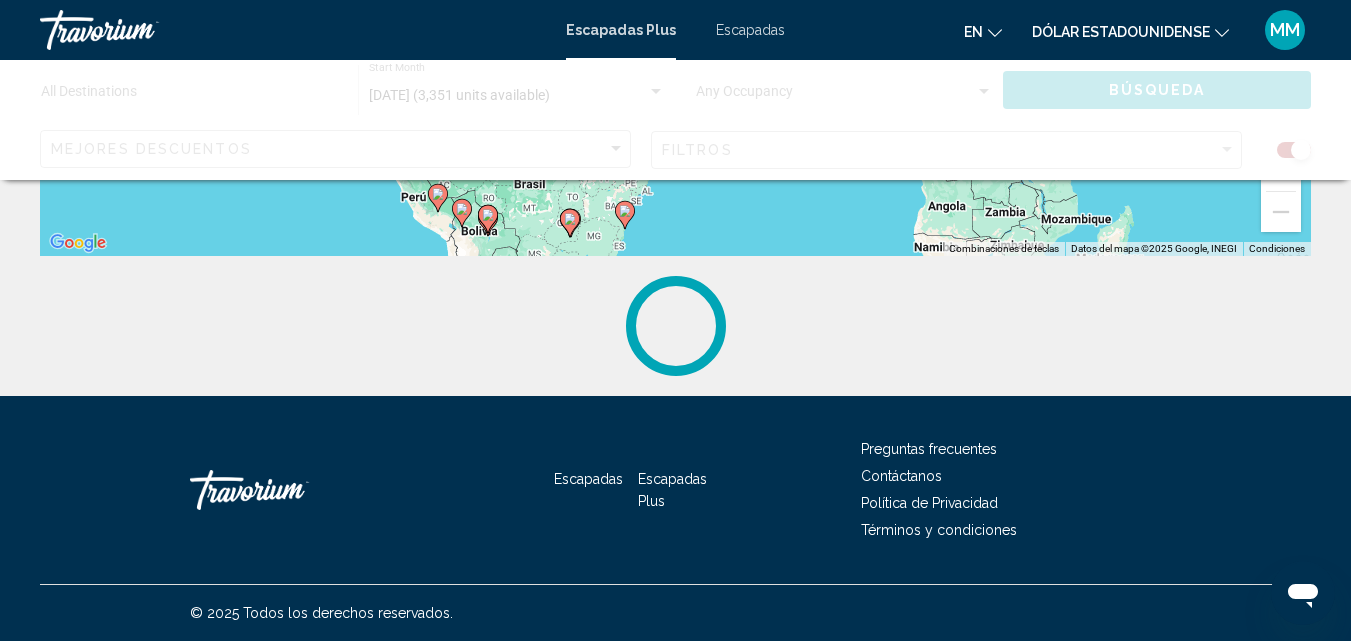scroll, scrollTop: 0, scrollLeft: 0, axis: both 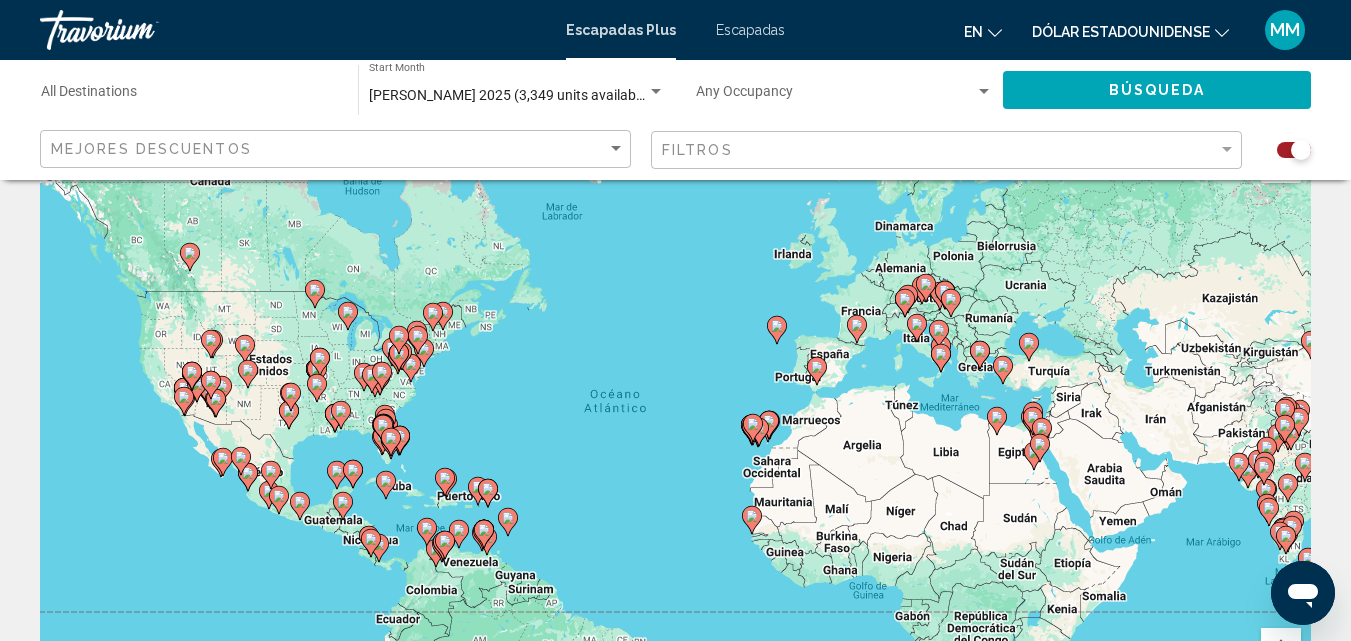 click 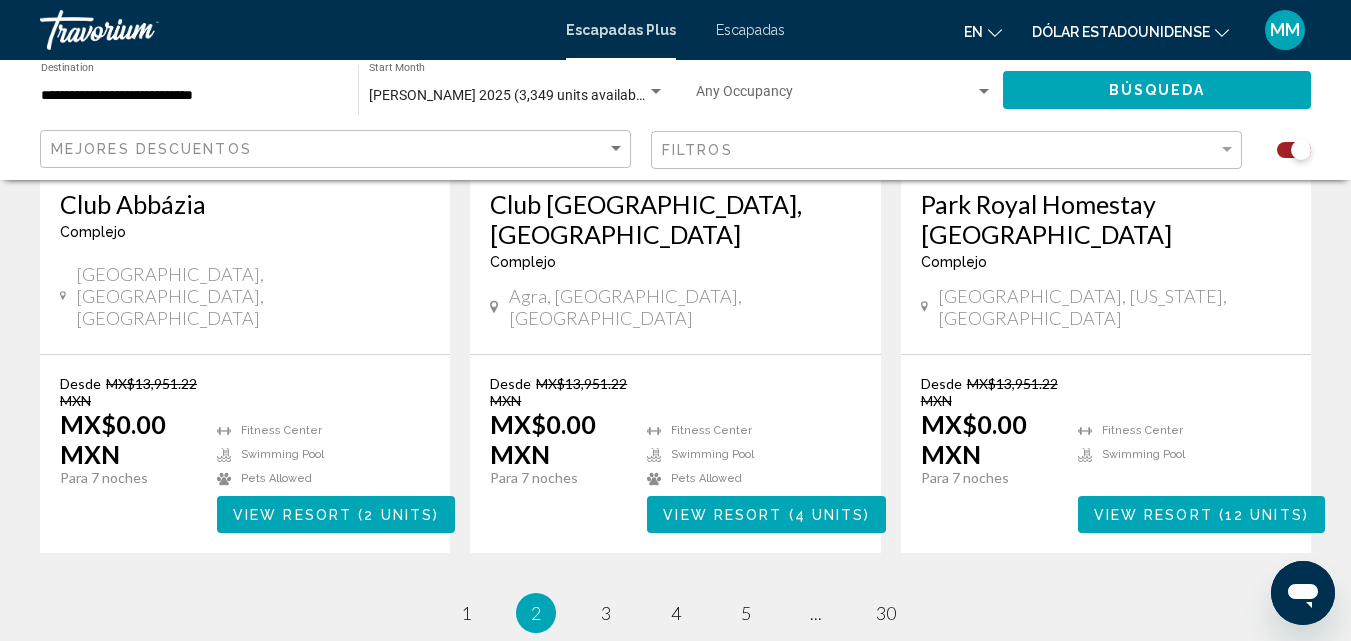 scroll, scrollTop: 3322, scrollLeft: 0, axis: vertical 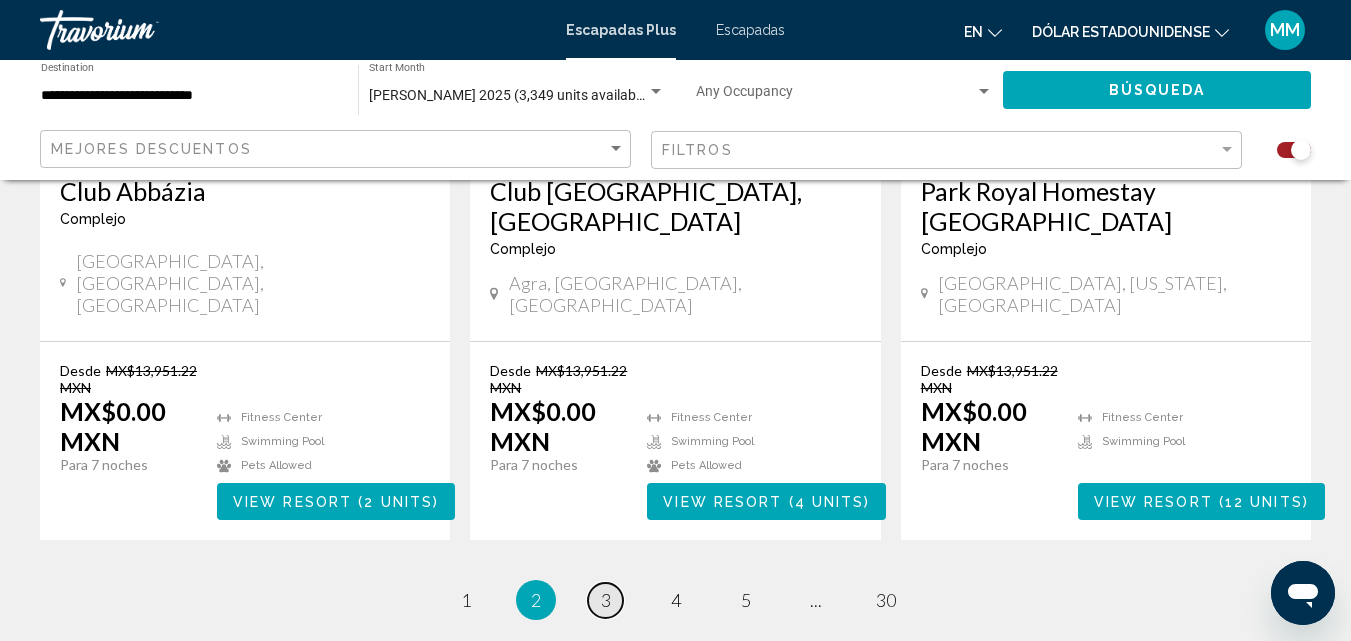 click on "page  3" at bounding box center (605, 600) 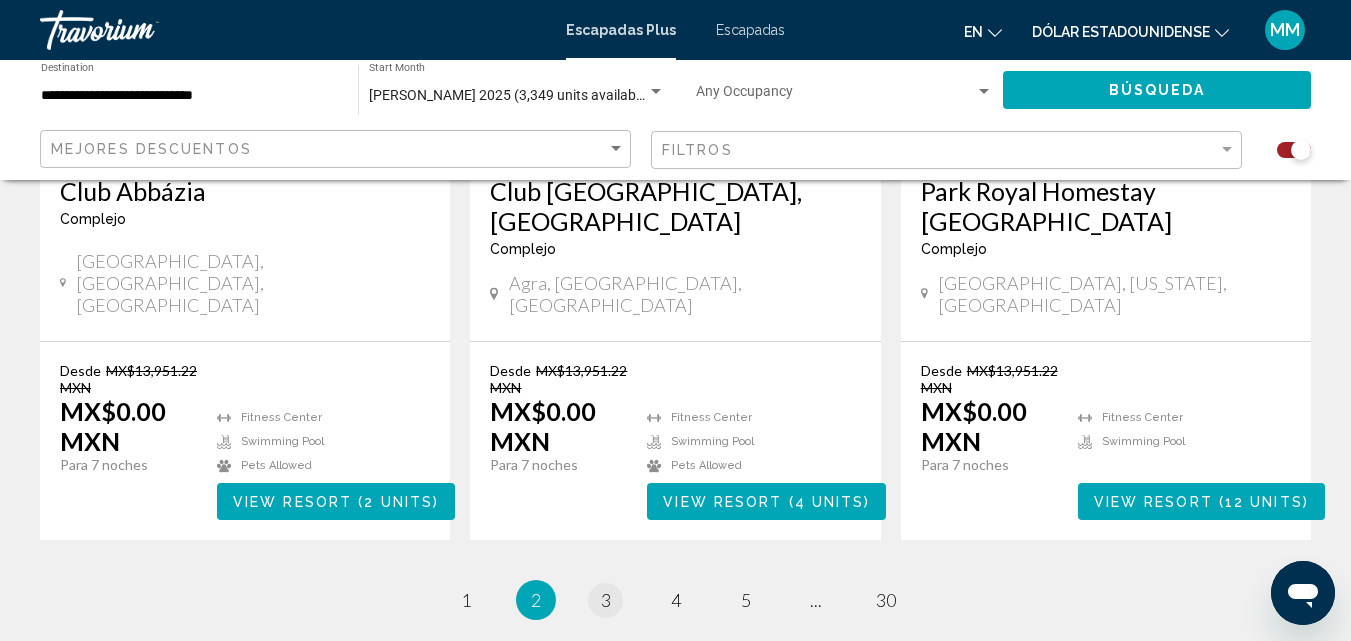 scroll, scrollTop: 0, scrollLeft: 0, axis: both 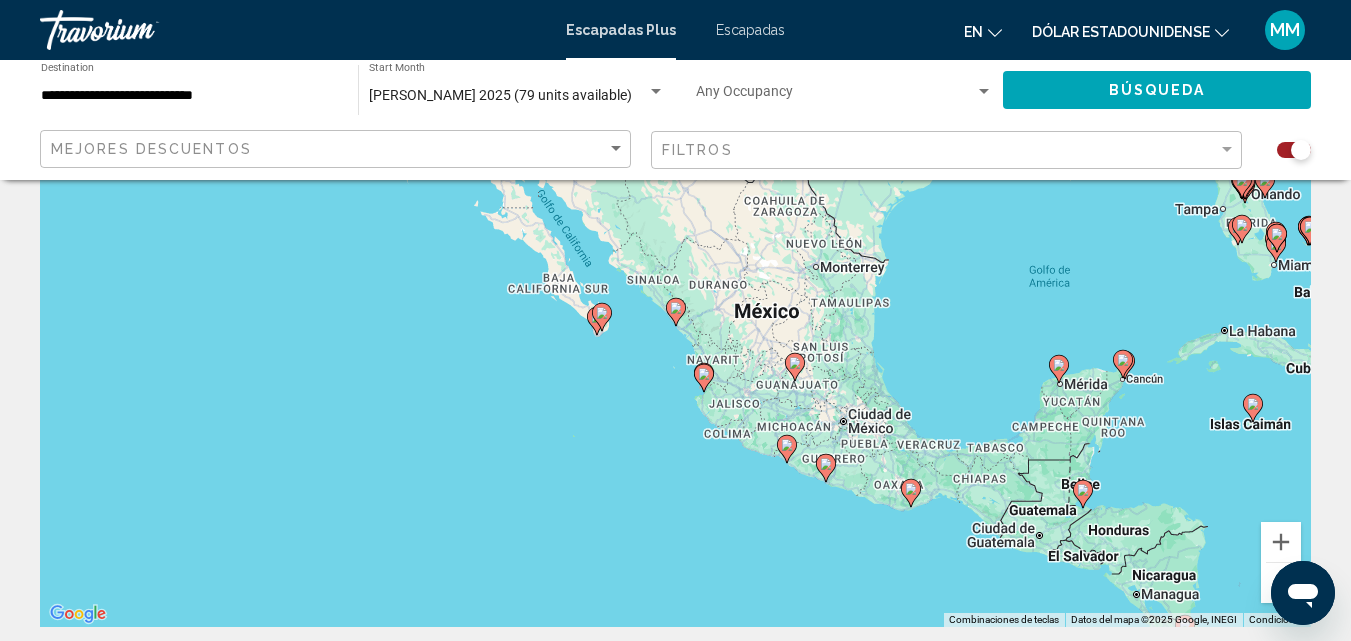 click 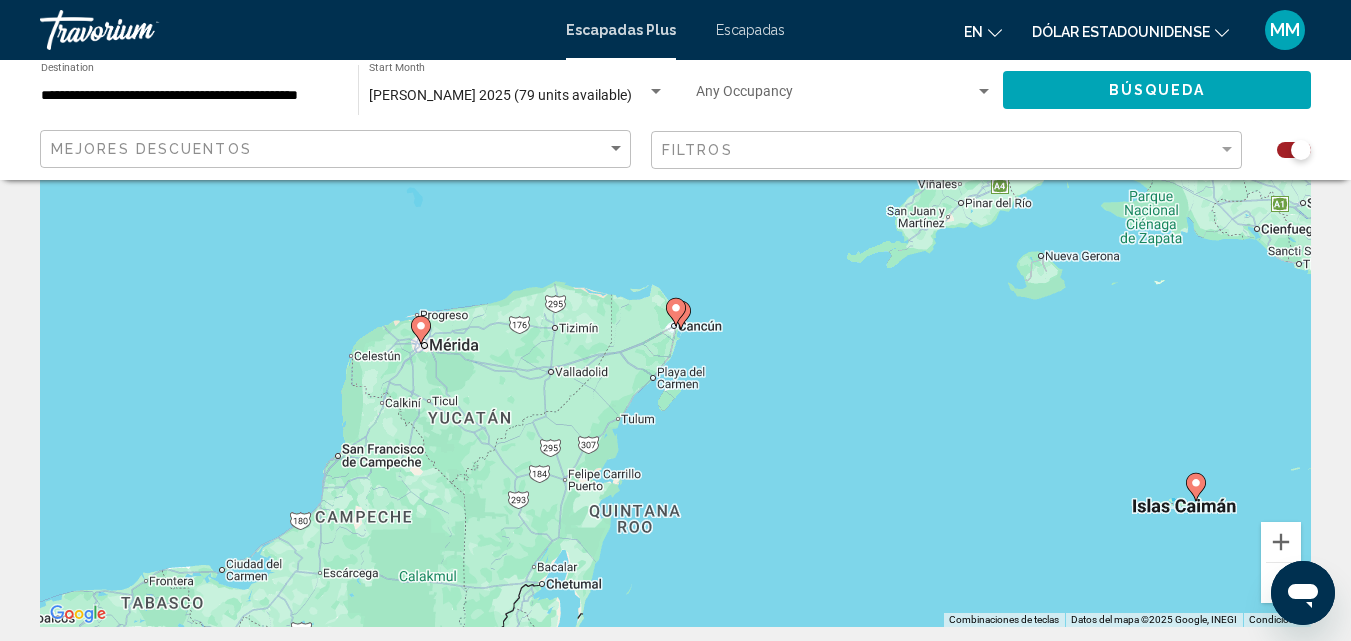 click 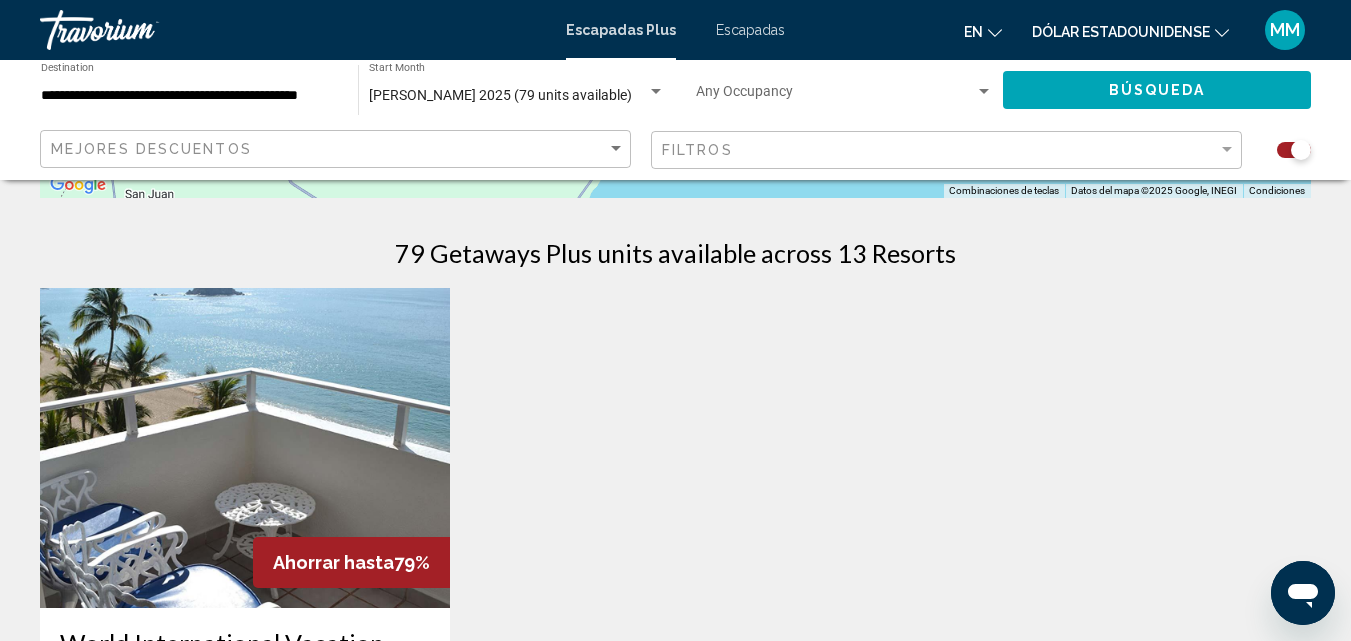 scroll, scrollTop: 605, scrollLeft: 0, axis: vertical 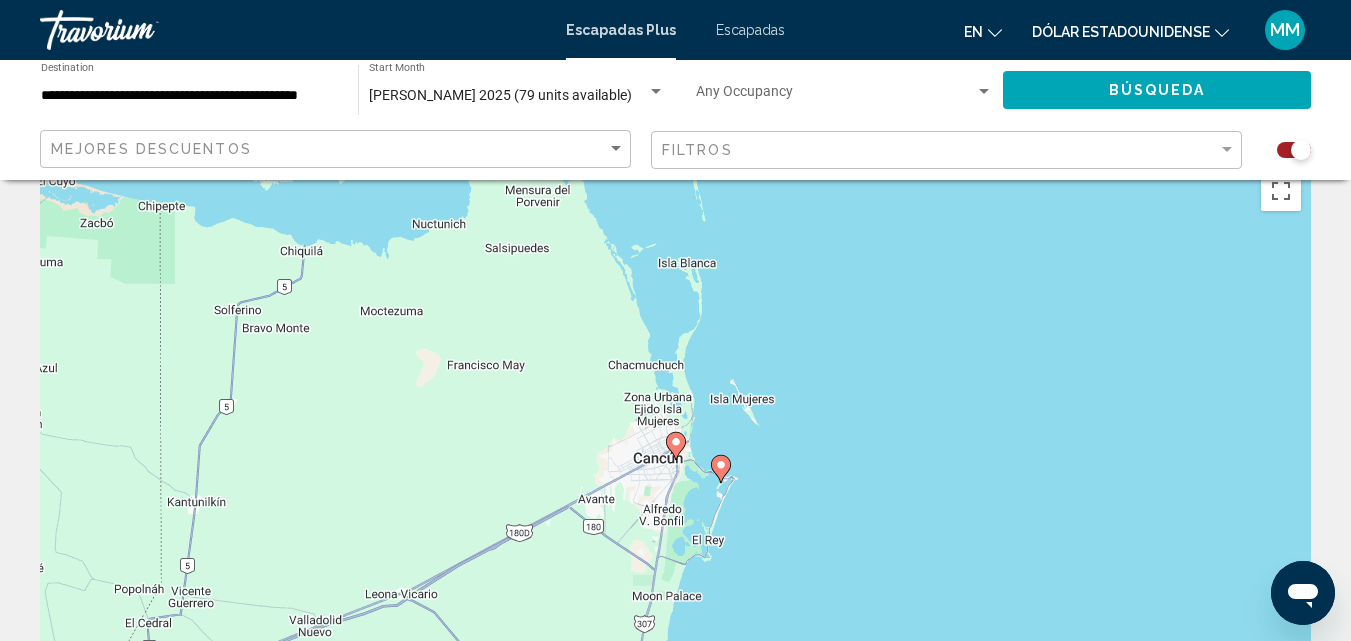 click 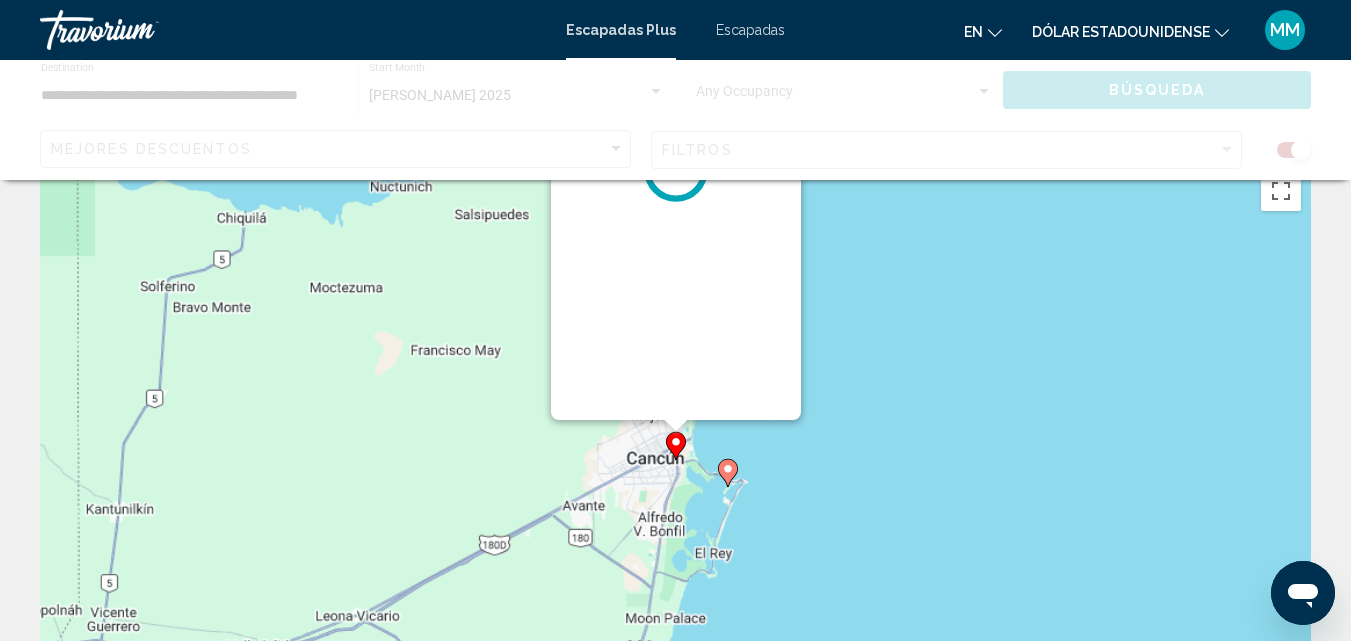 scroll, scrollTop: 0, scrollLeft: 0, axis: both 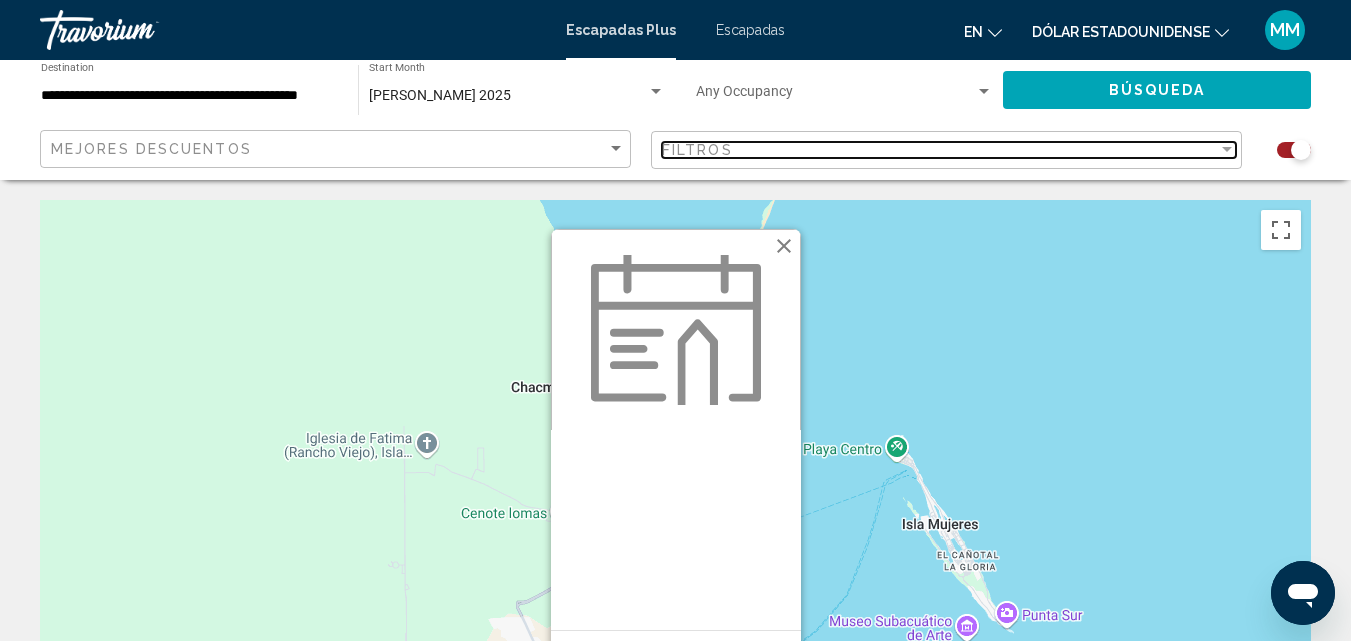 click at bounding box center (1227, 150) 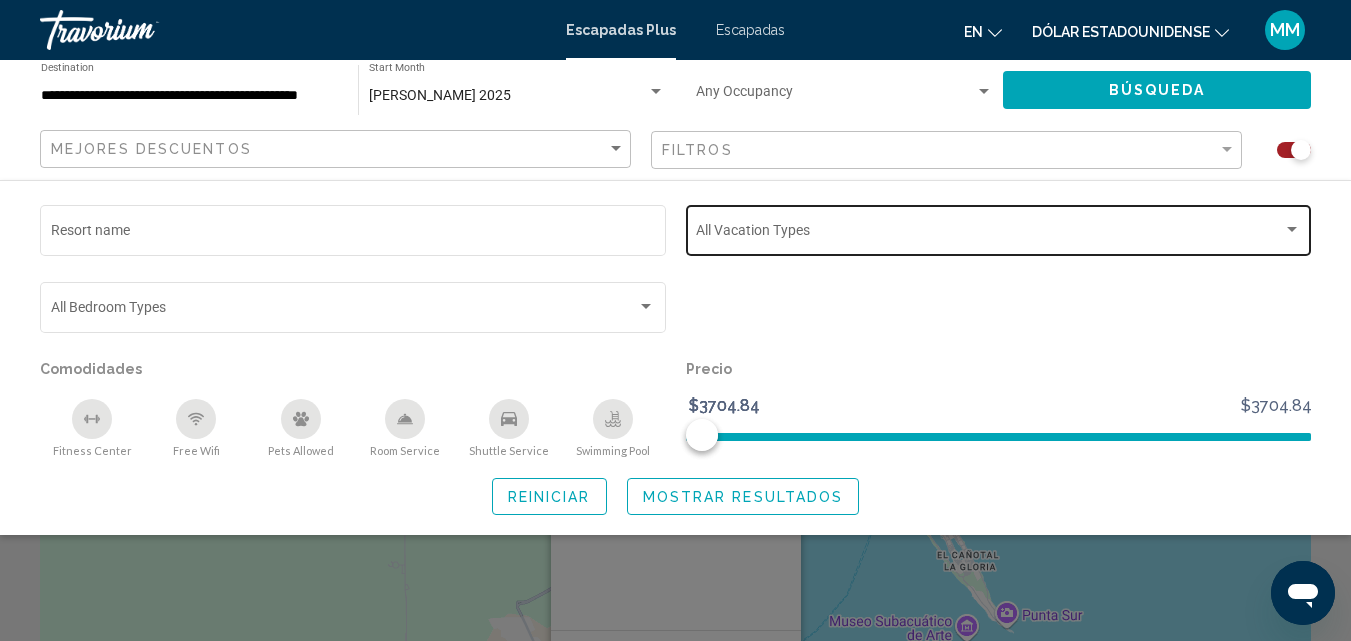 click at bounding box center [1292, 230] 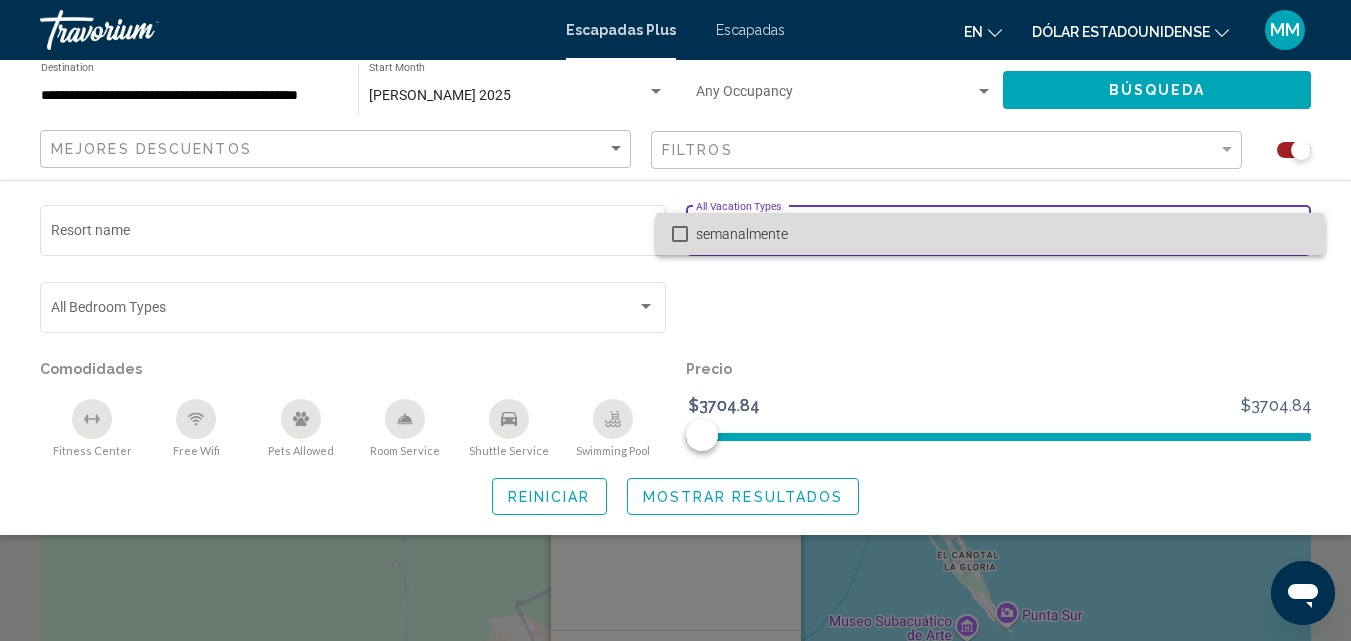 click at bounding box center (680, 234) 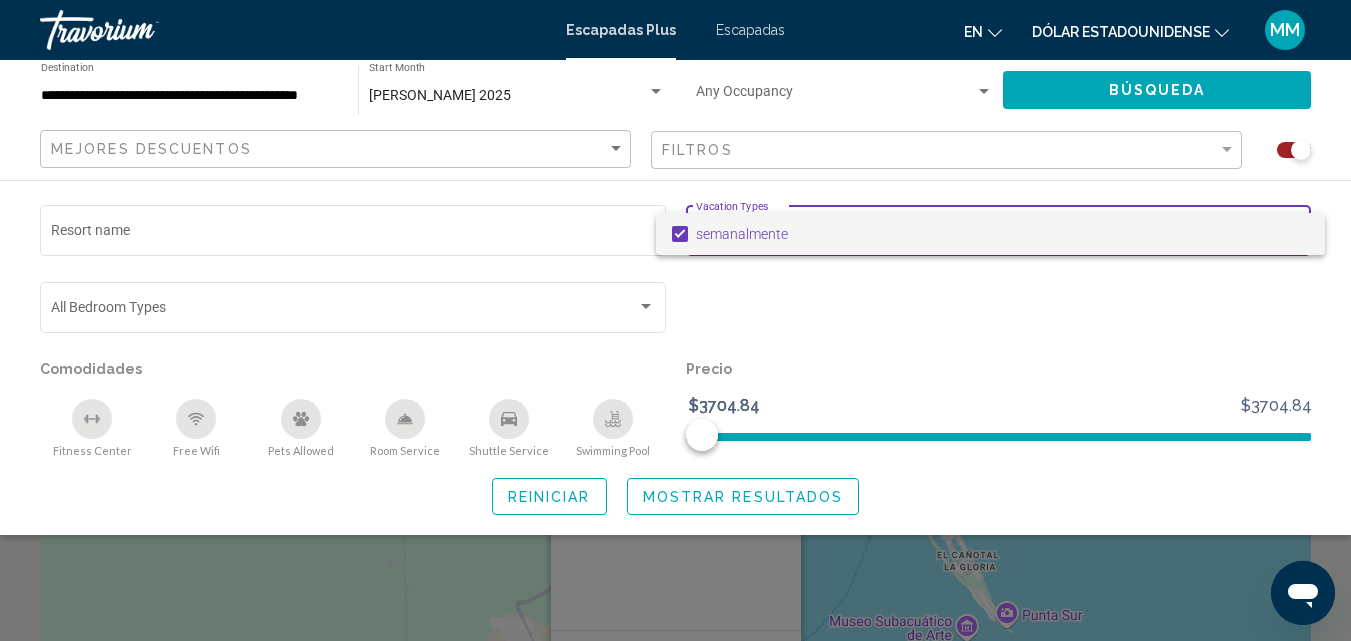 click at bounding box center [675, 320] 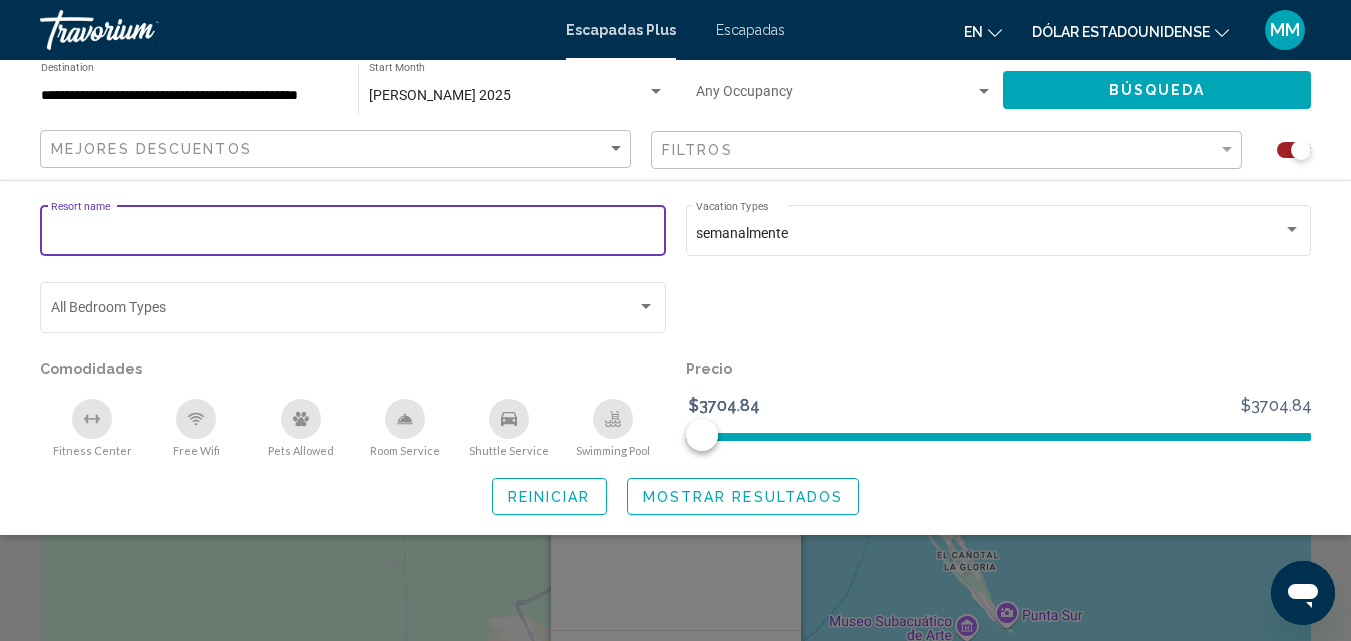 click on "Resort name" at bounding box center [353, 234] 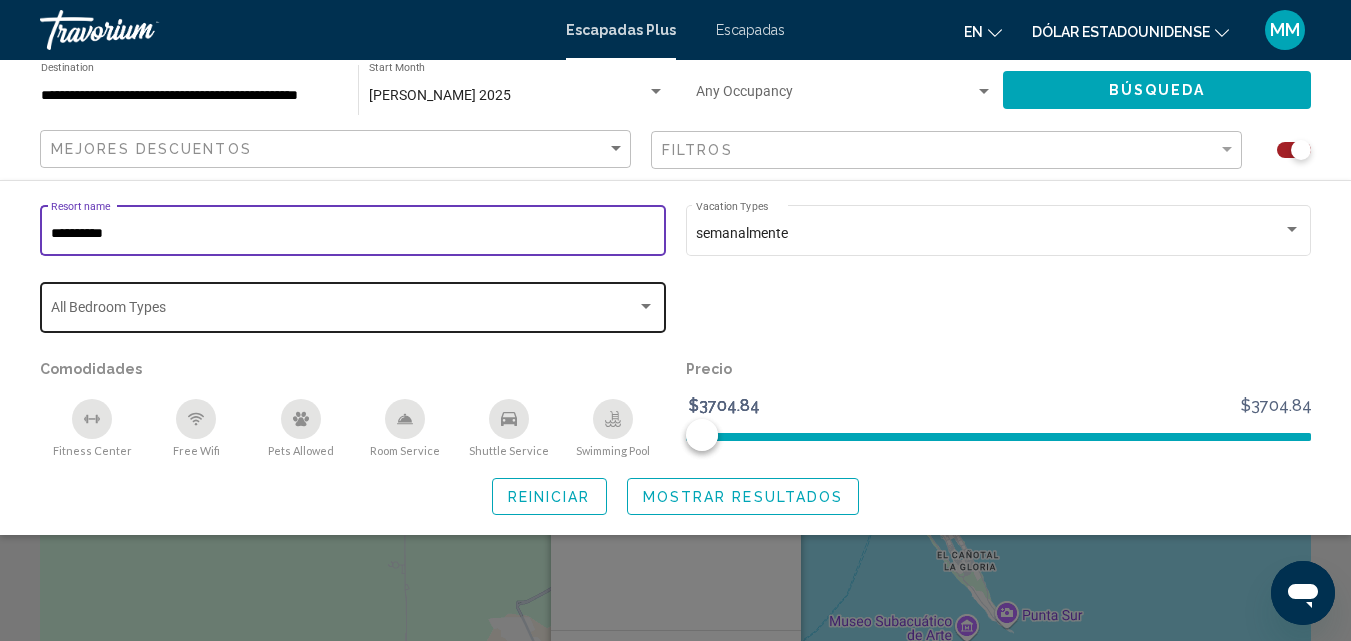type on "**********" 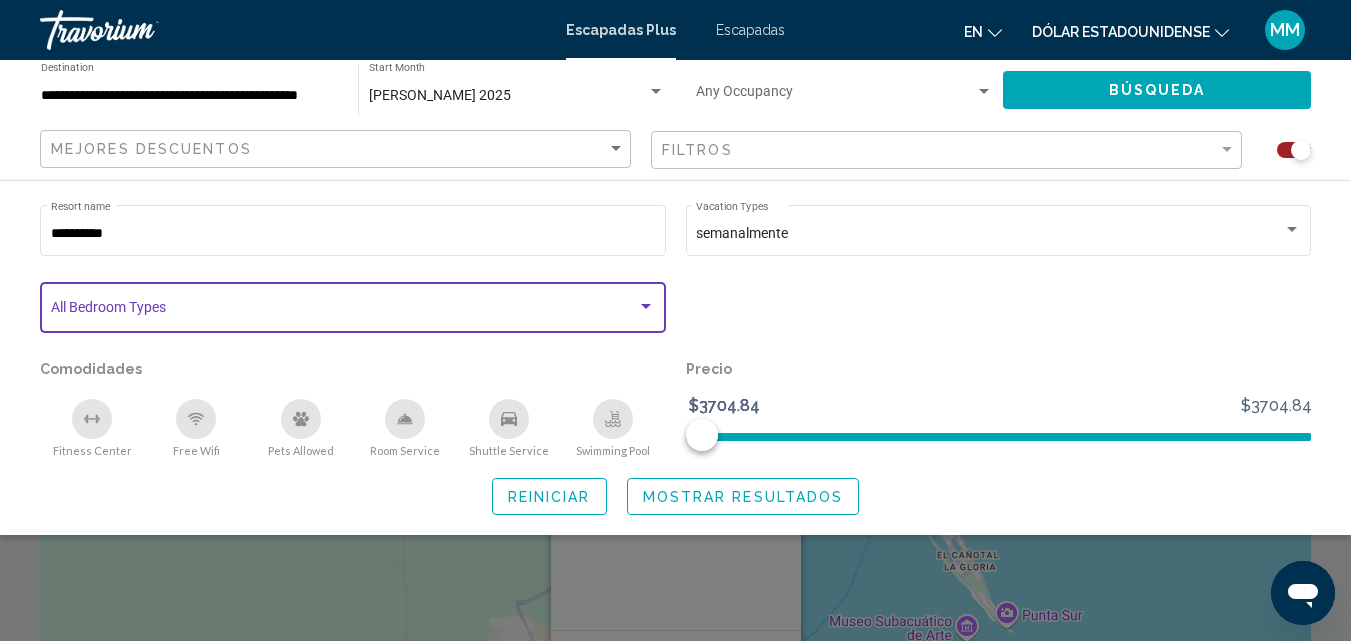 click at bounding box center [646, 307] 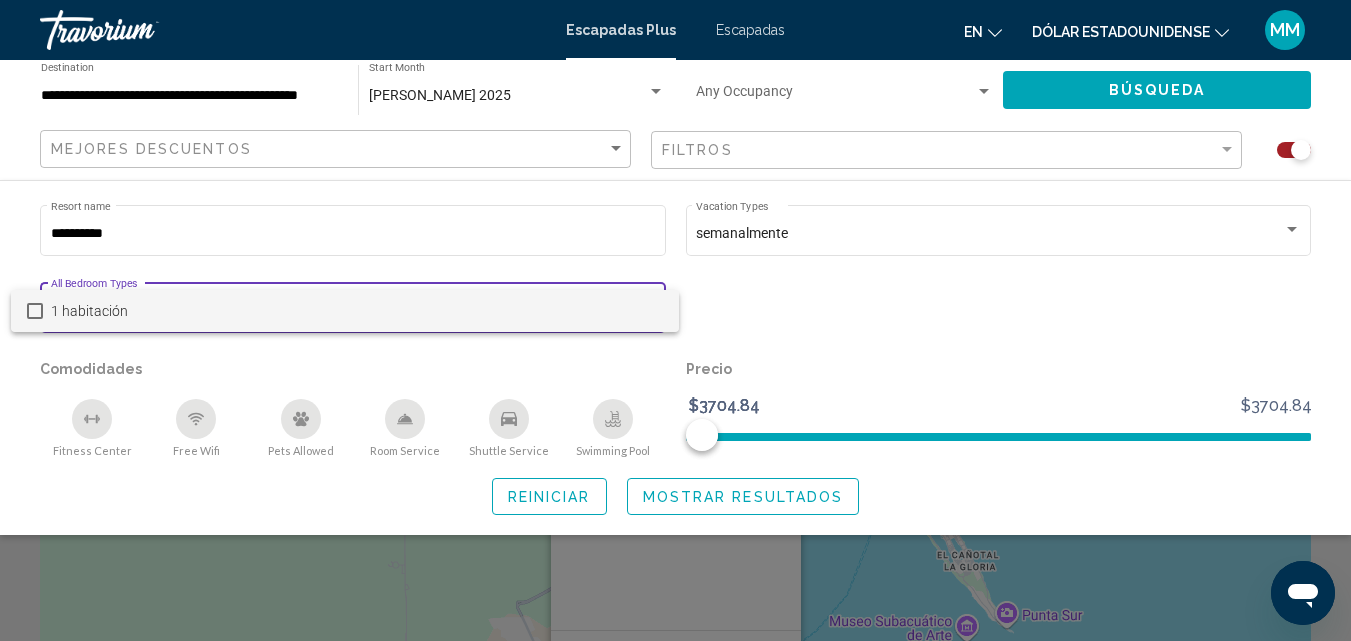 click at bounding box center (675, 320) 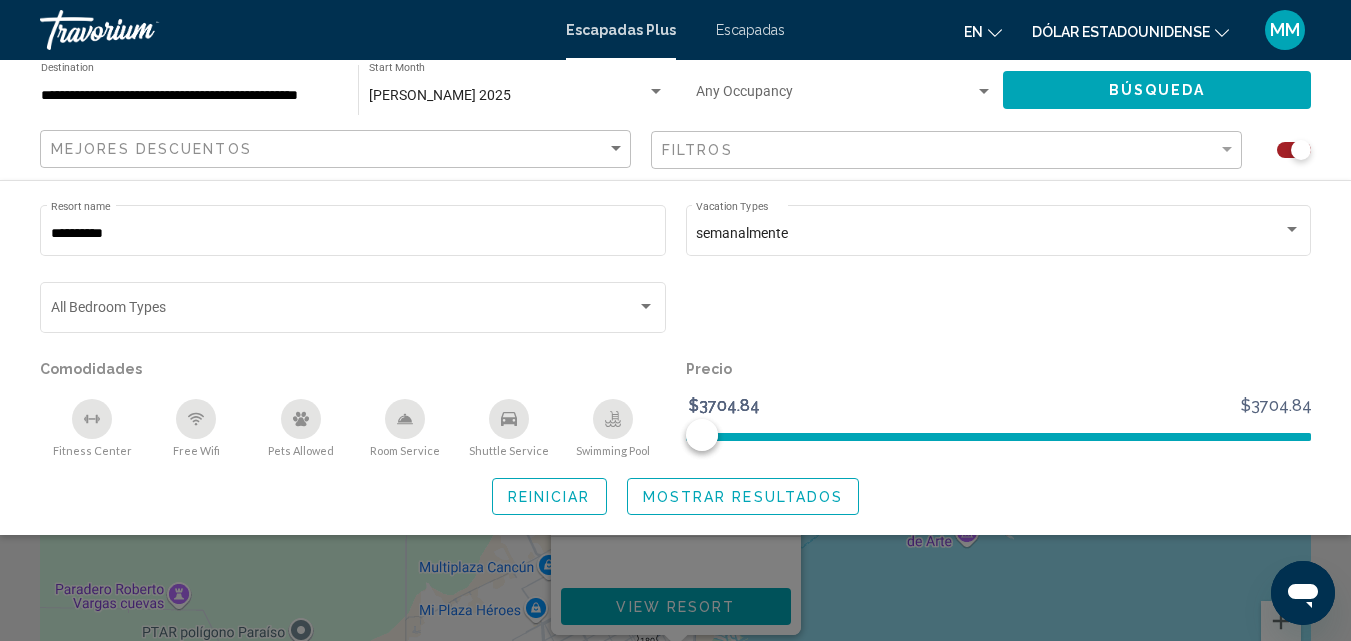 scroll, scrollTop: 98, scrollLeft: 0, axis: vertical 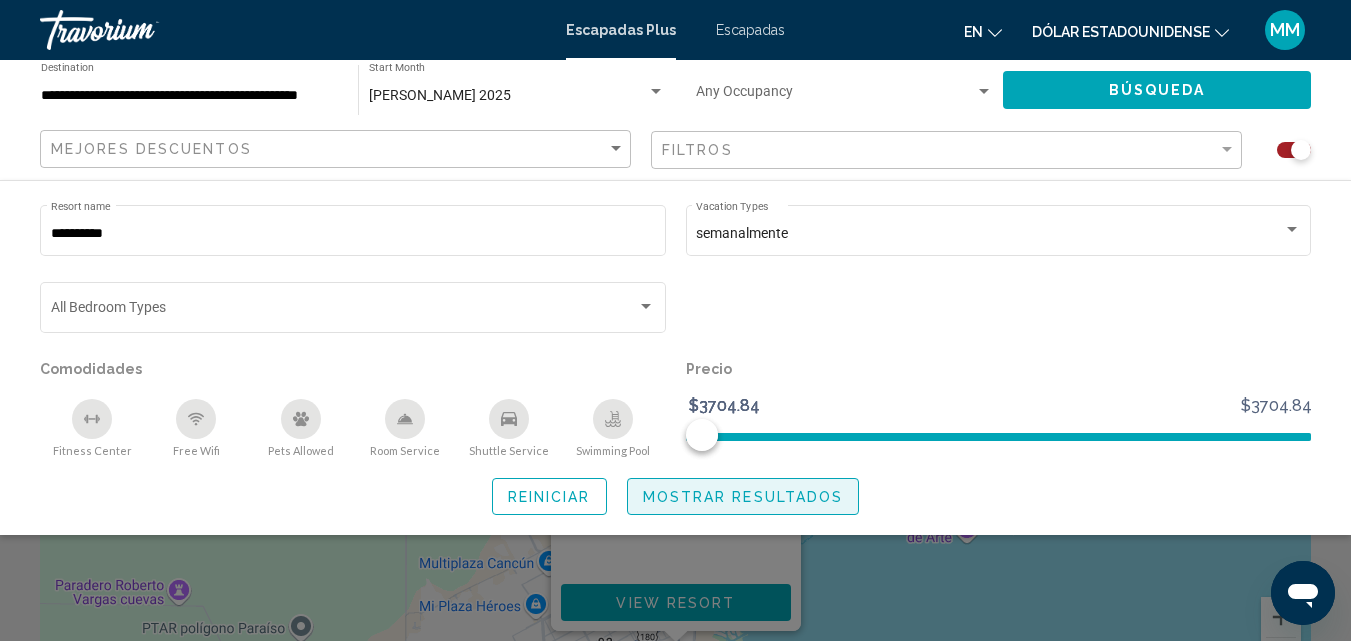 click on "Mostrar resultados" 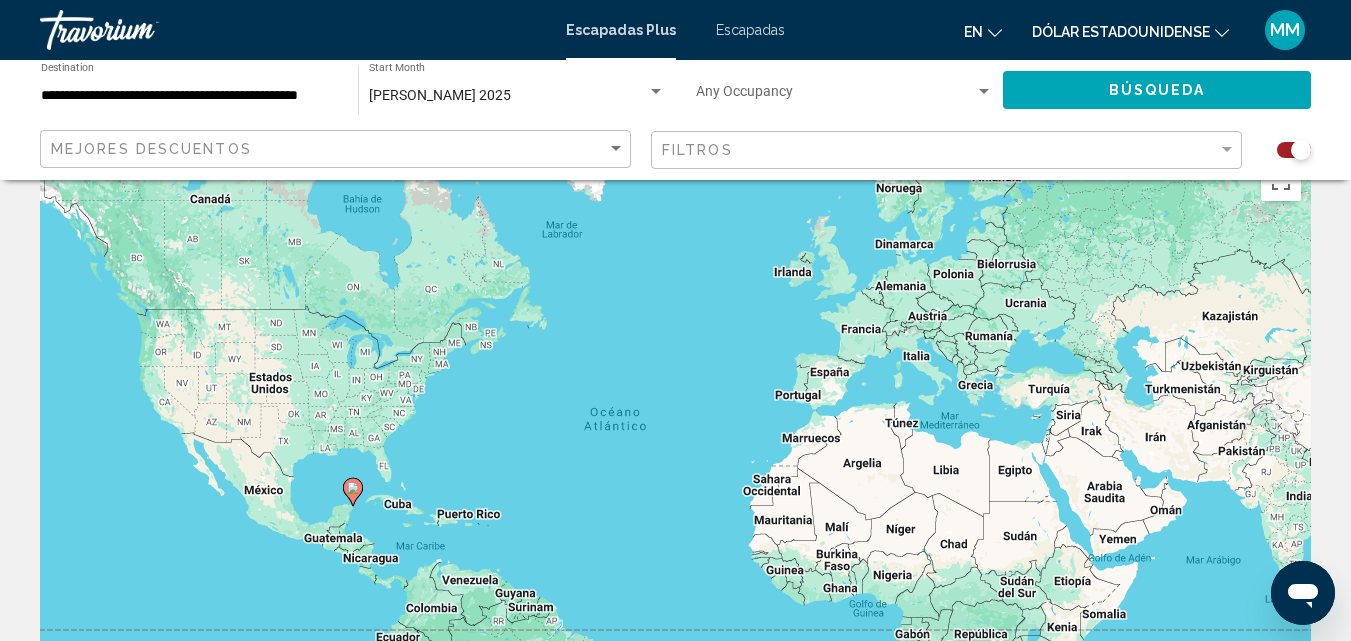 scroll, scrollTop: 0, scrollLeft: 0, axis: both 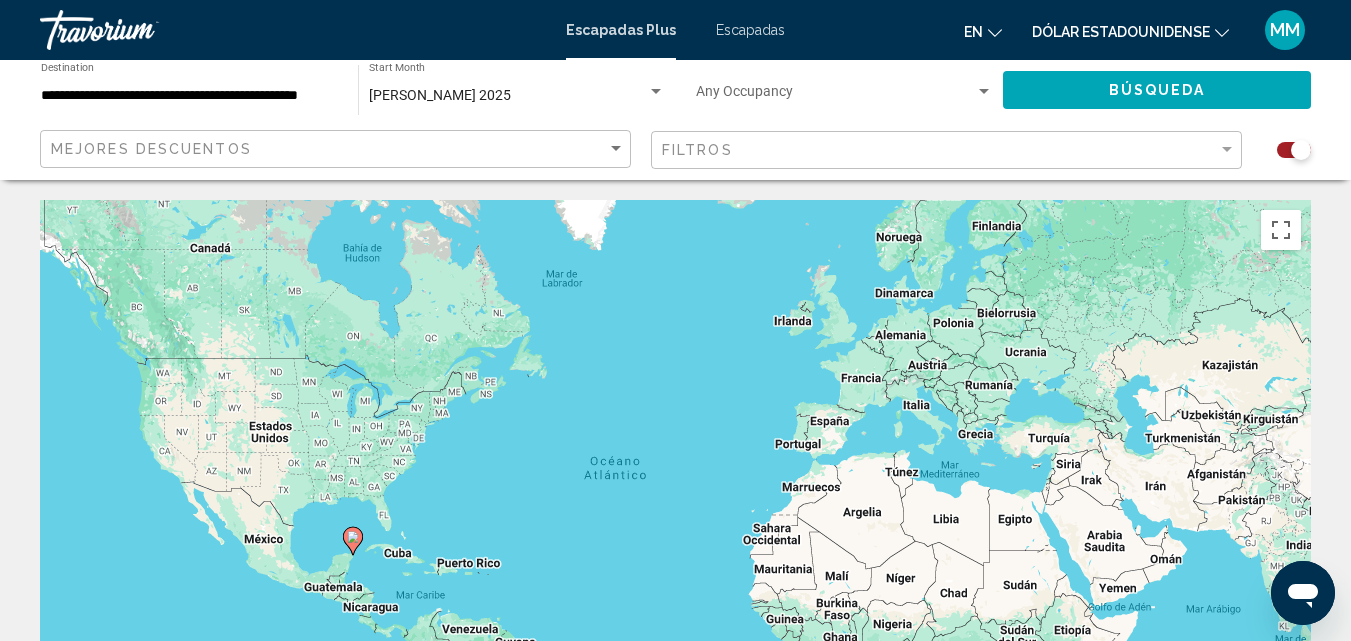 click on "Búsqueda" 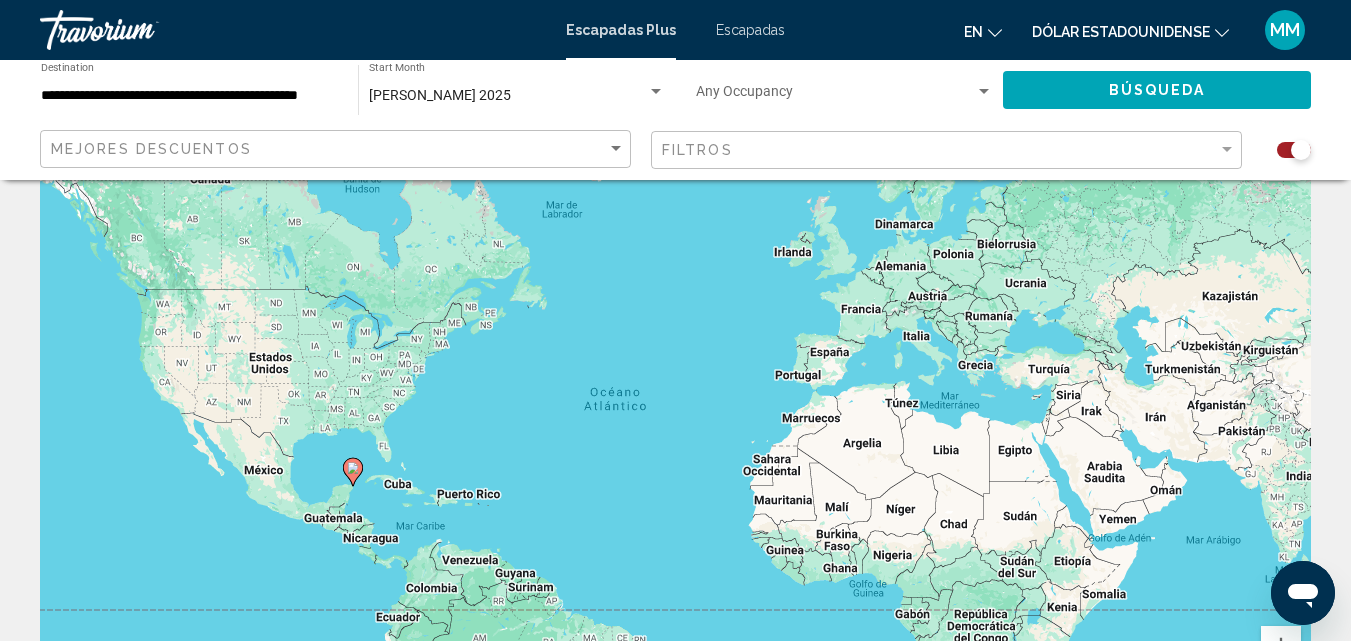 scroll, scrollTop: 0, scrollLeft: 0, axis: both 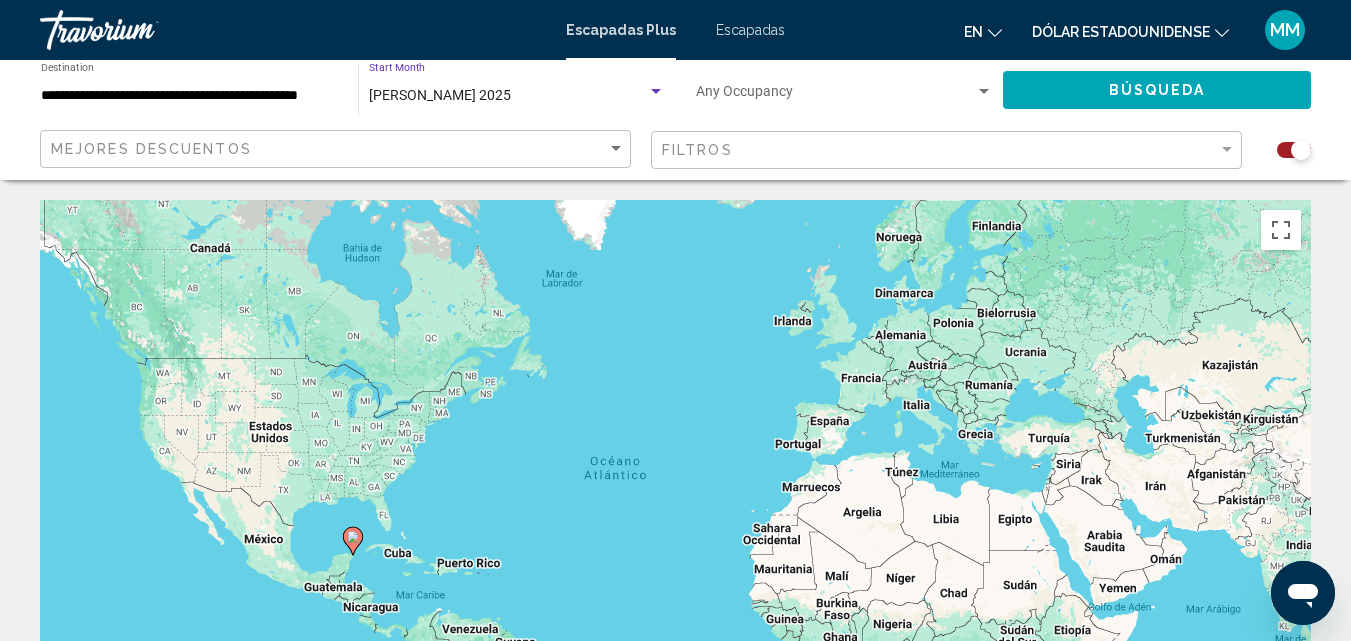 click at bounding box center [656, 92] 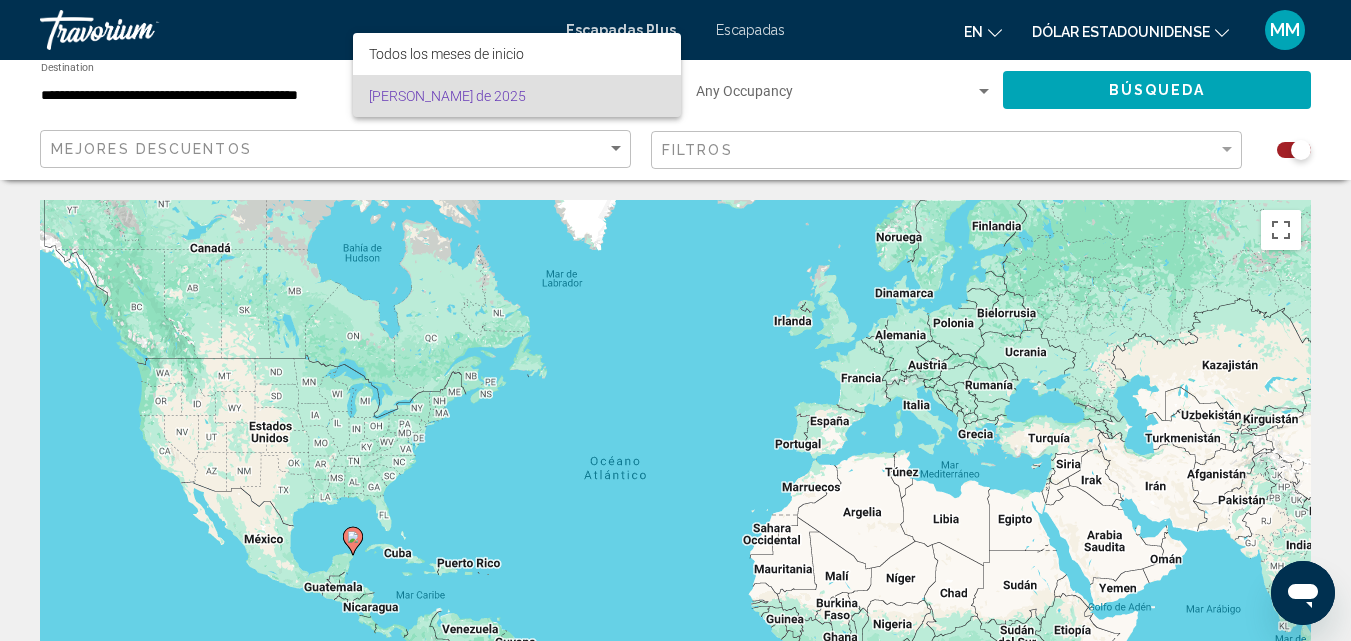 click at bounding box center [675, 320] 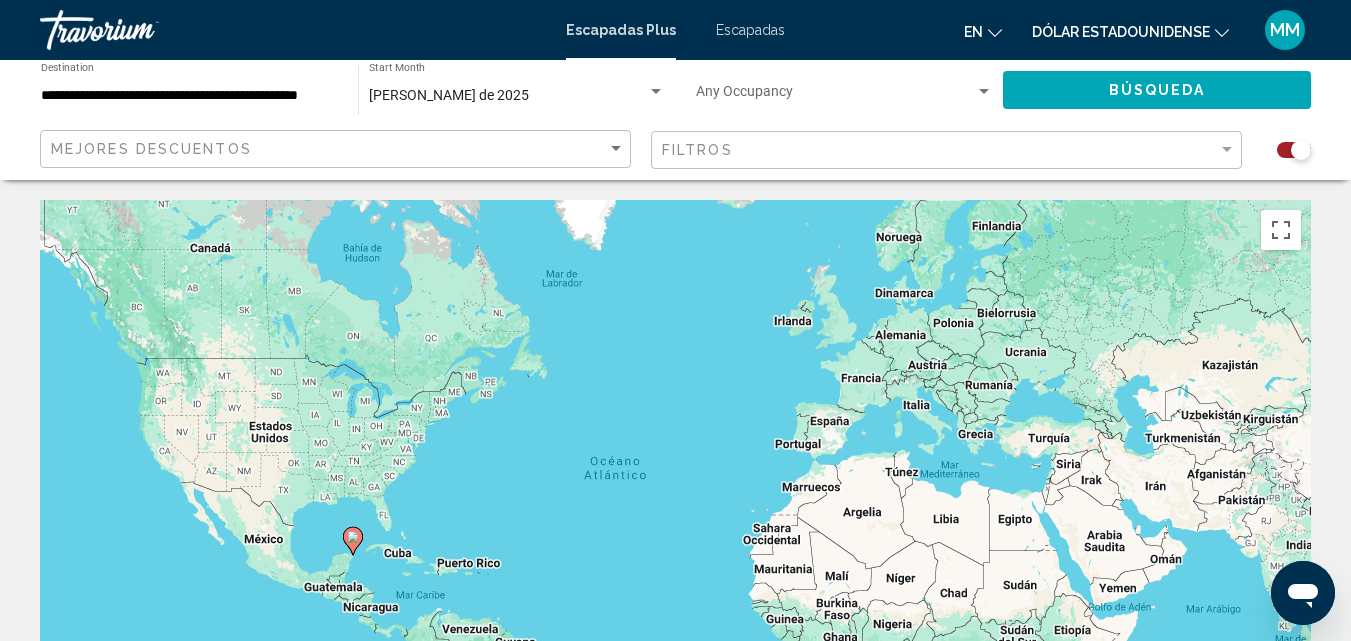 click at bounding box center (984, 91) 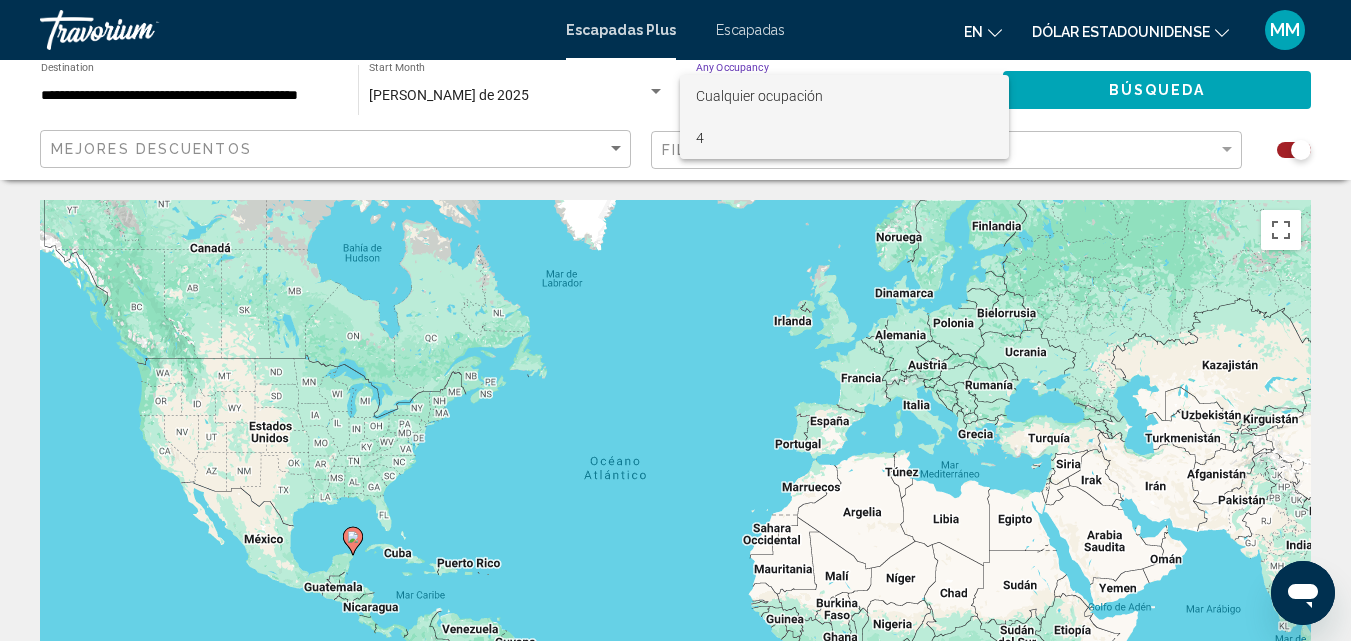 click on "4" at bounding box center [844, 138] 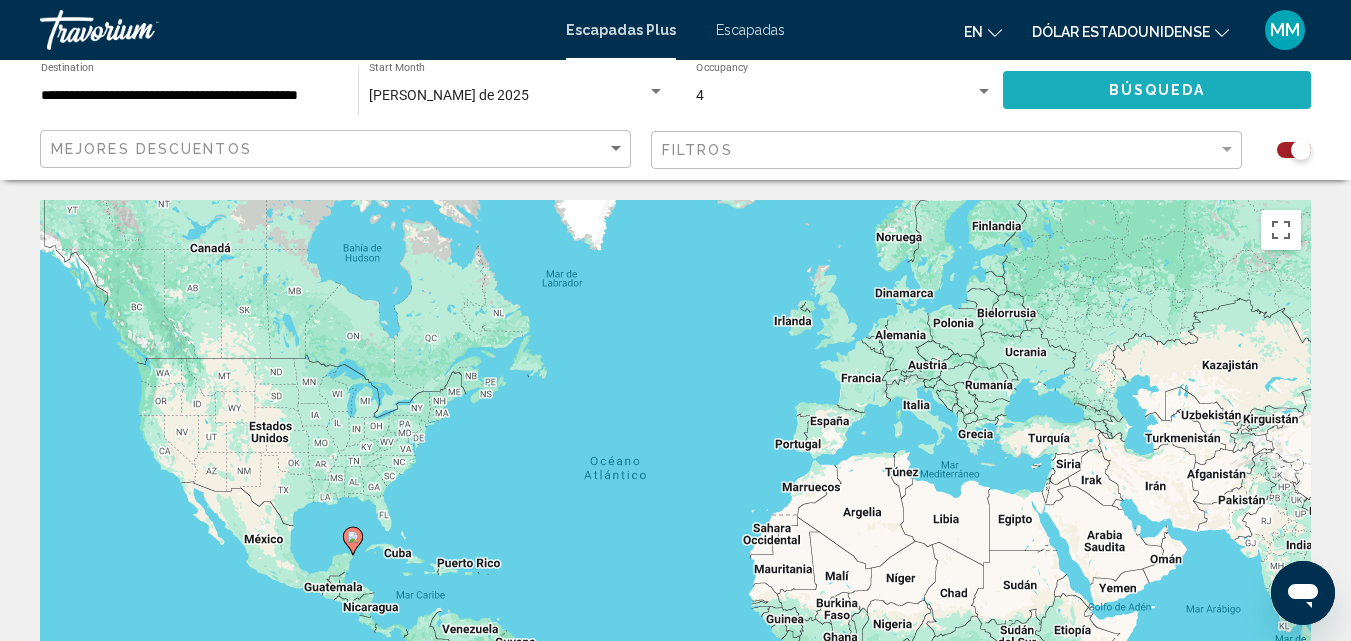 click on "Búsqueda" 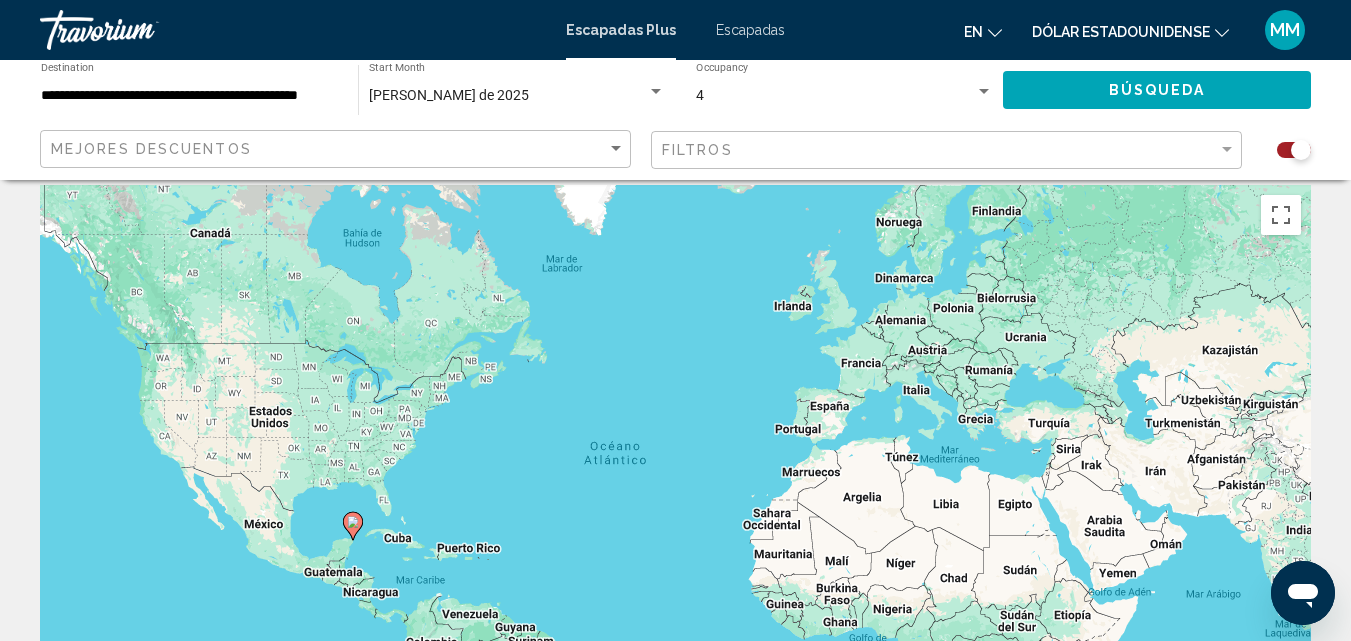 scroll, scrollTop: 0, scrollLeft: 0, axis: both 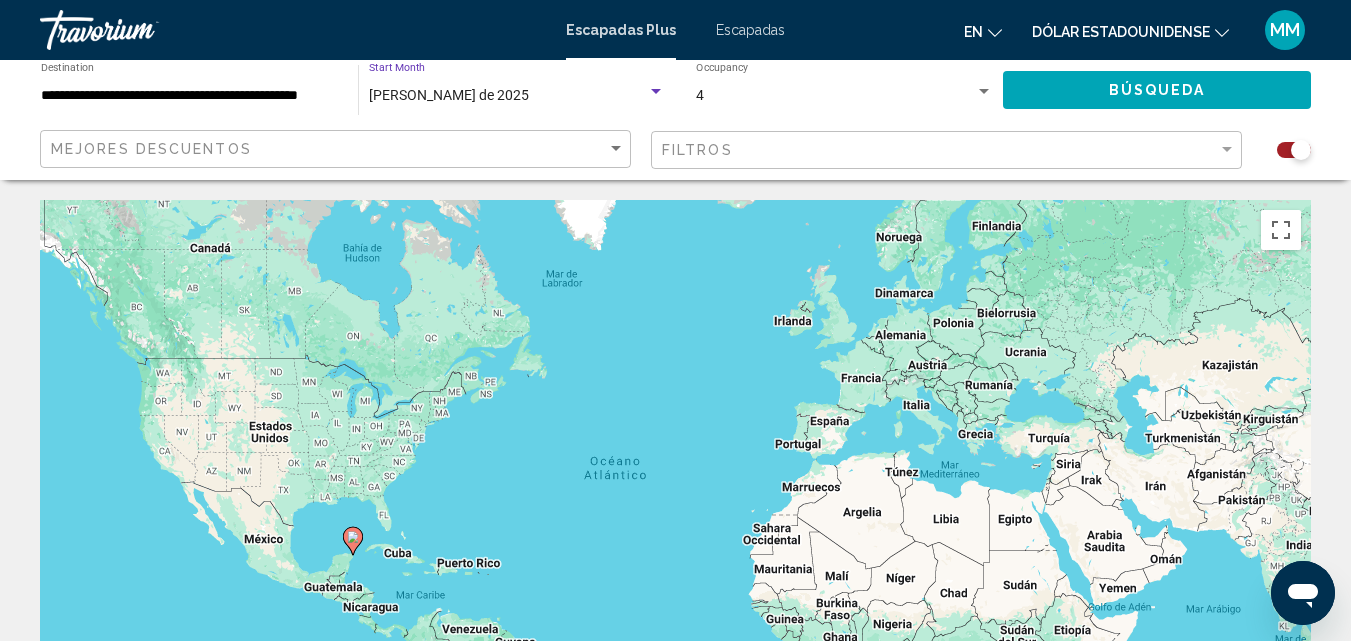 click on "julio de 2025" at bounding box center (508, 96) 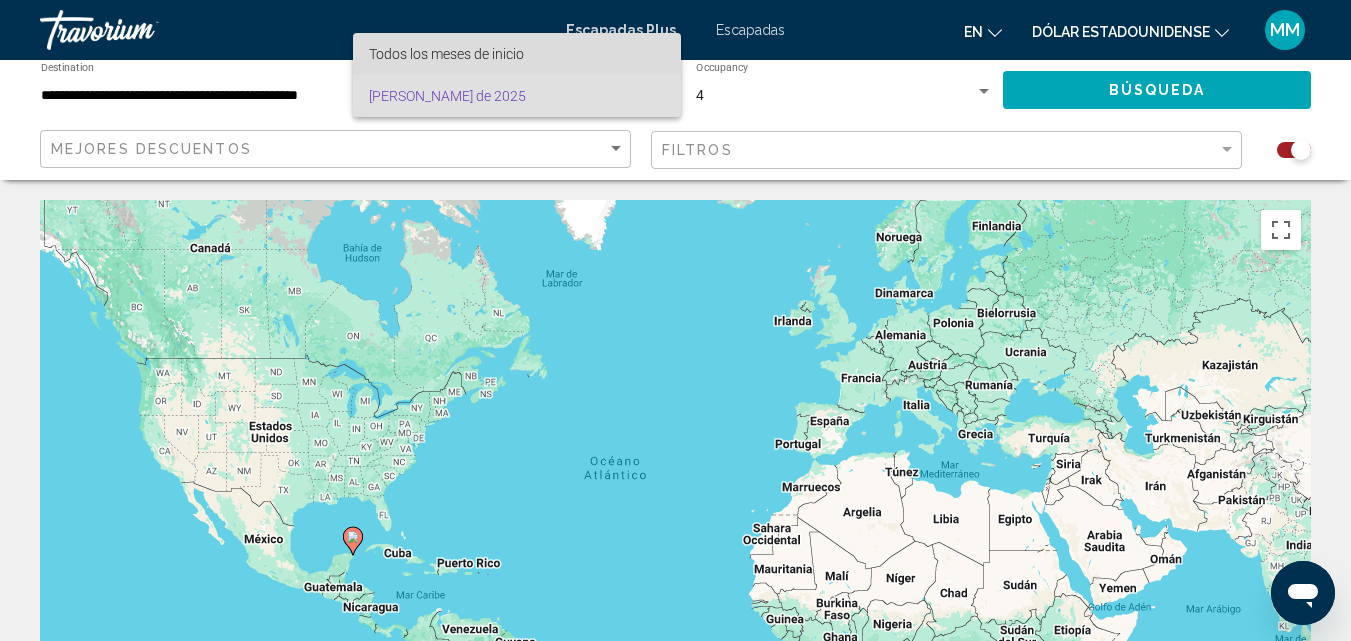 click on "Todos los meses de inicio" at bounding box center (446, 54) 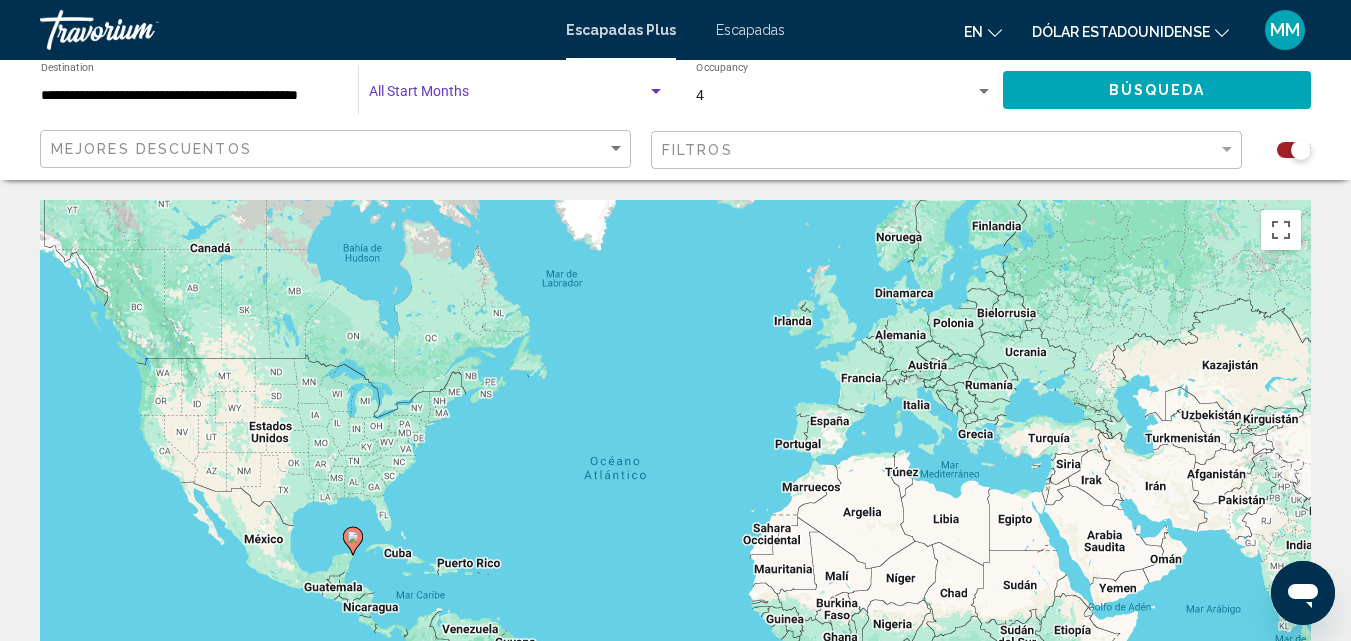 click on "Búsqueda" 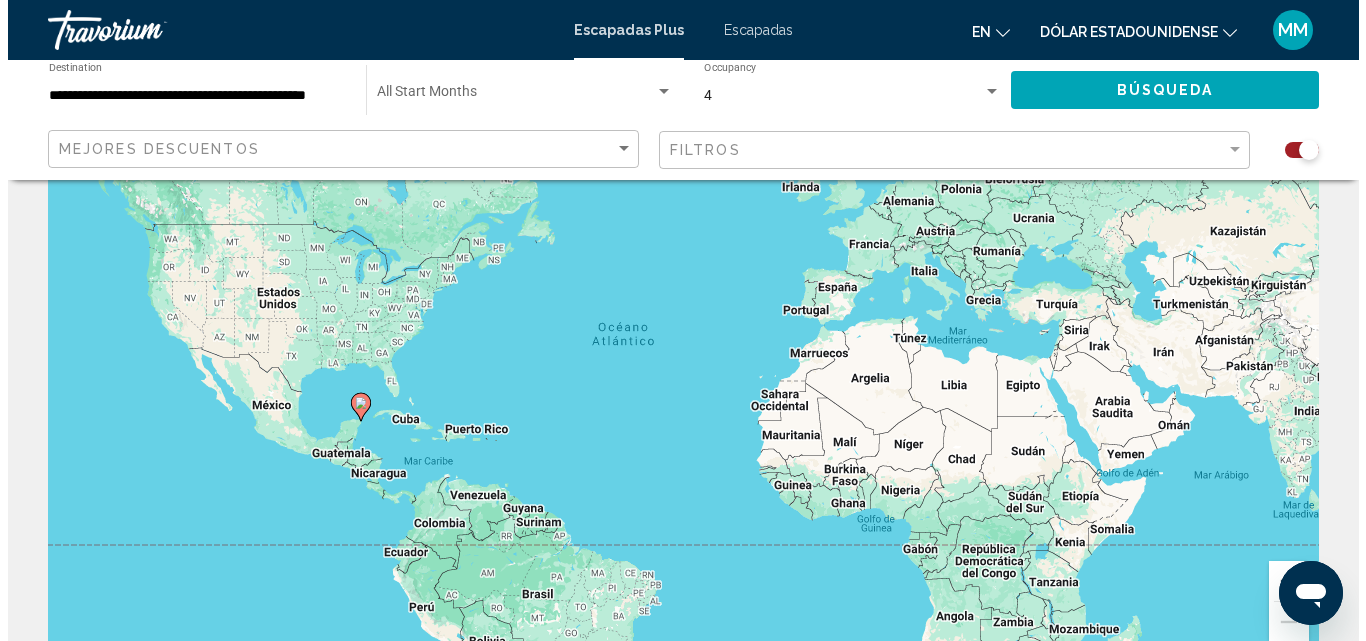 scroll, scrollTop: 0, scrollLeft: 0, axis: both 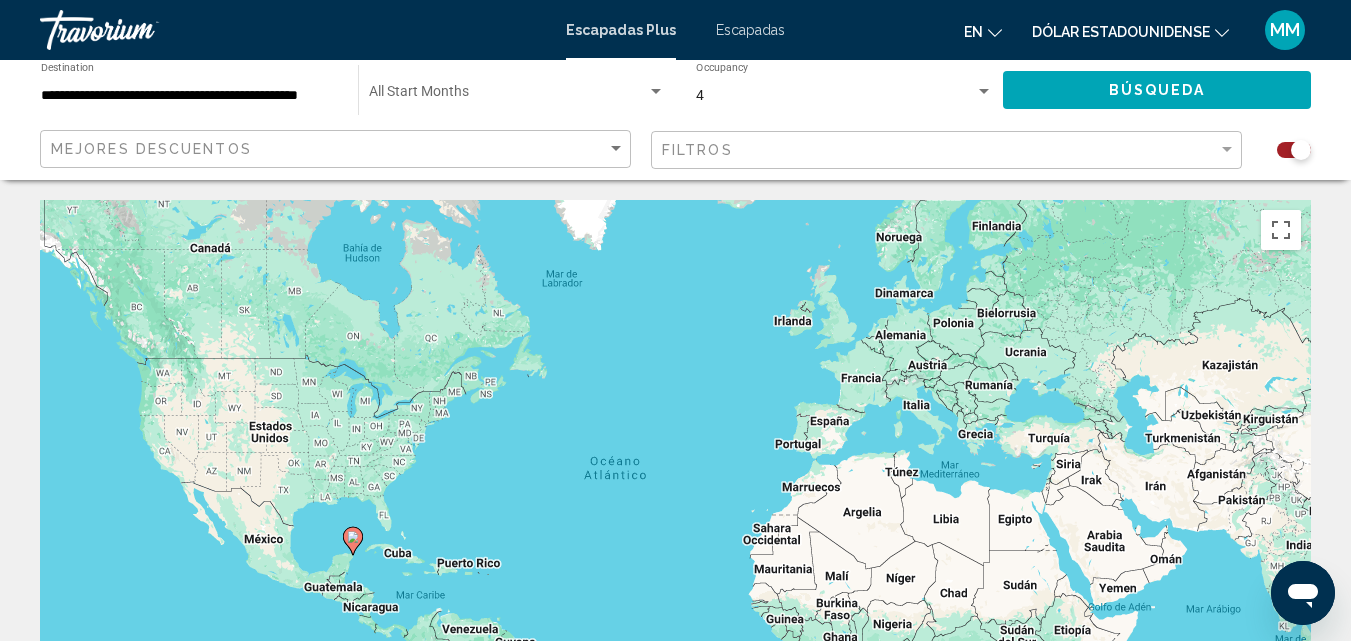 click at bounding box center (656, 92) 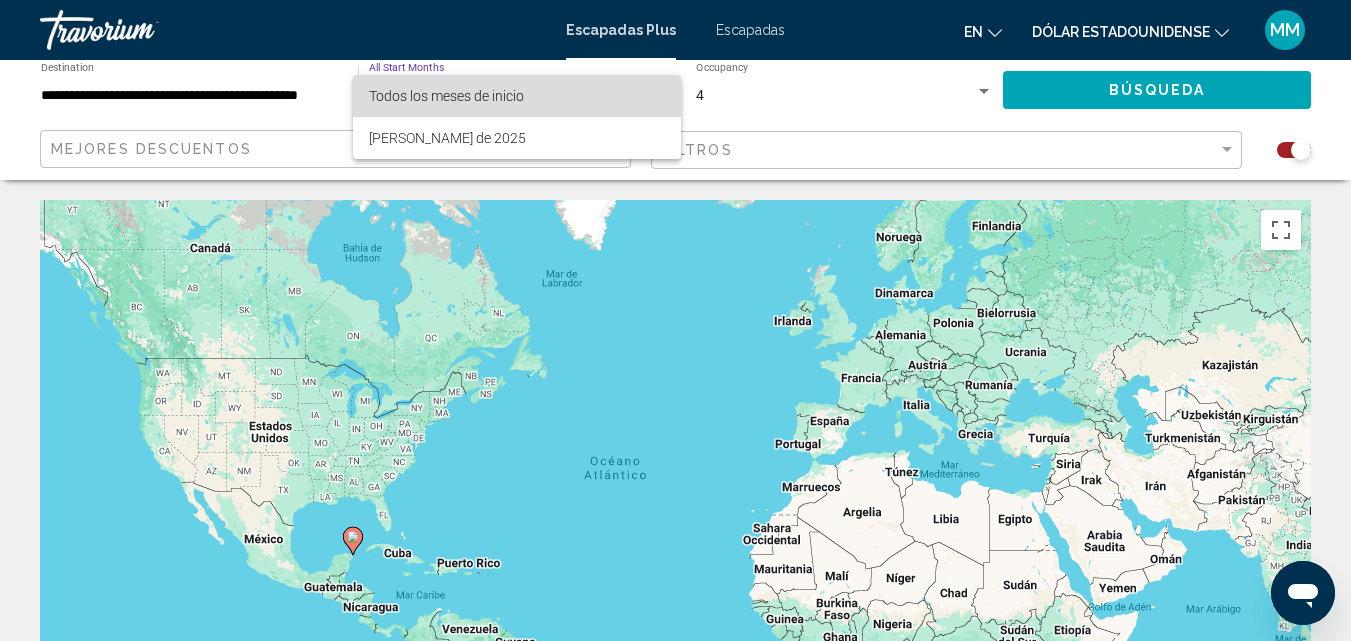 click on "Todos los meses de inicio" at bounding box center [446, 96] 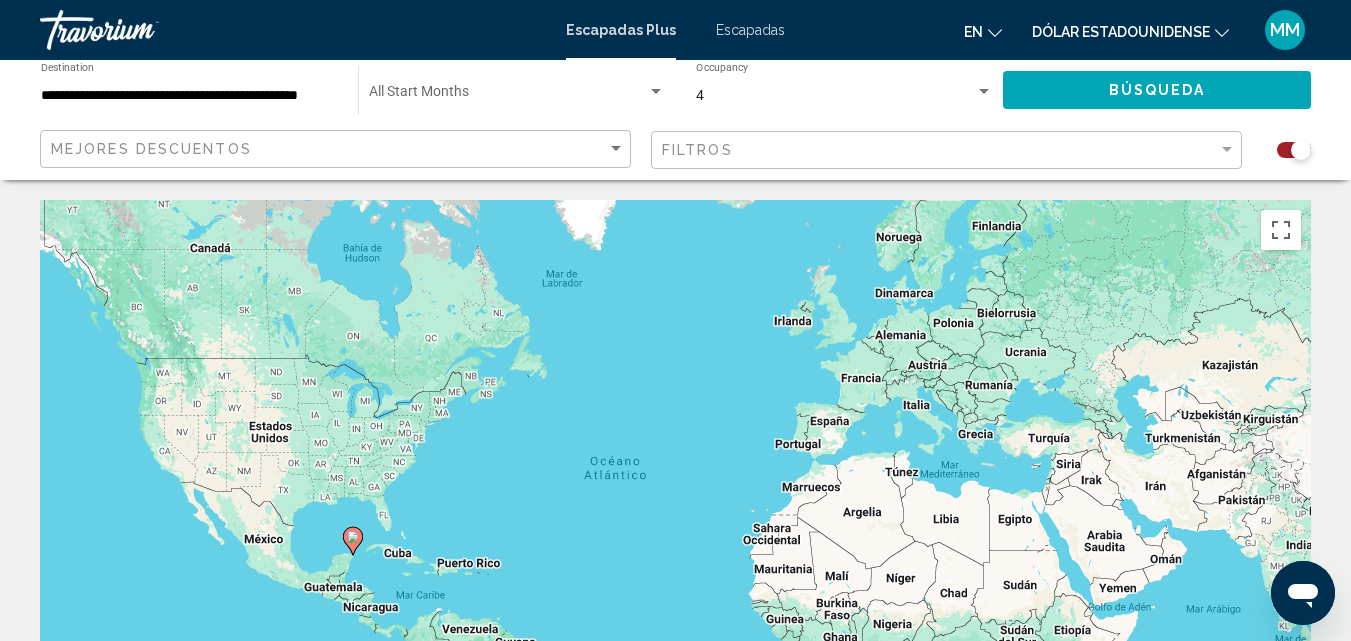 click 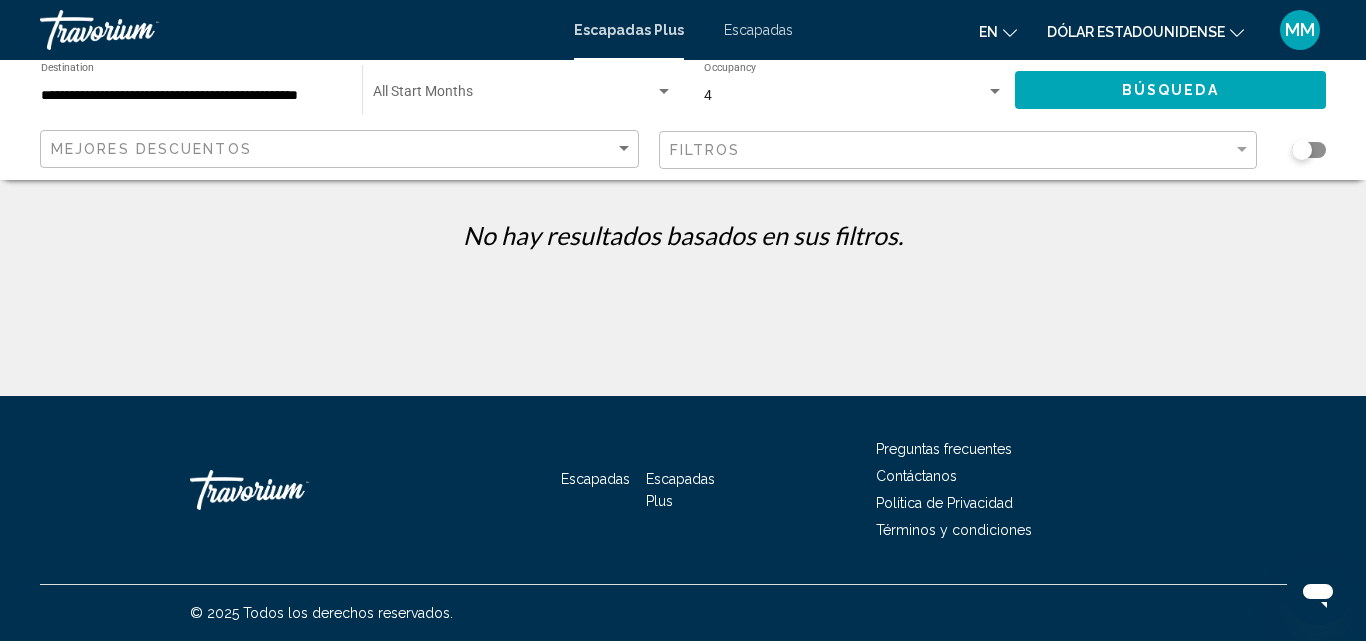click on "Búsqueda" 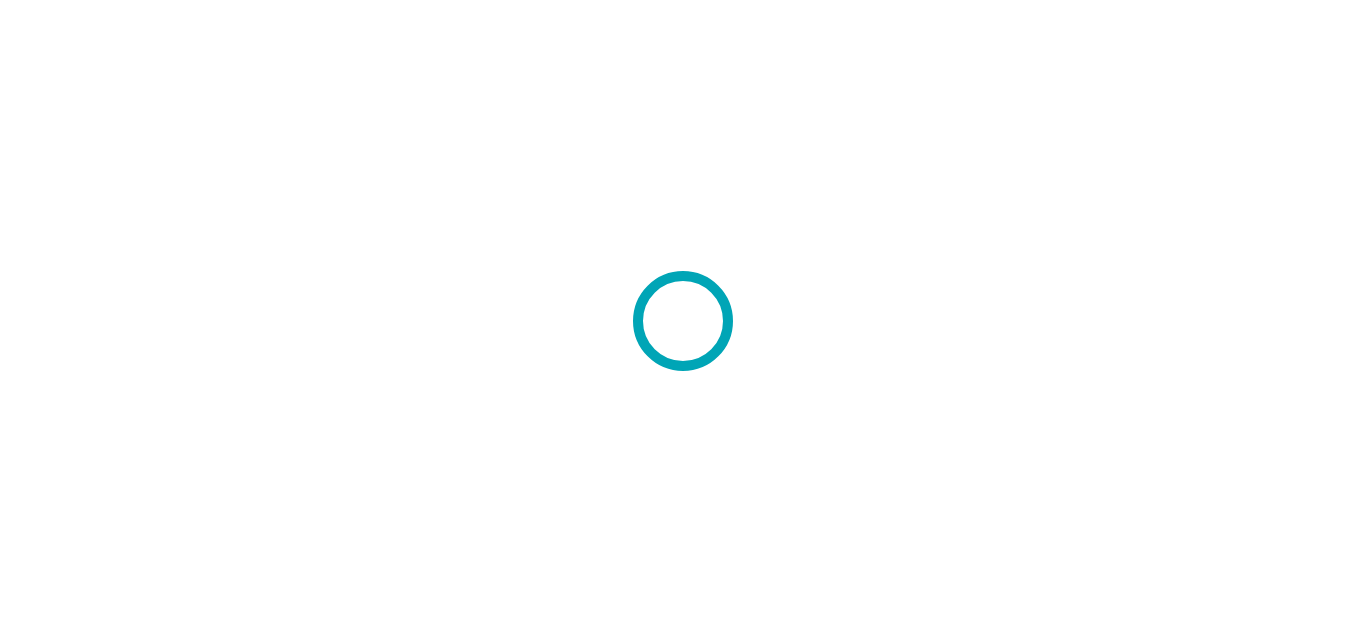 scroll, scrollTop: 0, scrollLeft: 0, axis: both 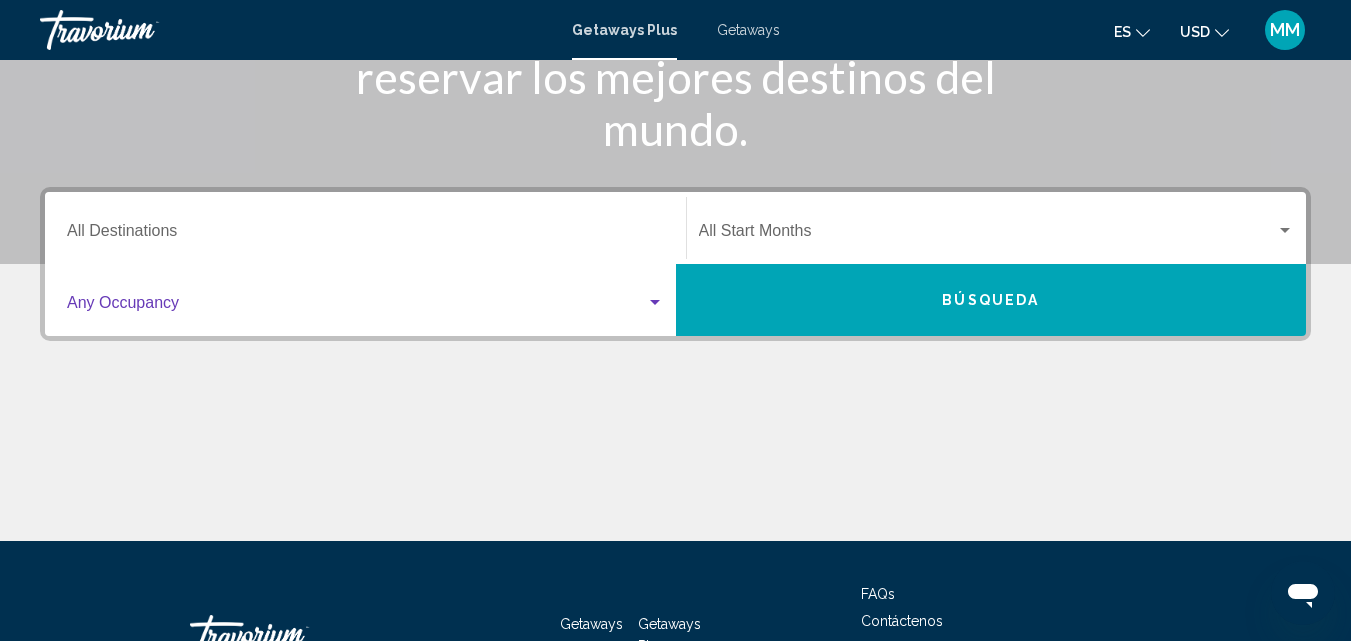 click at bounding box center [655, 303] 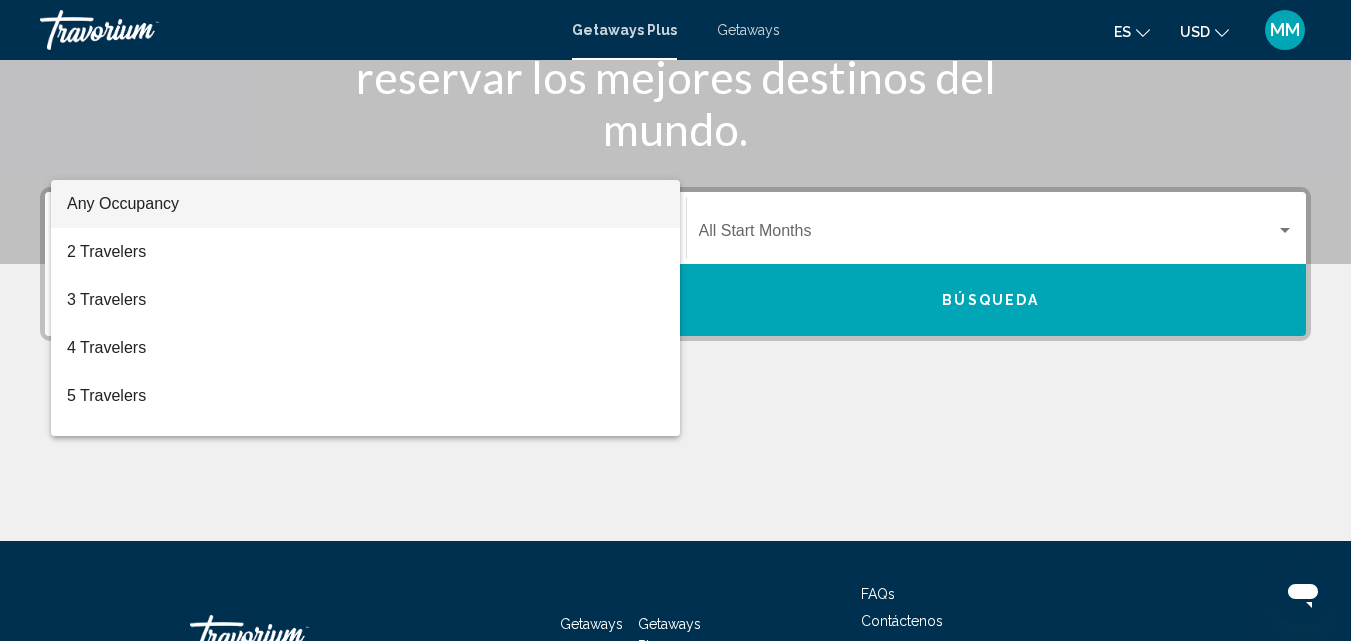 scroll, scrollTop: 458, scrollLeft: 0, axis: vertical 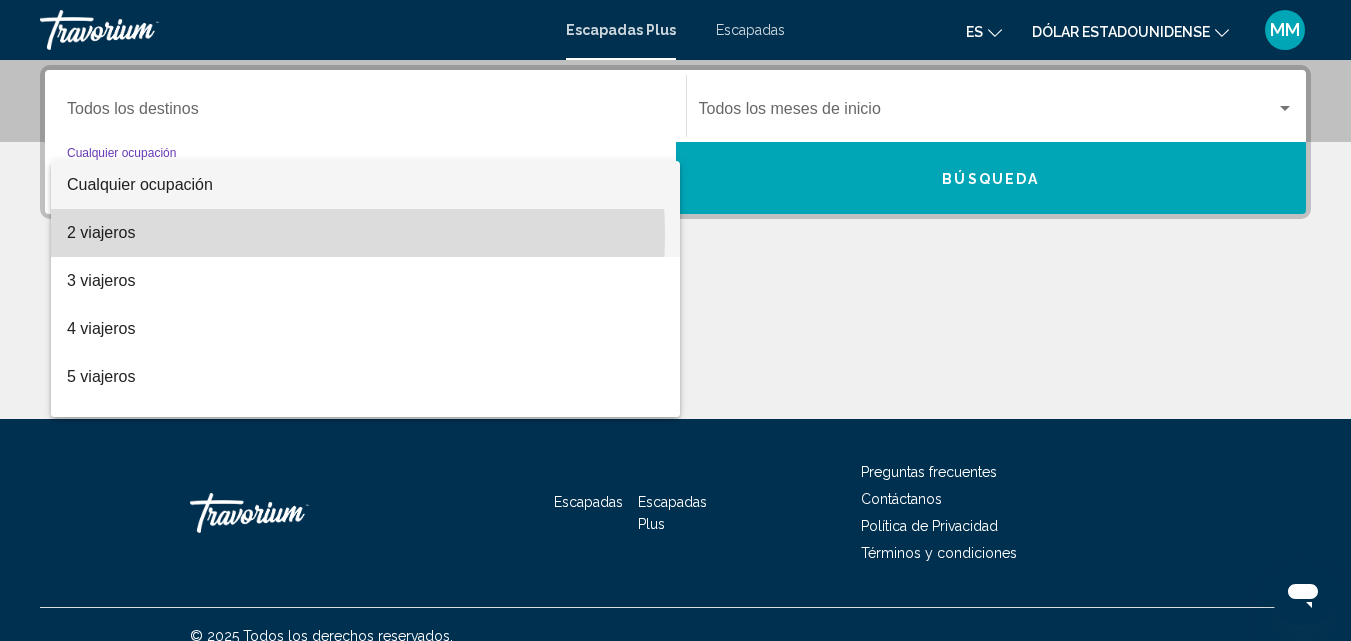 click on "2 viajeros" at bounding box center [101, 232] 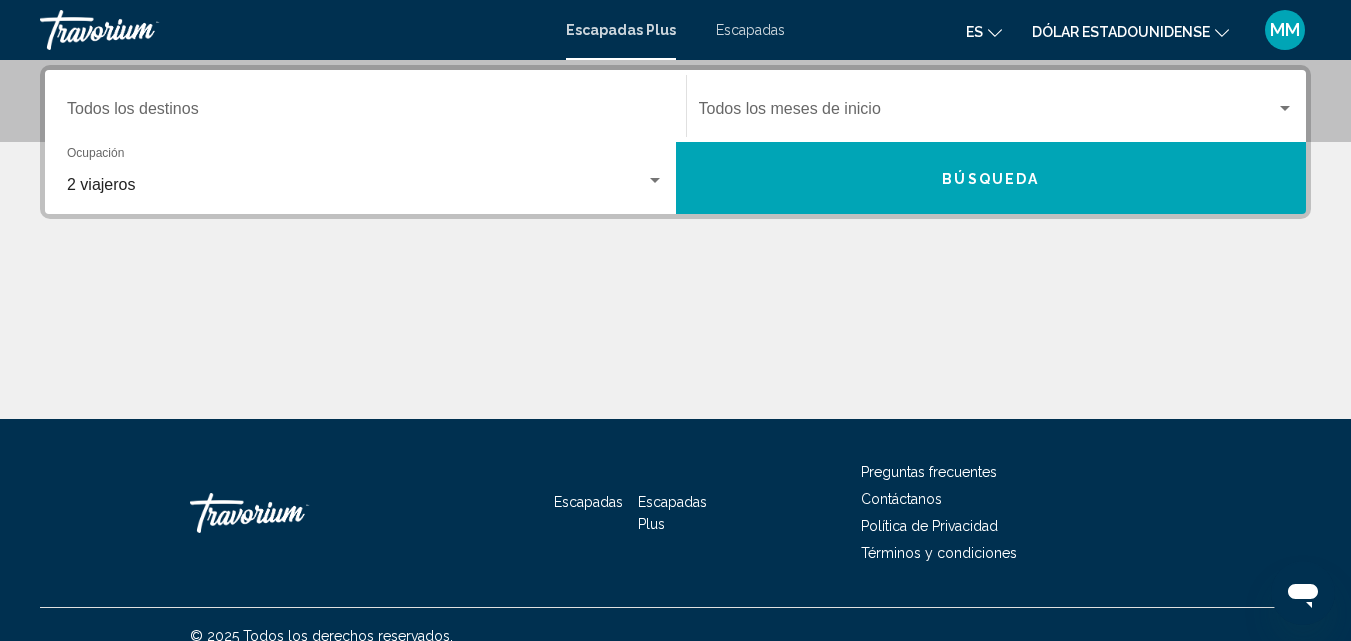 click at bounding box center (675, 344) 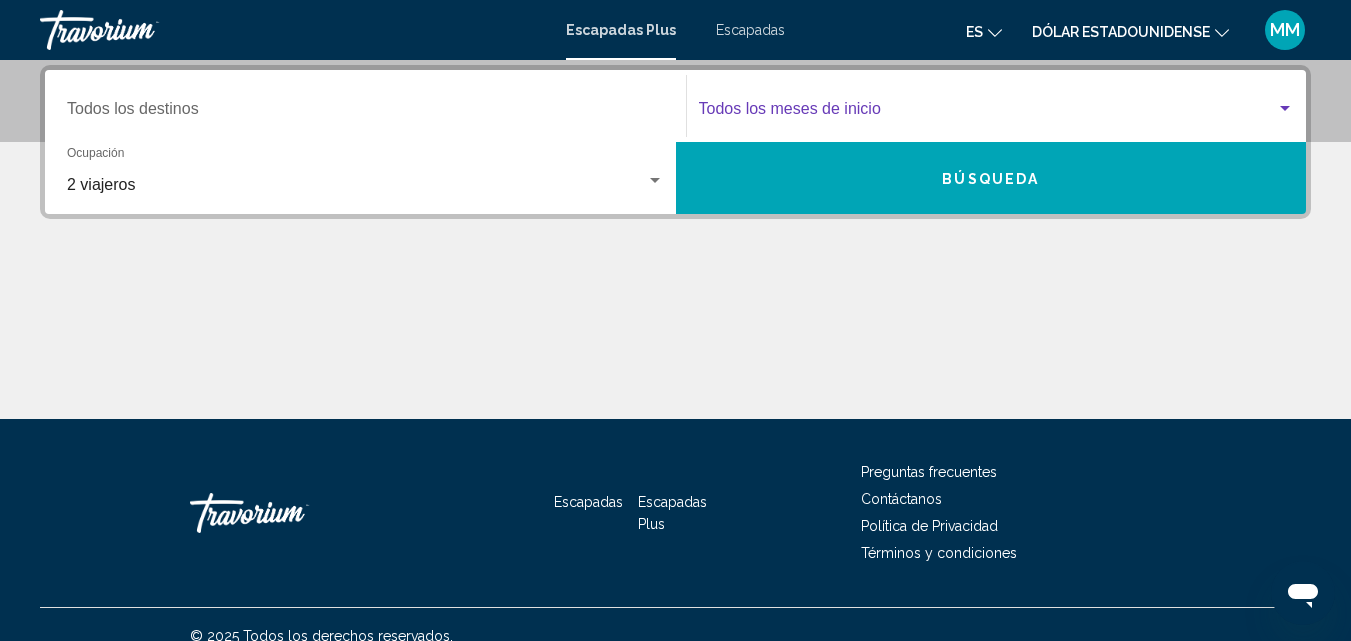 click at bounding box center (1285, 108) 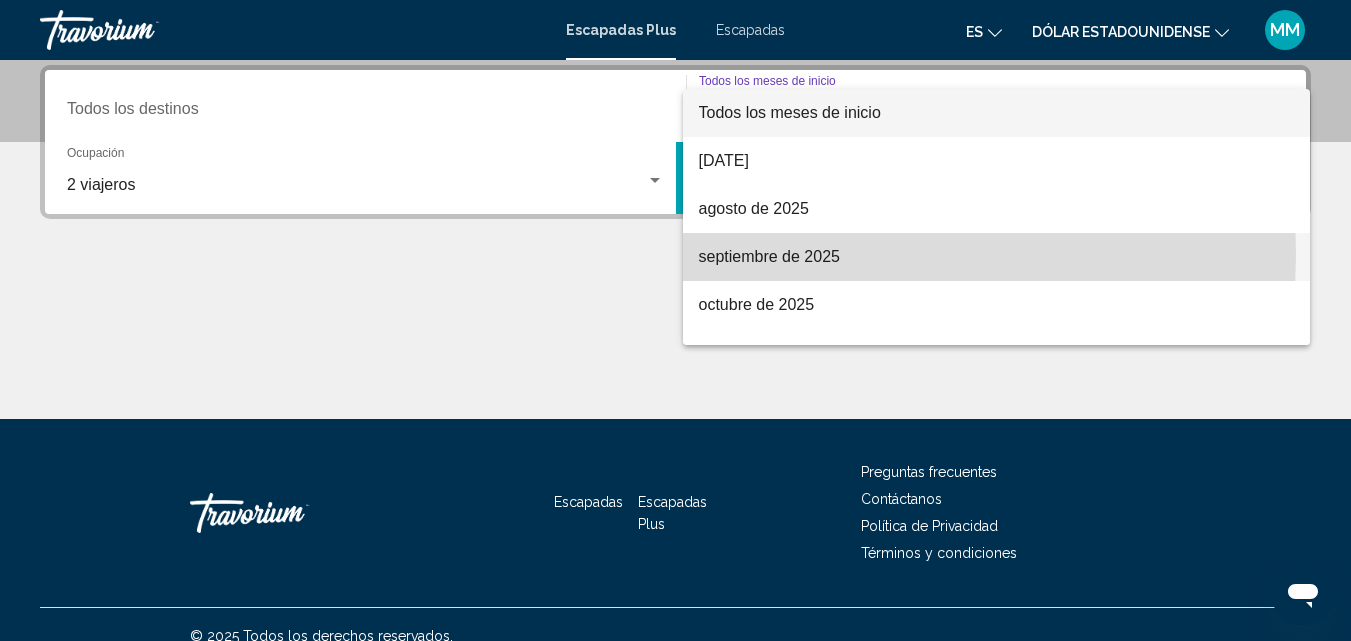 click on "septiembre de 2025" at bounding box center [769, 256] 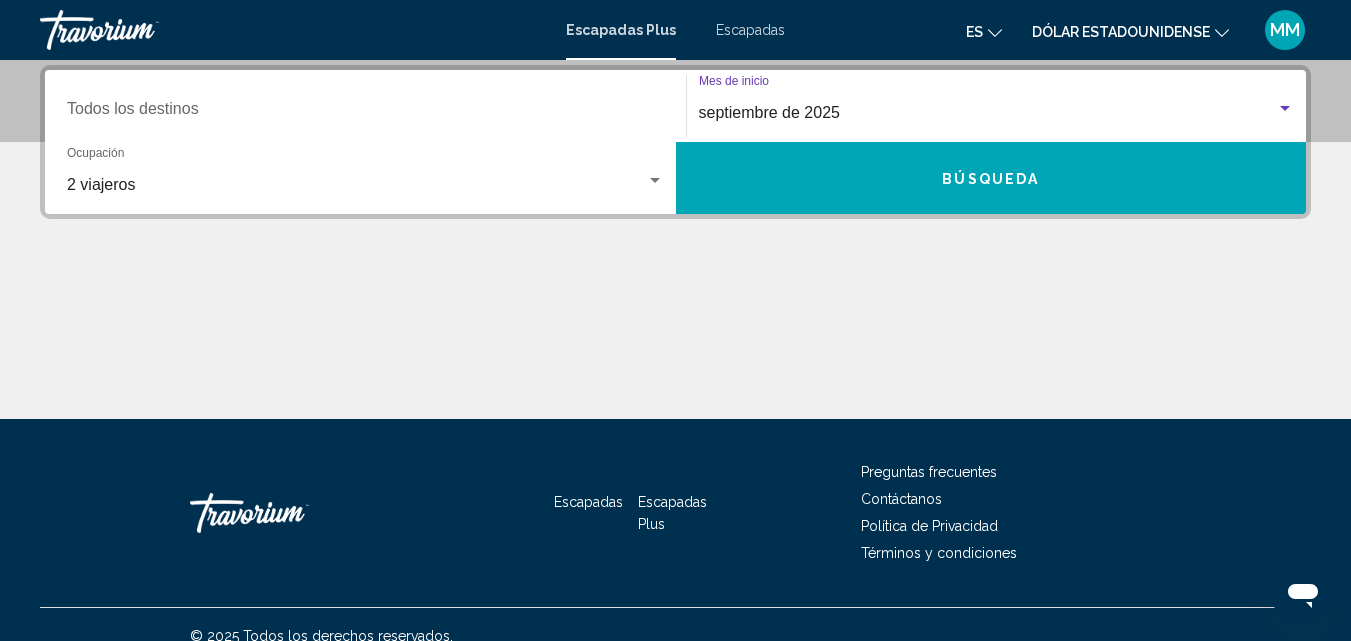 click on "Búsqueda" at bounding box center (990, 179) 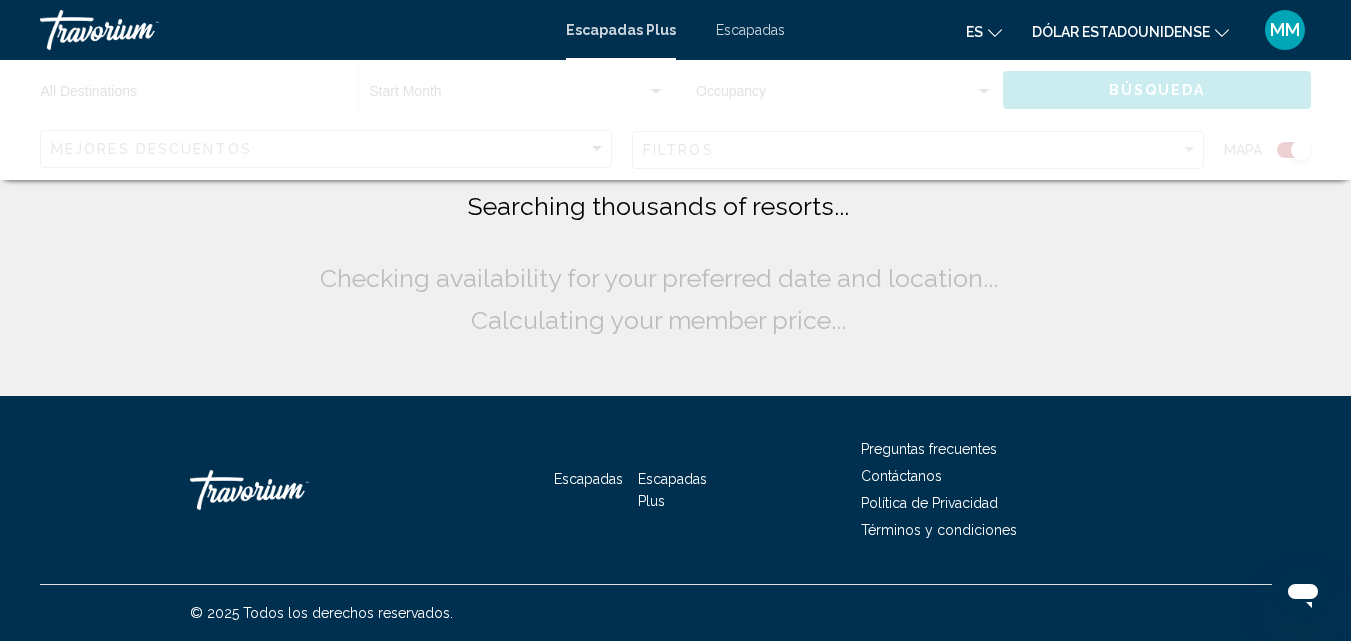 scroll, scrollTop: 0, scrollLeft: 0, axis: both 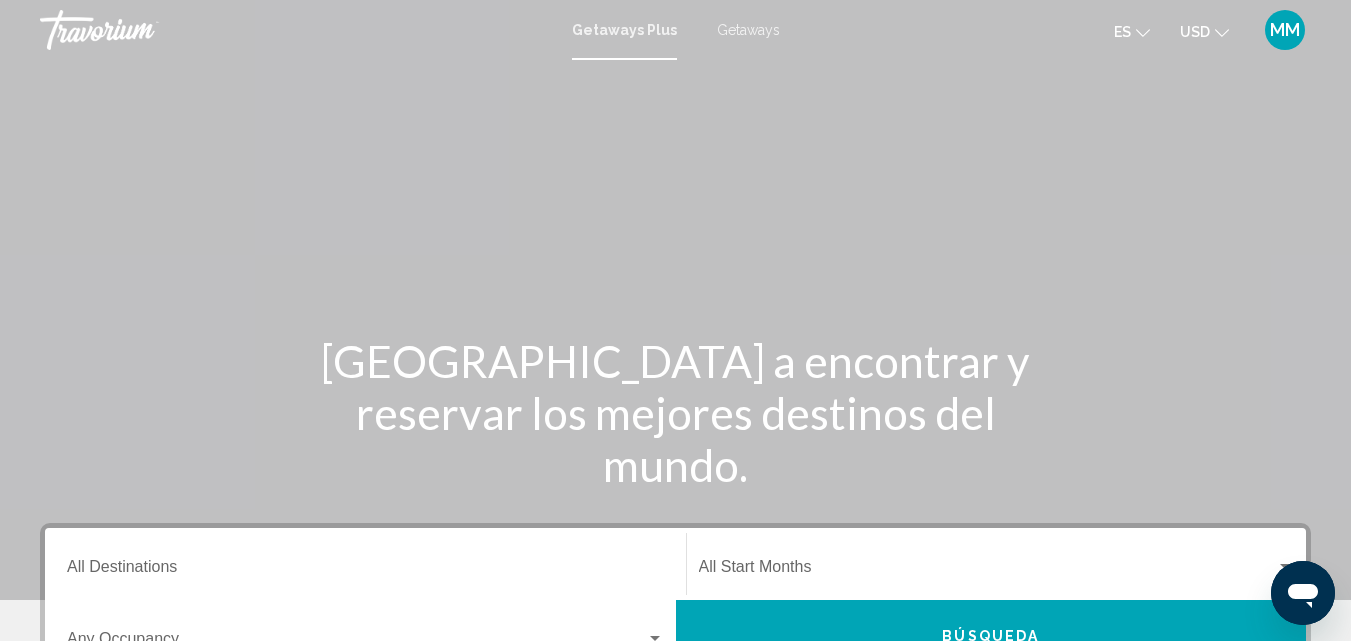 click on "Getaways" at bounding box center [748, 30] 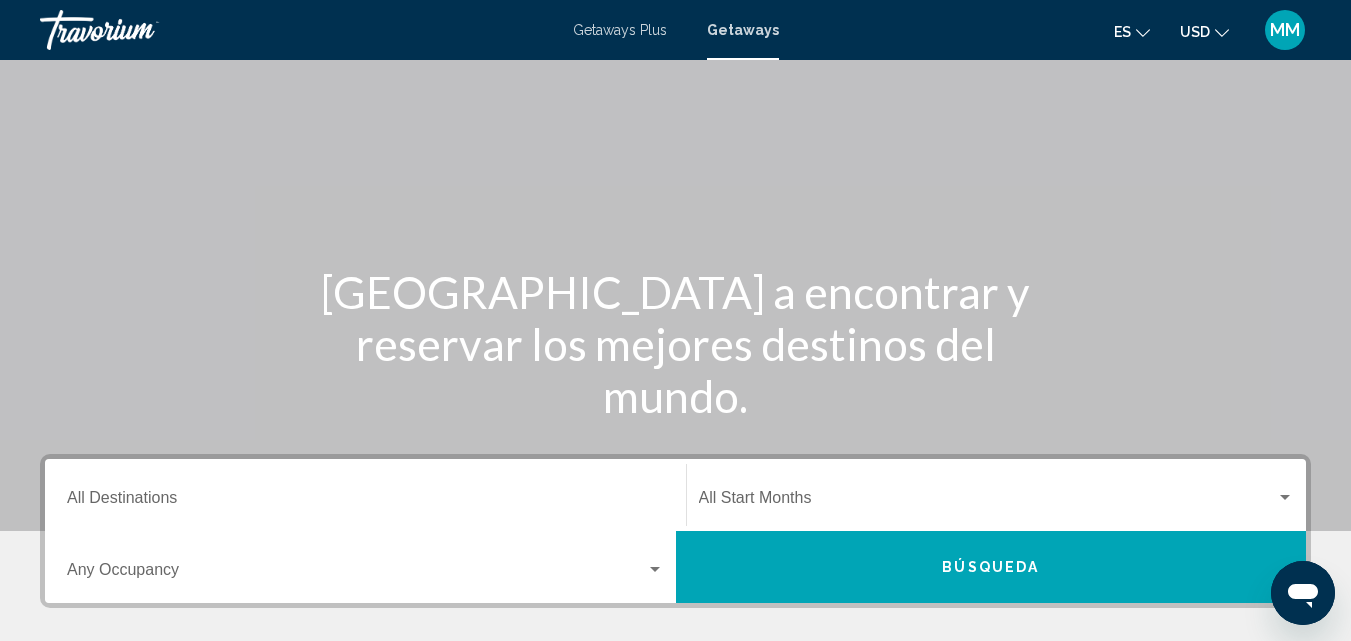 scroll, scrollTop: 65, scrollLeft: 0, axis: vertical 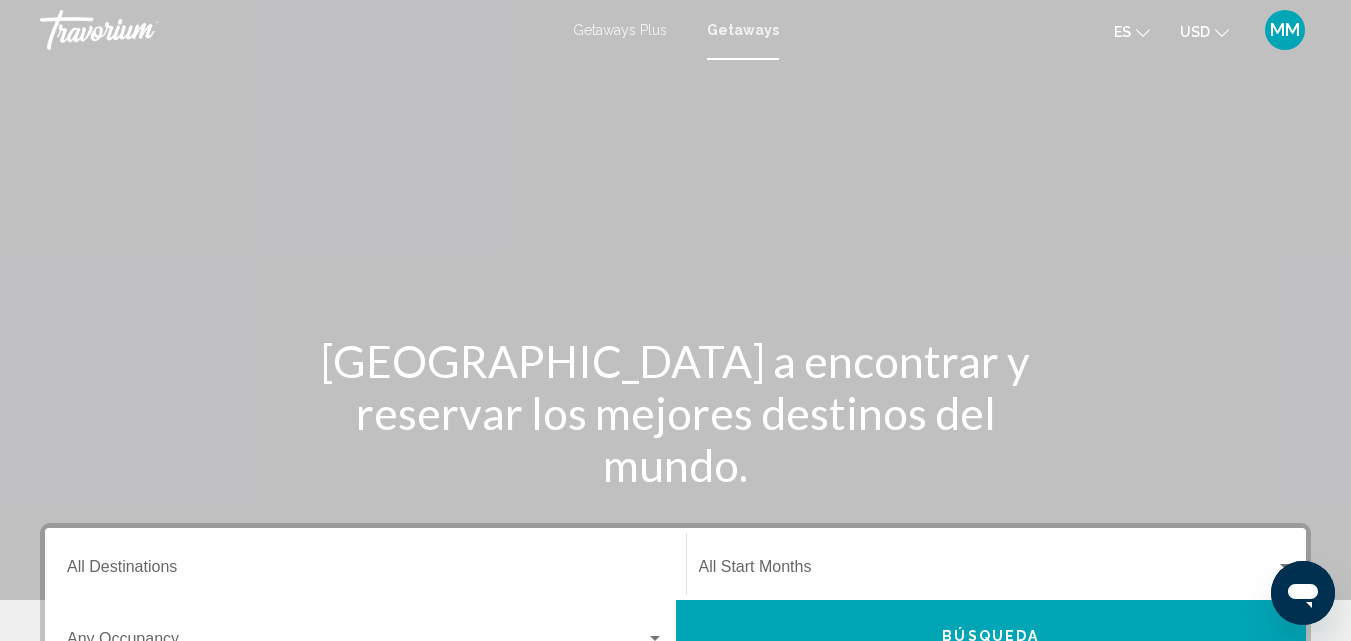 click on "MM" at bounding box center (1285, 30) 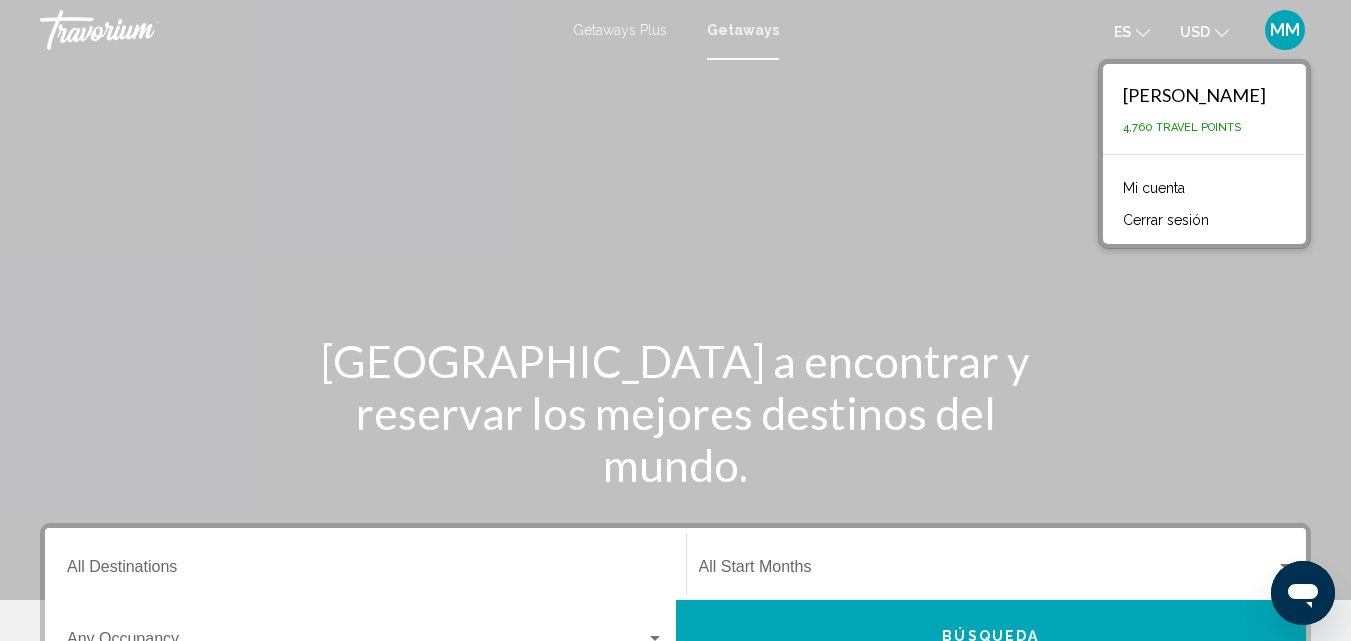 click at bounding box center [675, 300] 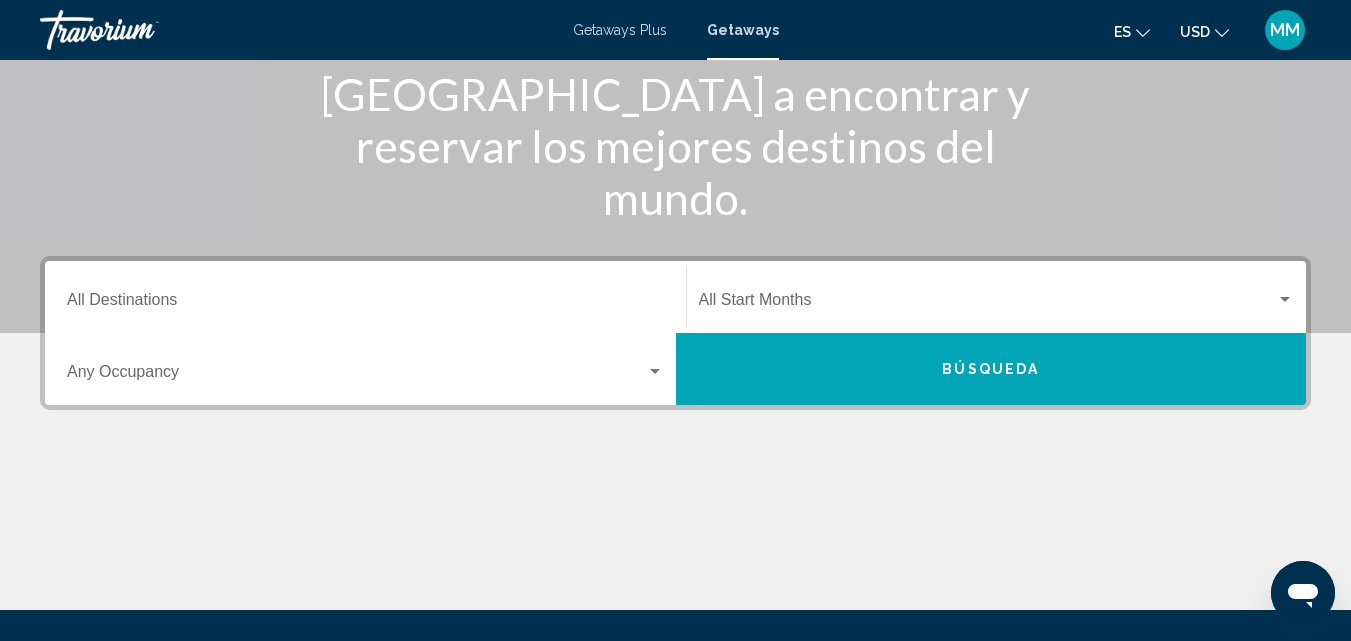 scroll, scrollTop: 271, scrollLeft: 0, axis: vertical 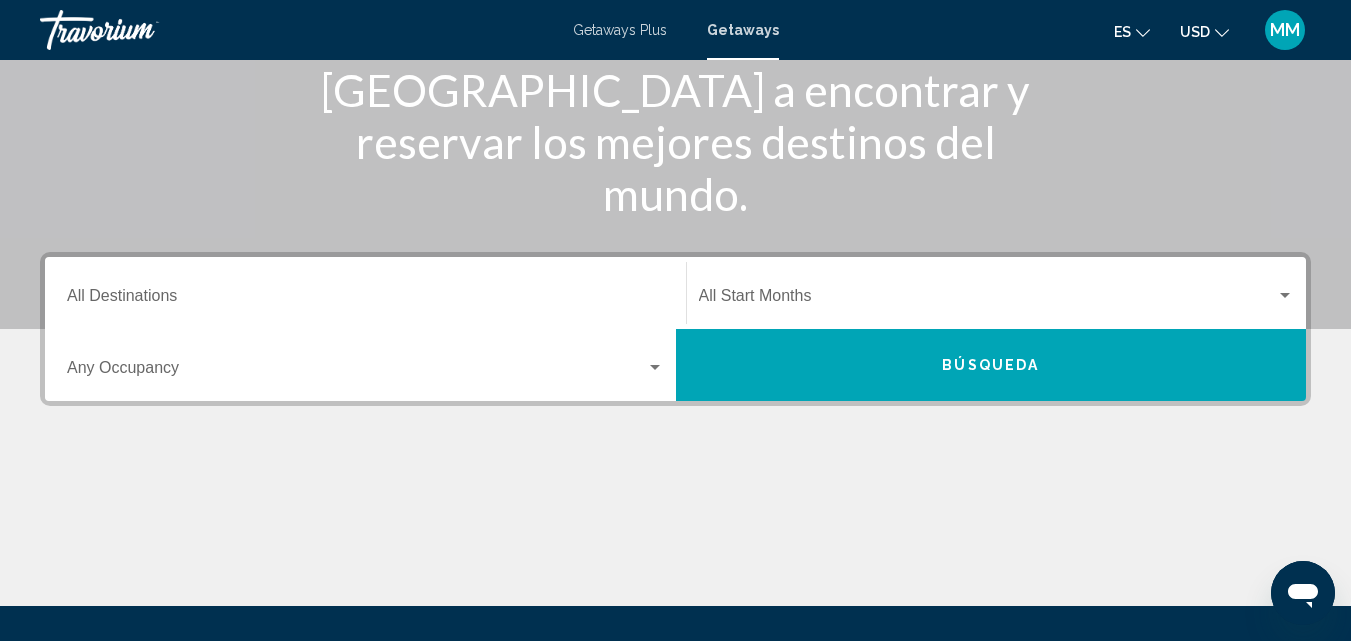 click on "Occupancy Any Occupancy" at bounding box center [365, 365] 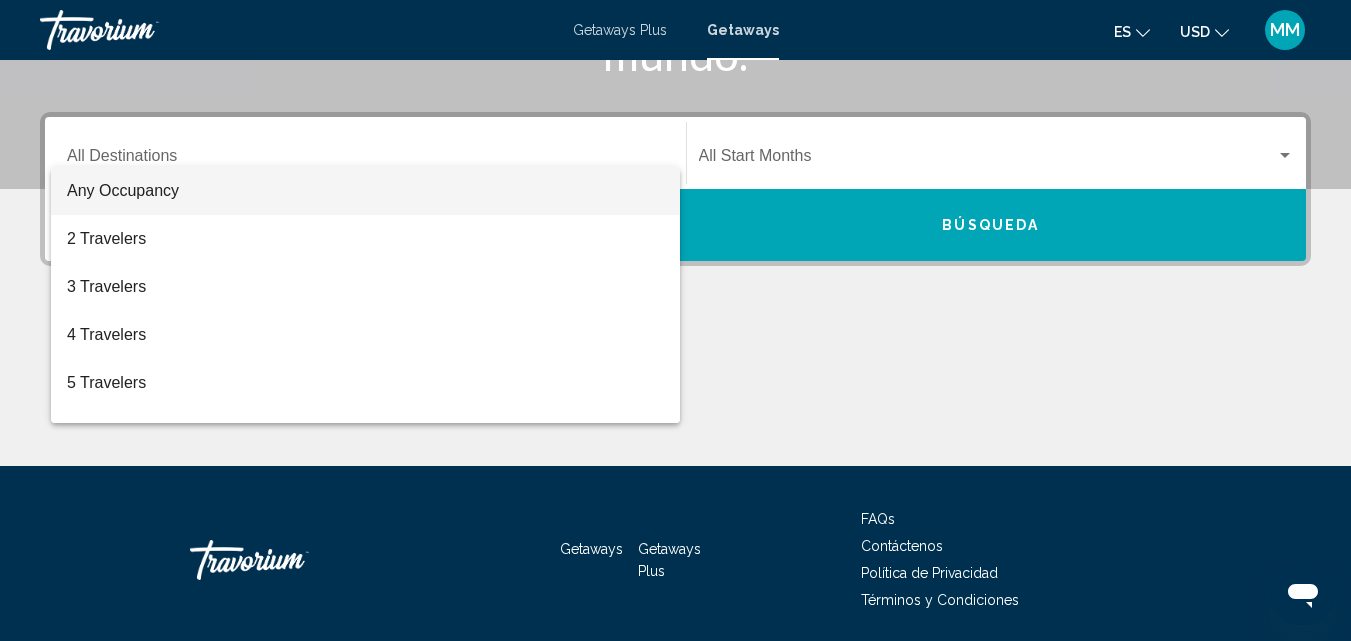 scroll, scrollTop: 458, scrollLeft: 0, axis: vertical 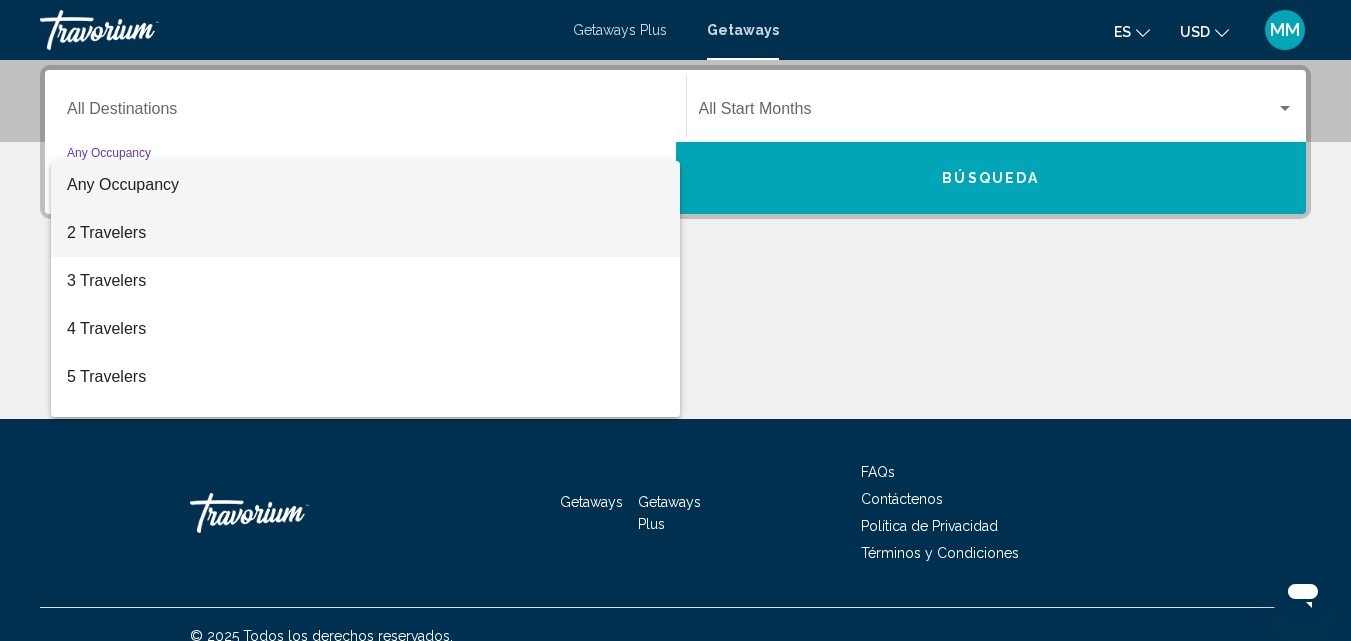 click on "2 Travelers" at bounding box center [365, 233] 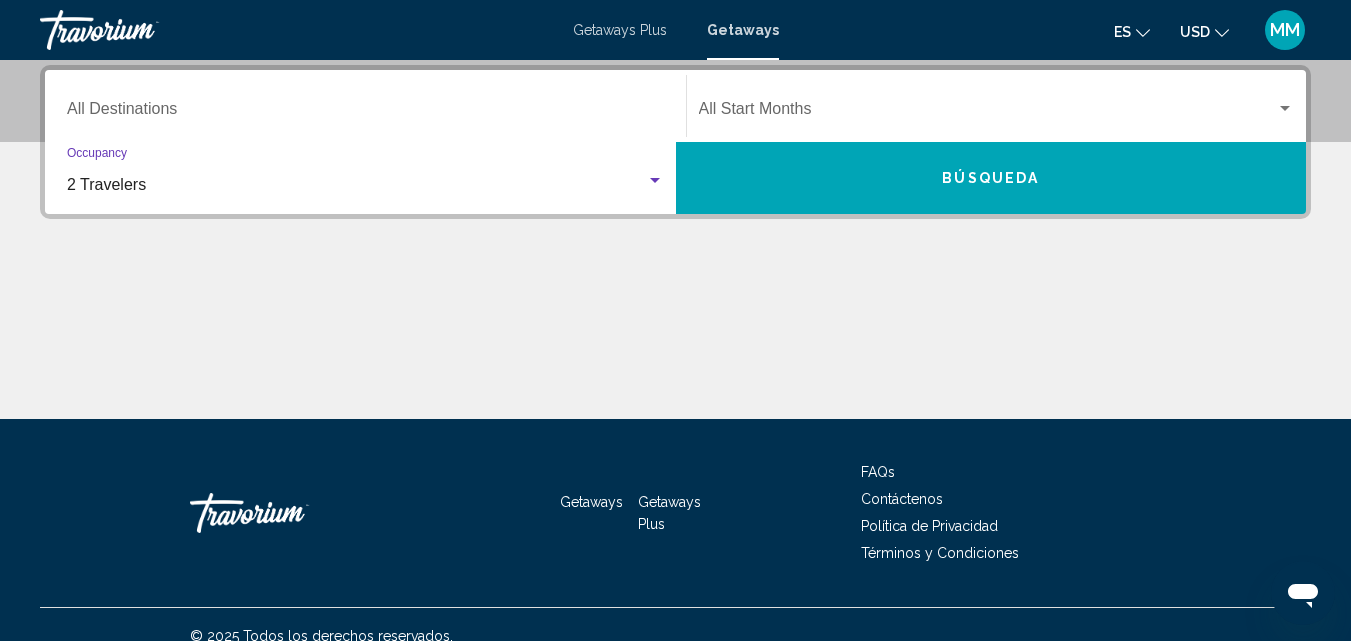 click on "Búsqueda" at bounding box center (990, 179) 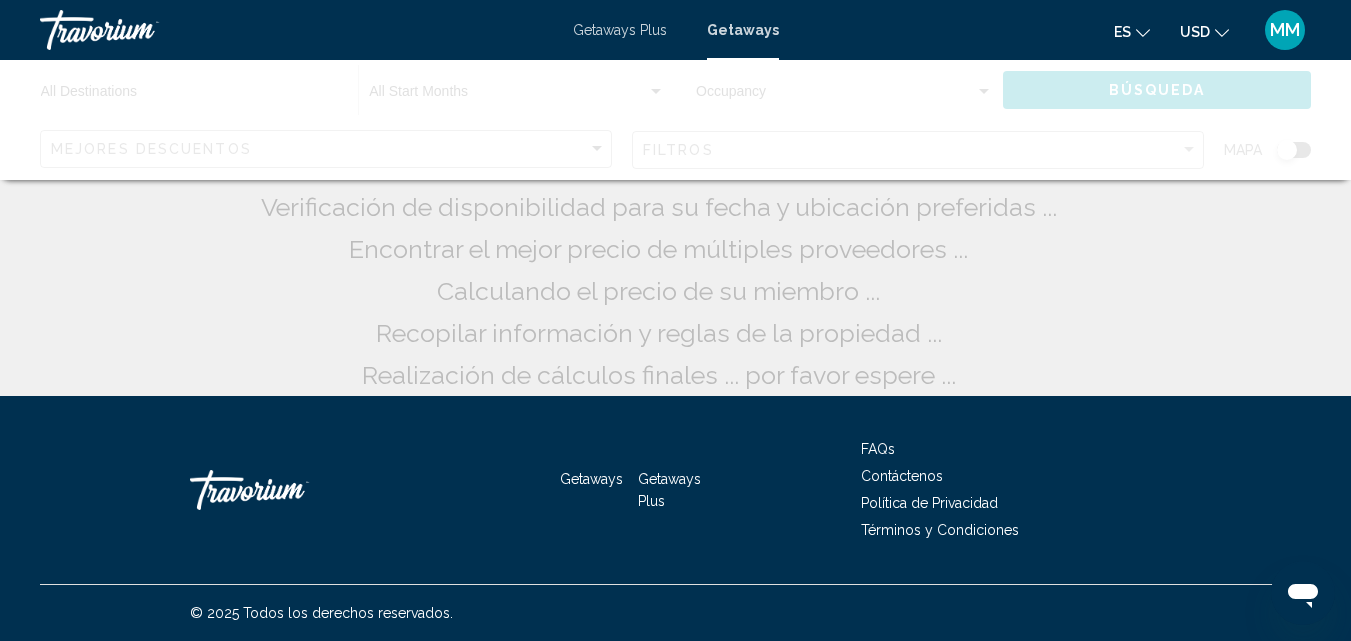 scroll, scrollTop: 0, scrollLeft: 0, axis: both 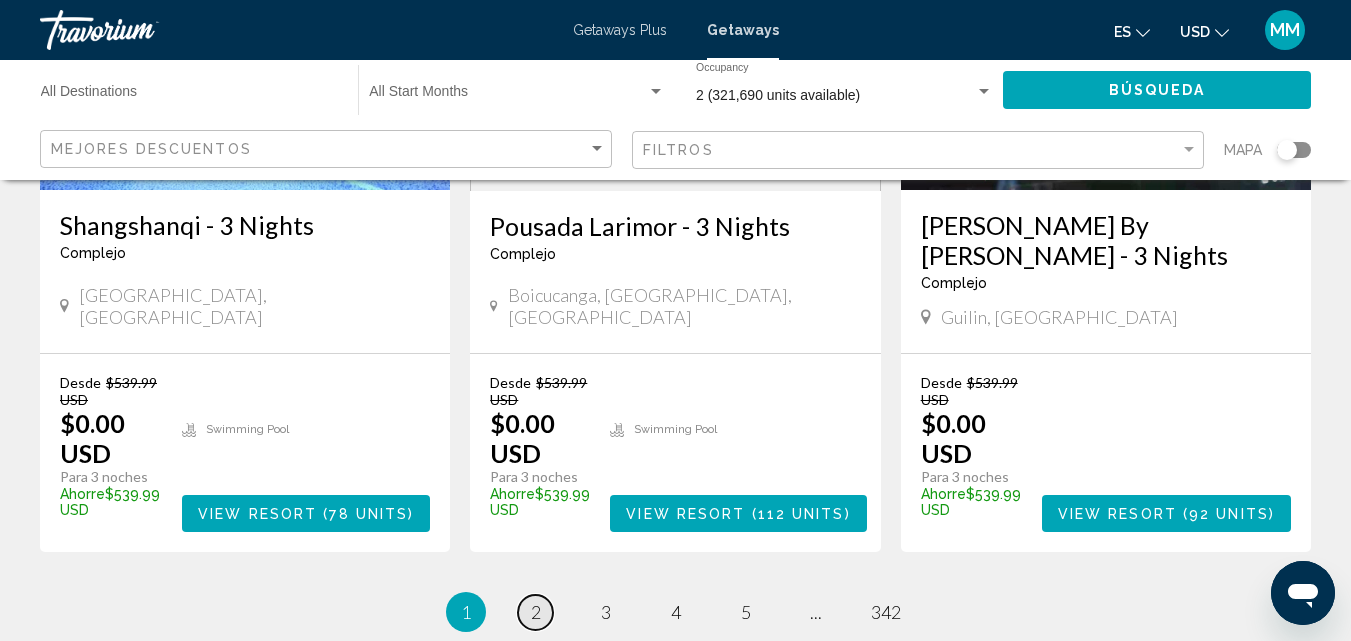 click on "2" at bounding box center (536, 612) 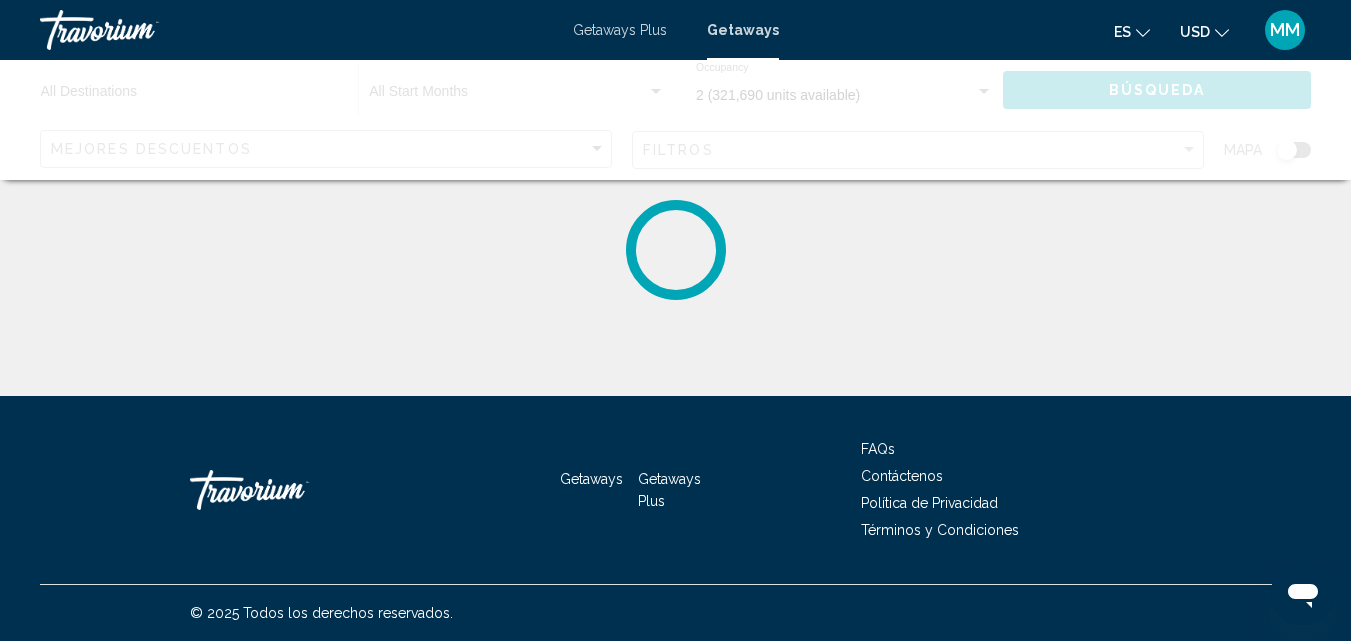 scroll, scrollTop: 0, scrollLeft: 0, axis: both 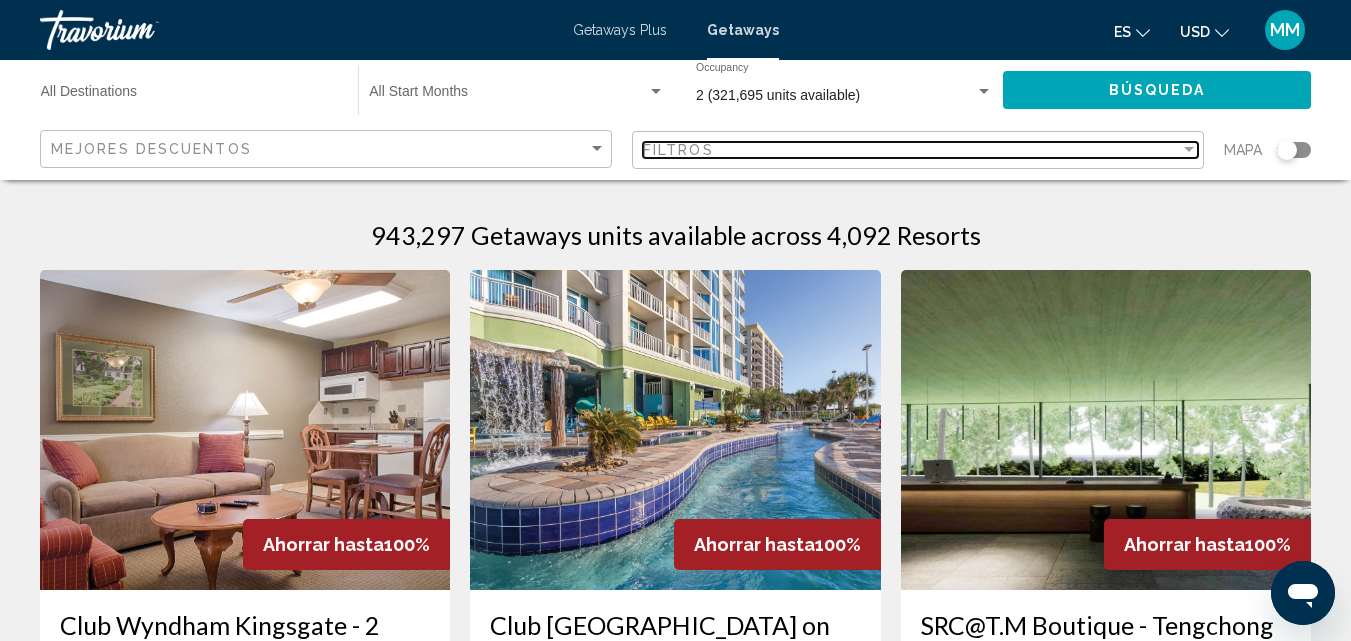 click at bounding box center [1189, 150] 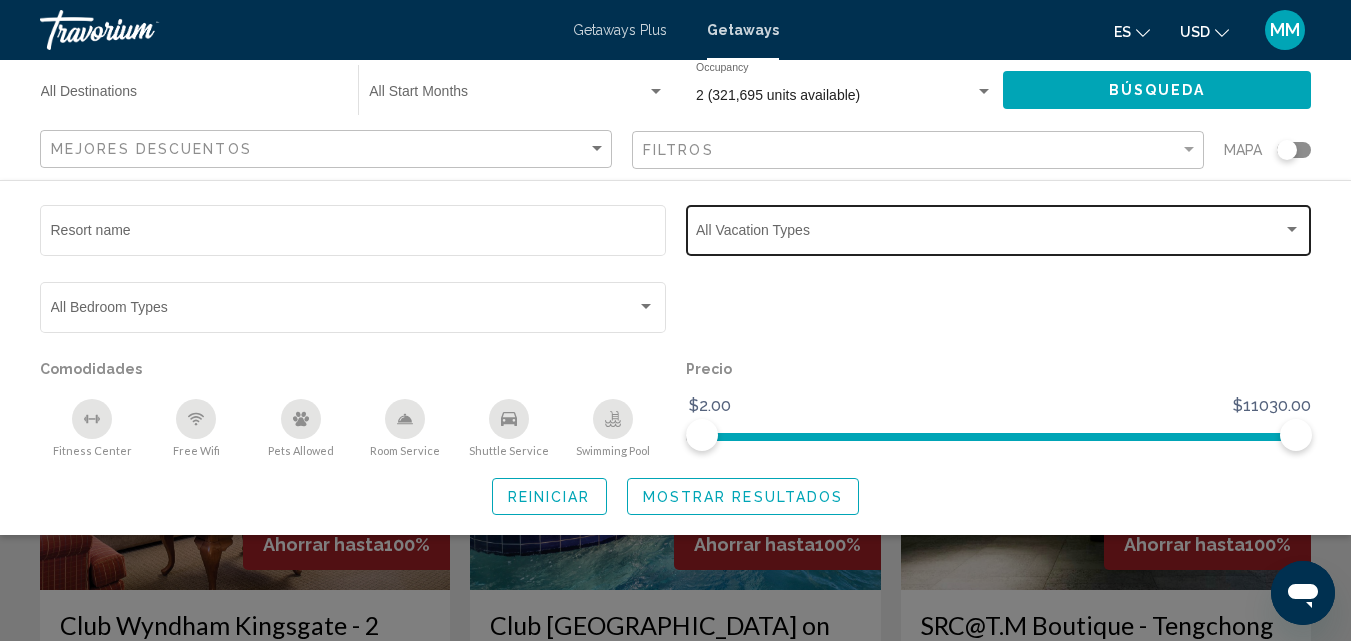 click on "Vacation Types All Vacation Types" 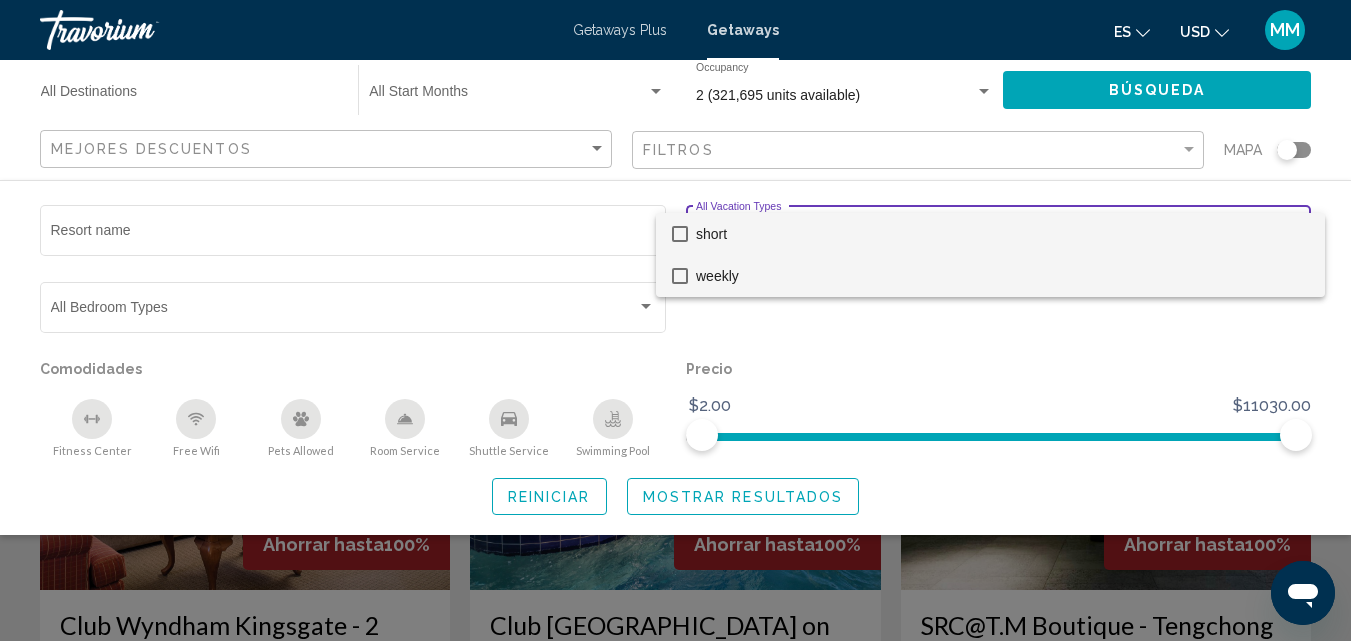 click at bounding box center (680, 276) 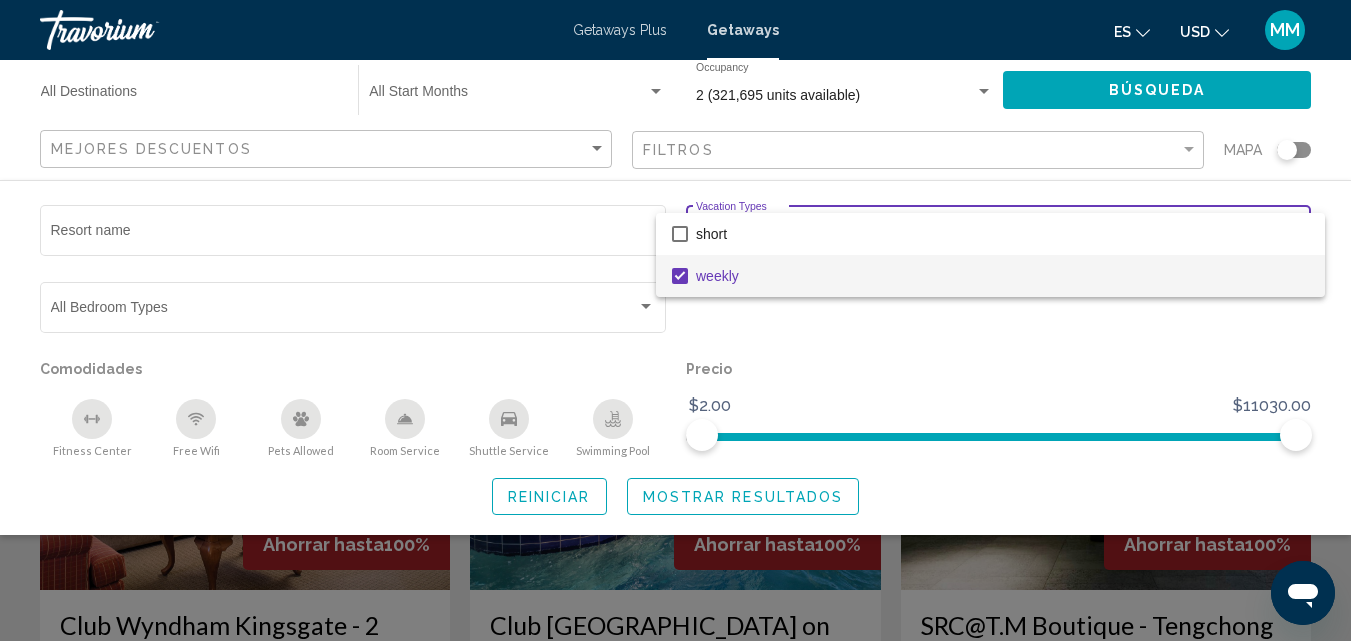 click at bounding box center [675, 320] 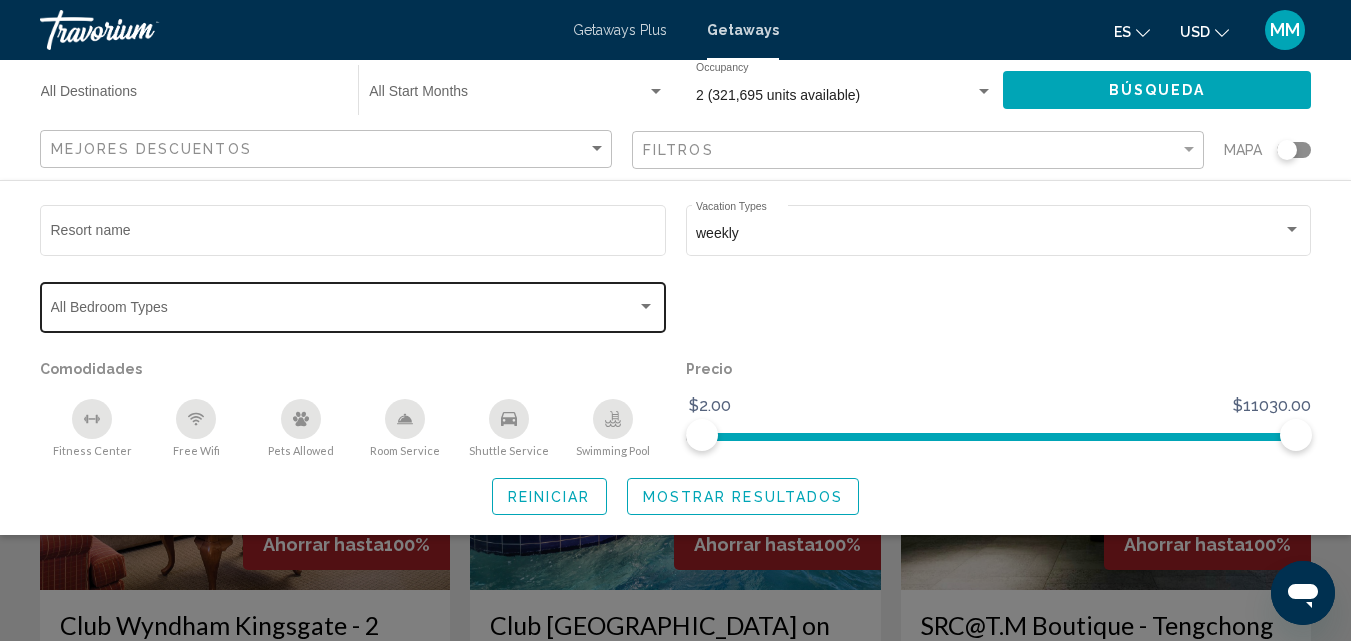 click at bounding box center [344, 311] 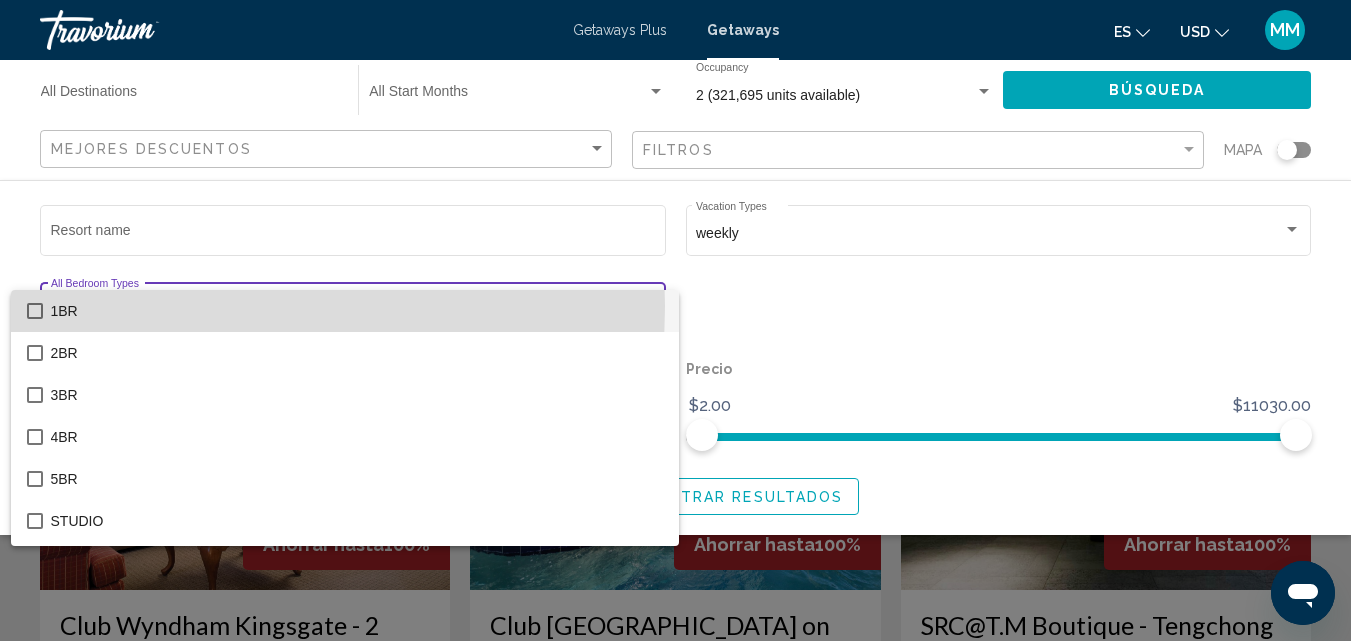 click at bounding box center [35, 311] 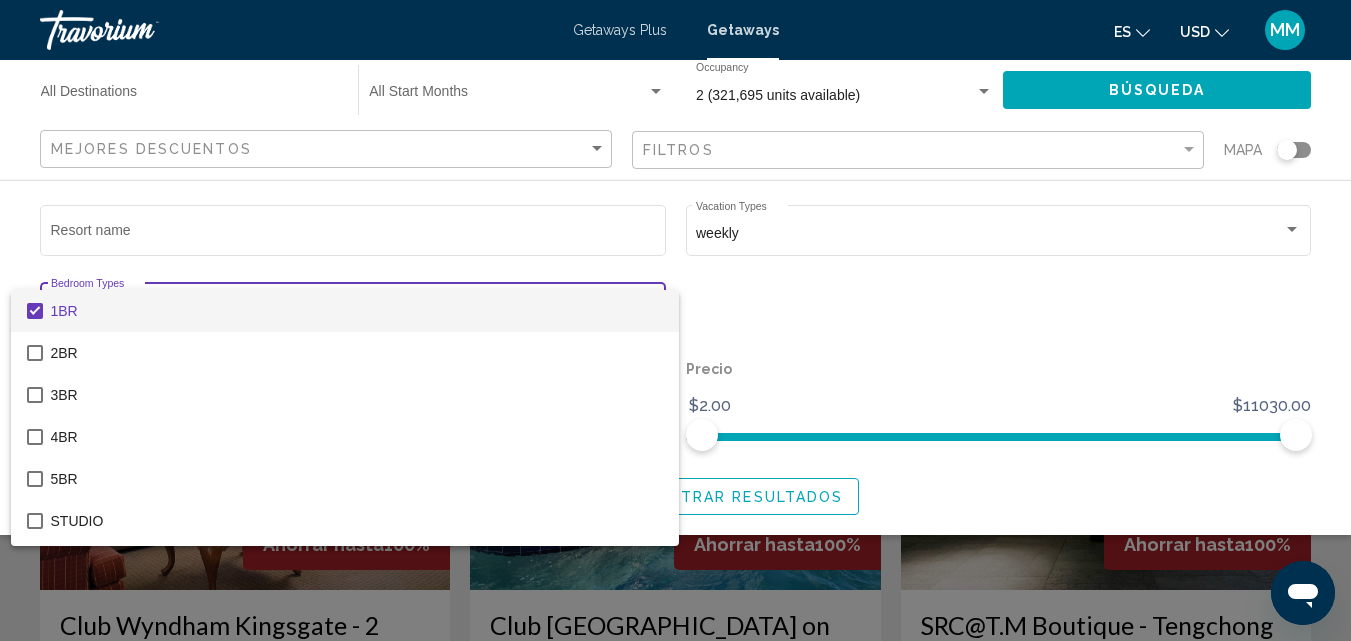 click at bounding box center [675, 320] 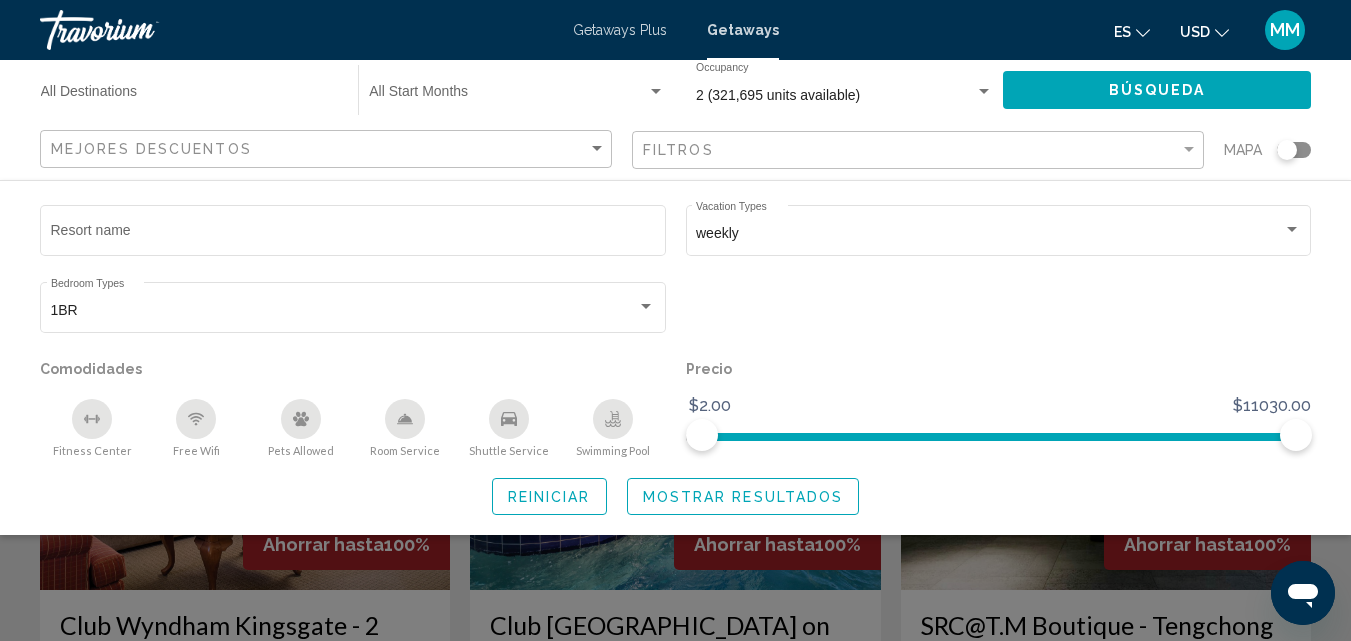 click on "Mostrar resultados" 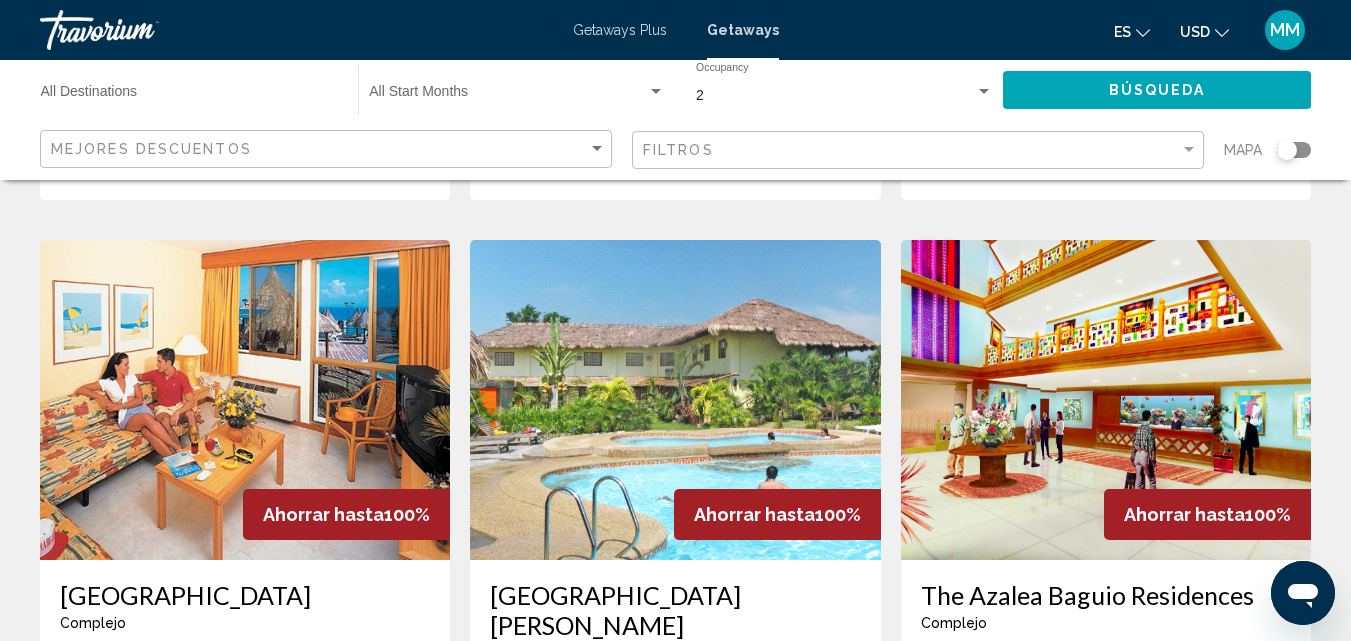scroll, scrollTop: 1597, scrollLeft: 0, axis: vertical 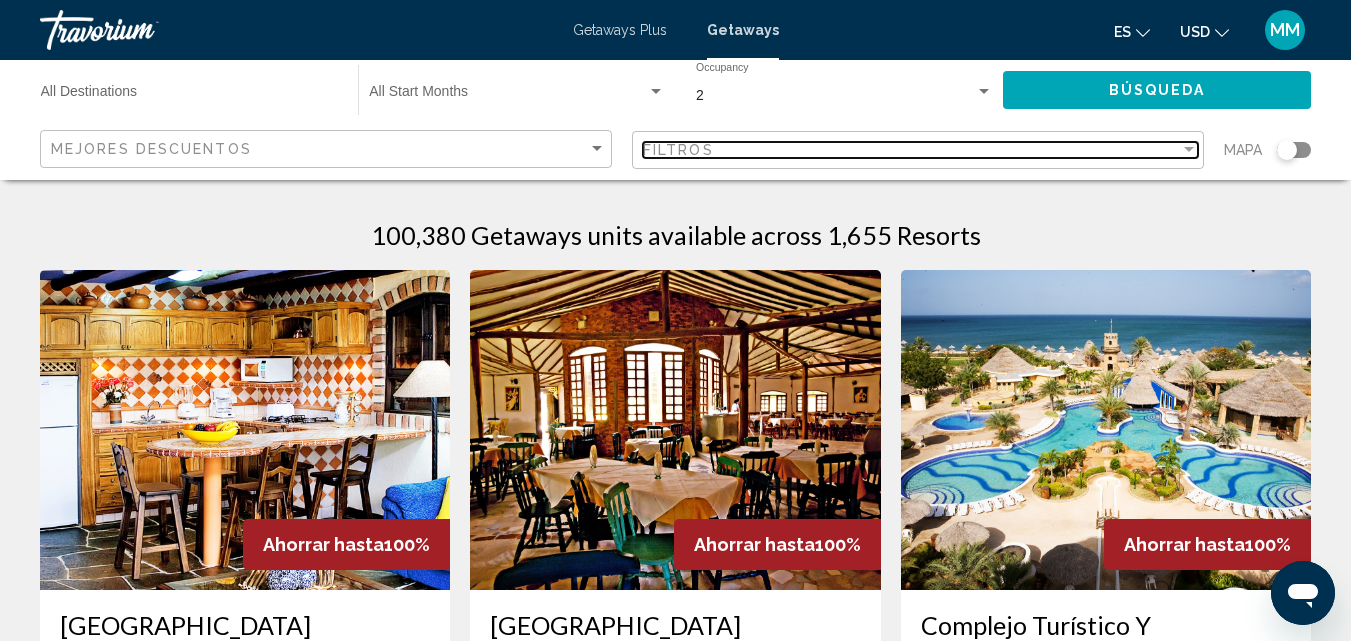 click at bounding box center [1189, 149] 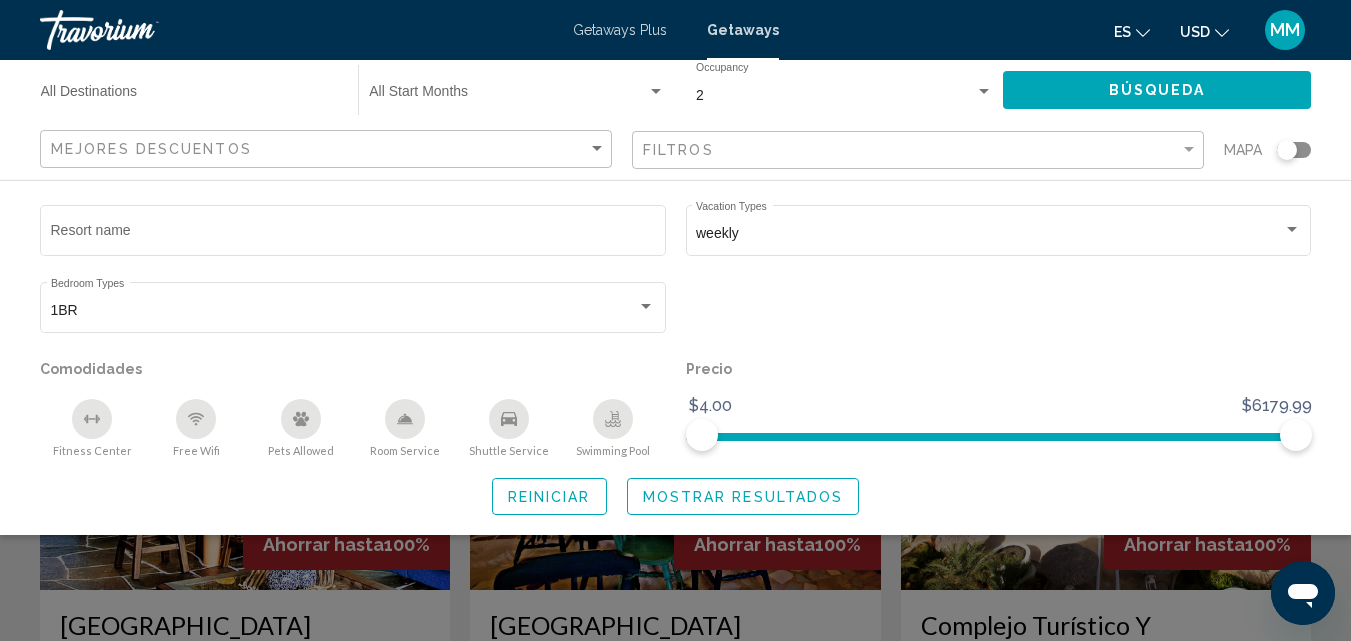 click 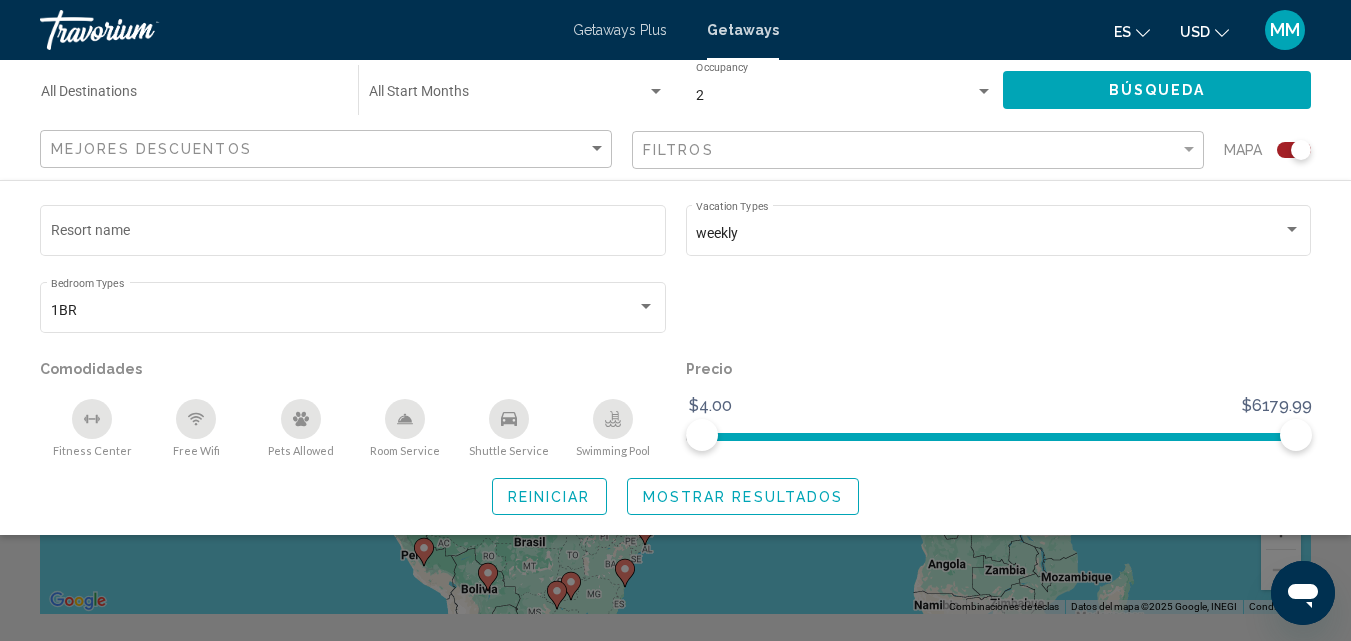 scroll, scrollTop: 179, scrollLeft: 0, axis: vertical 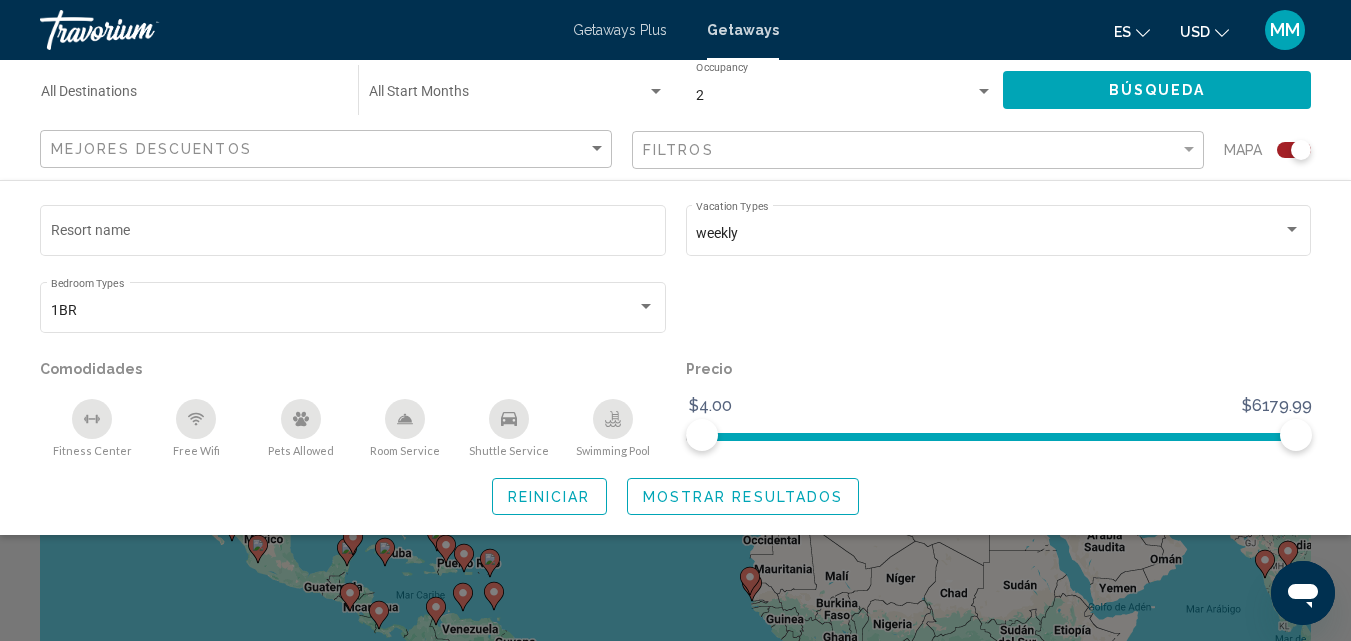 click 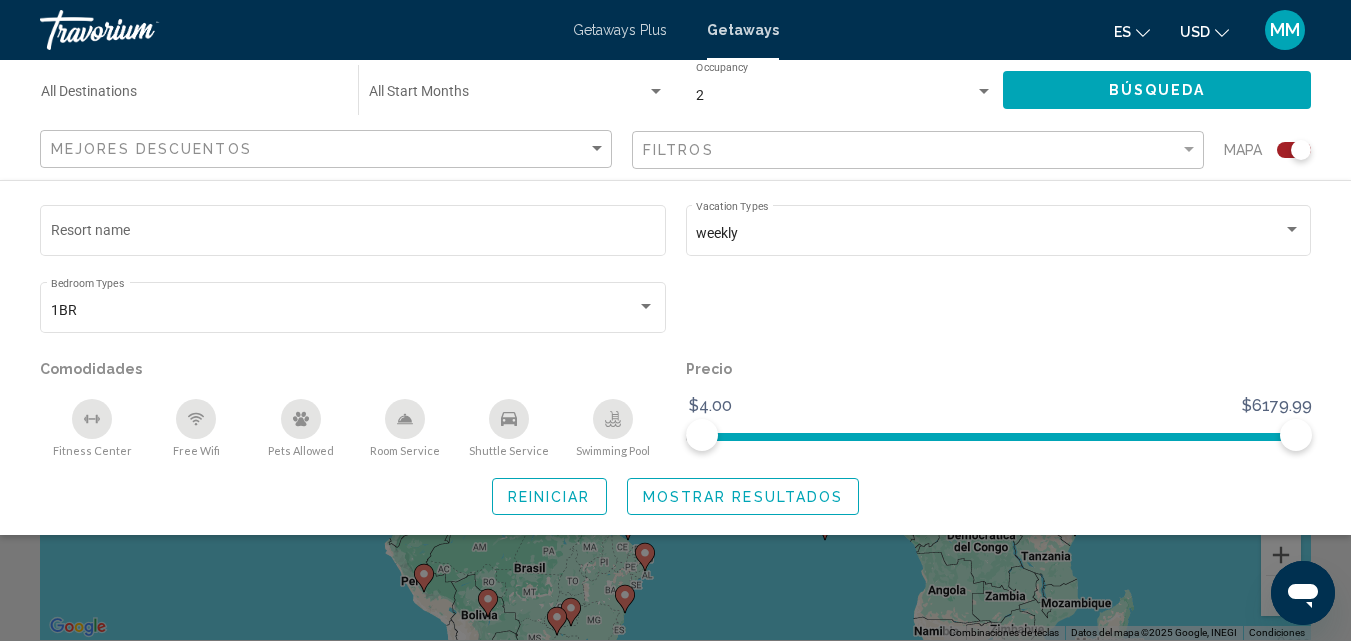 scroll, scrollTop: 200, scrollLeft: 0, axis: vertical 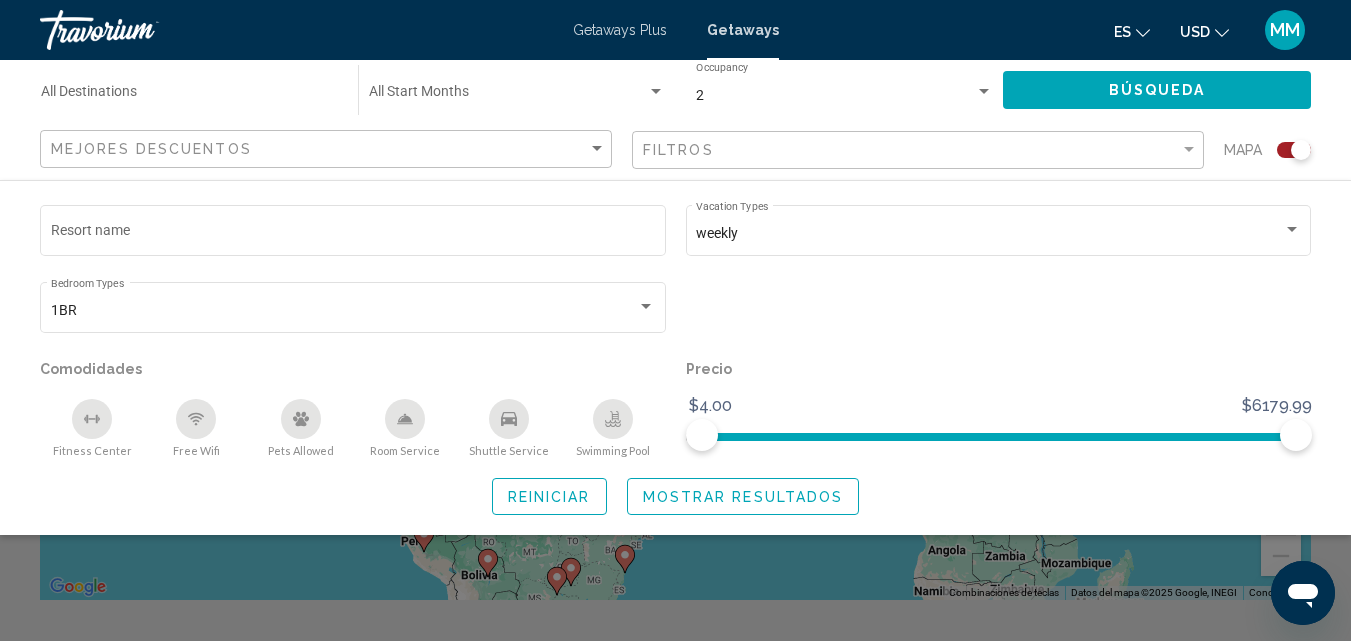 click 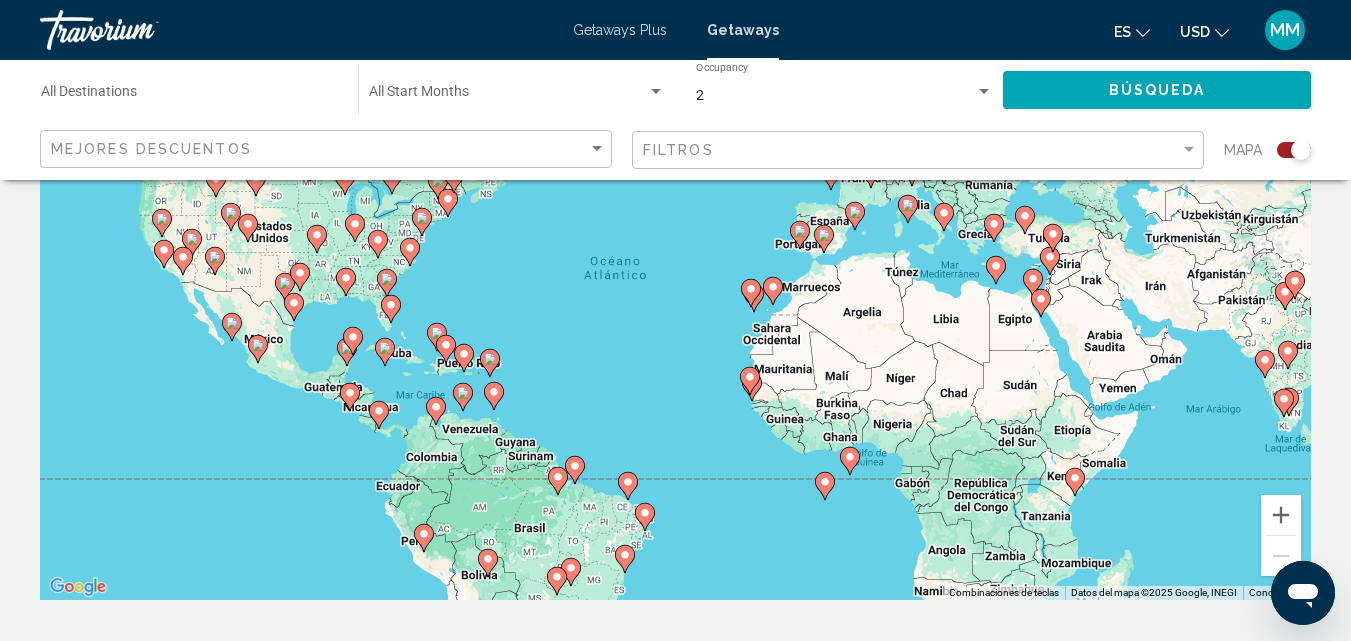 click 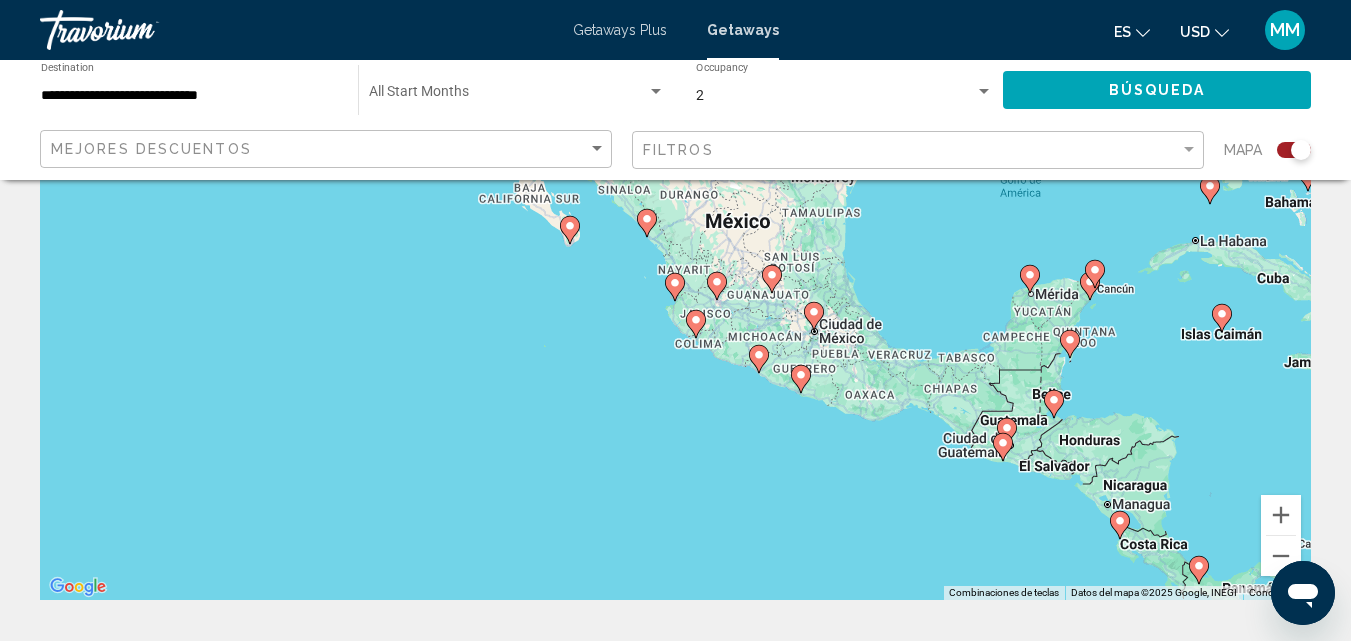 click on "Para navegar, presiona las teclas de flecha. Para activar la función de arrastrar con el teclado, presiona Alt + Intro. Una vez que estés en el estado de arrastrar con el teclado, usa las teclas de flecha para mover el marcador. Para completar la acción, presiona la tecla Intro. Para cancelar, presiona Escape." at bounding box center (675, 300) 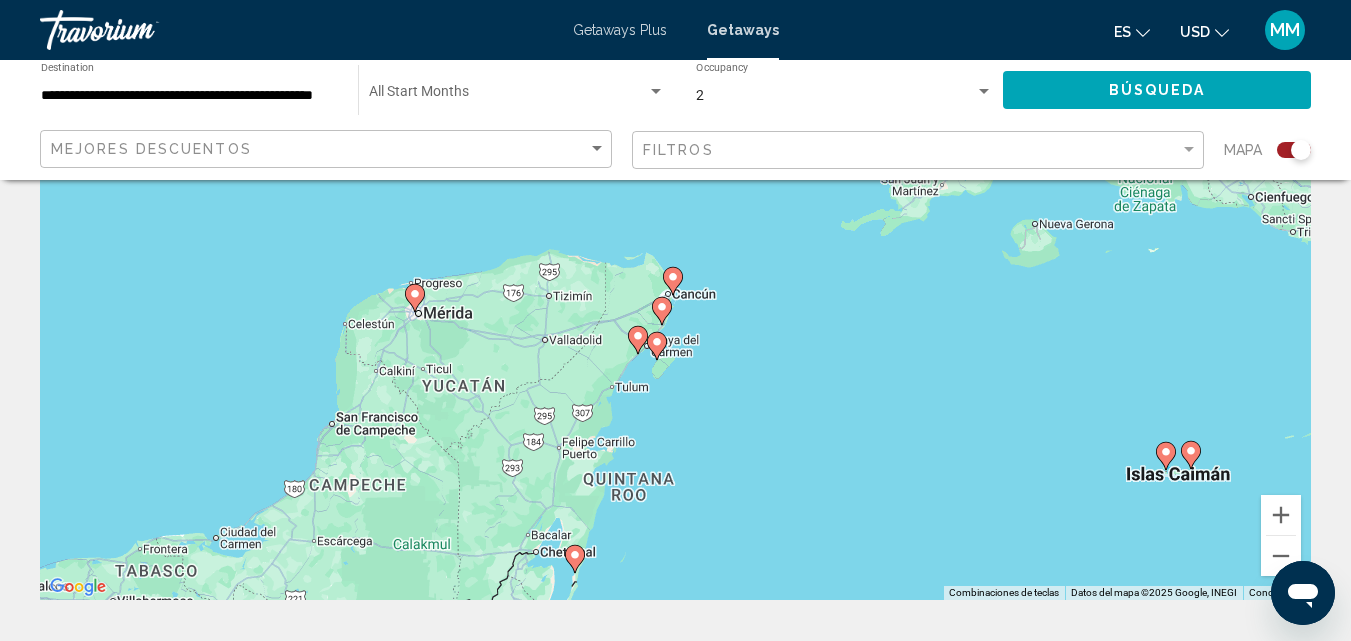 click 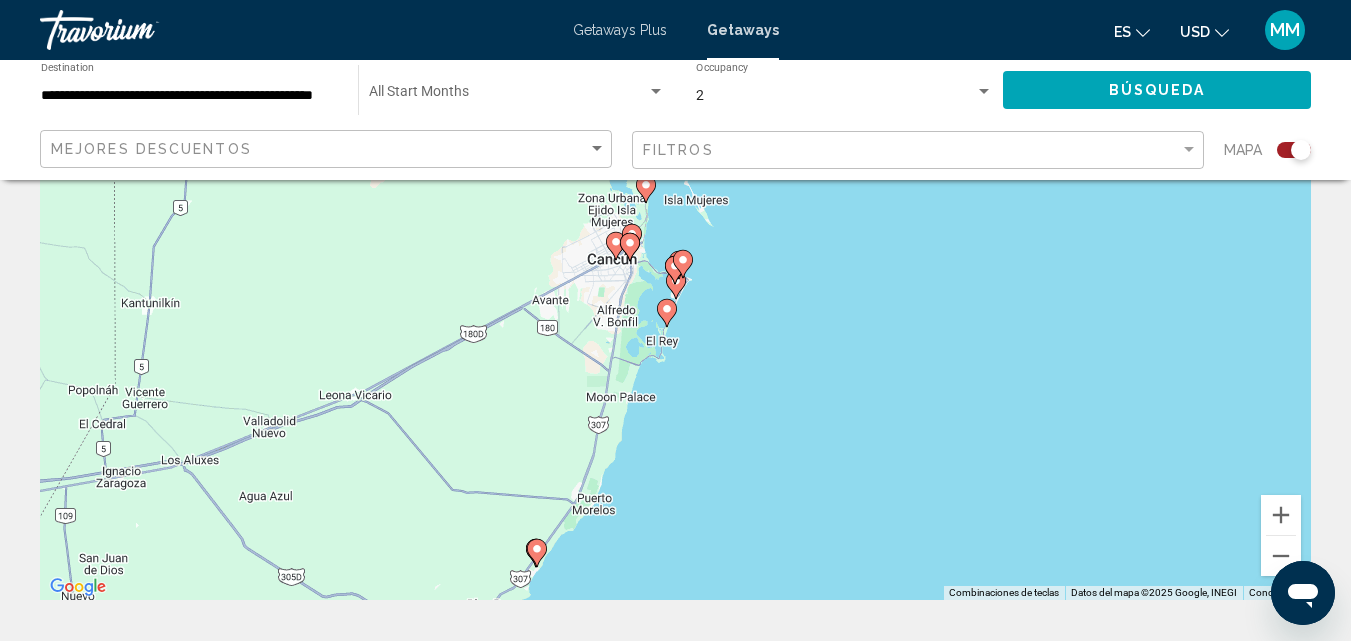 click 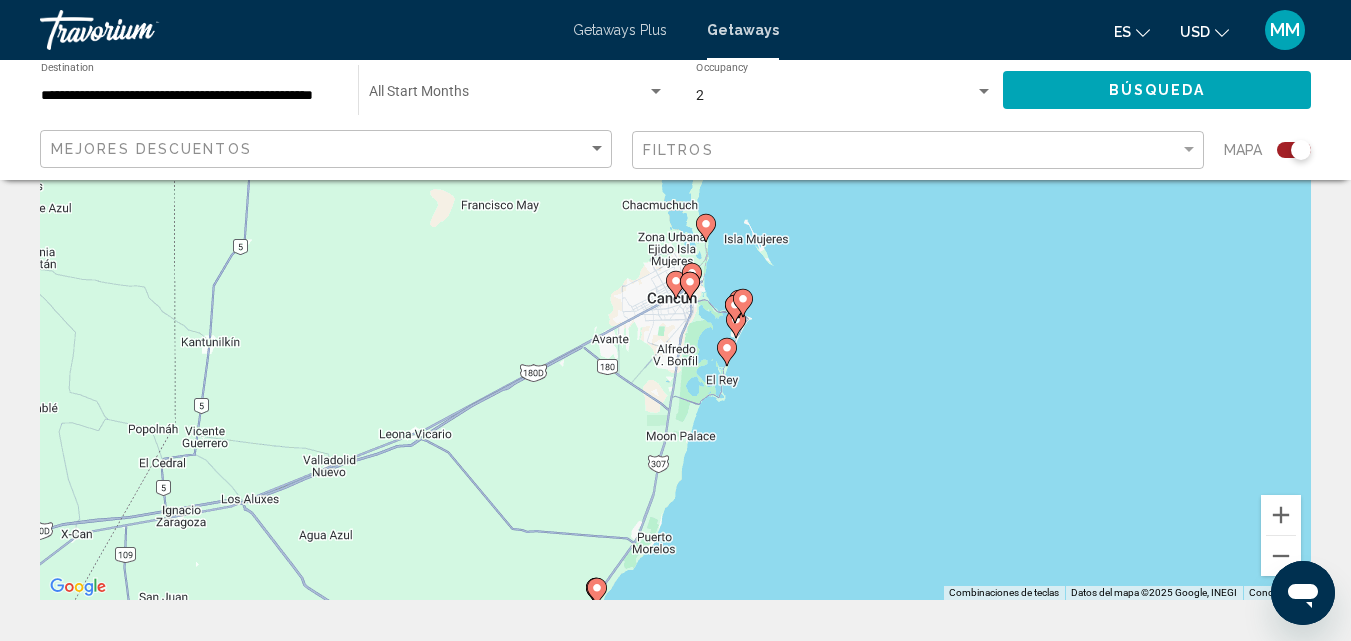 click 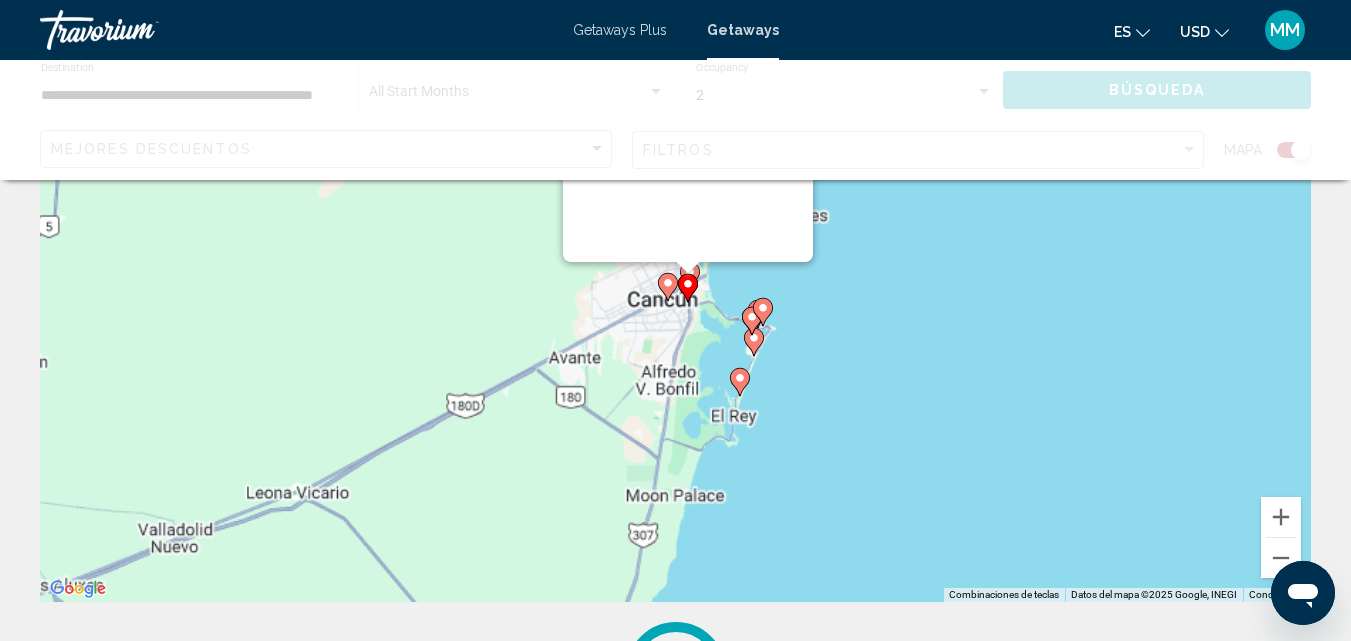 scroll, scrollTop: 0, scrollLeft: 0, axis: both 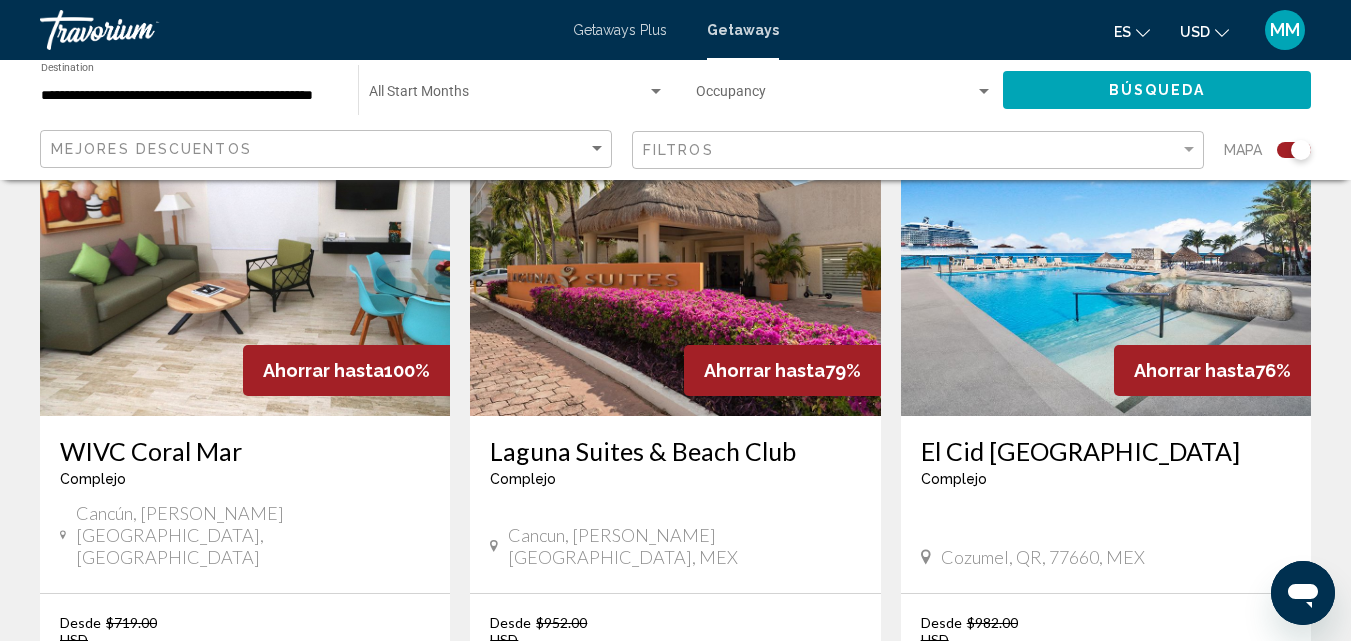 click at bounding box center [1106, 256] 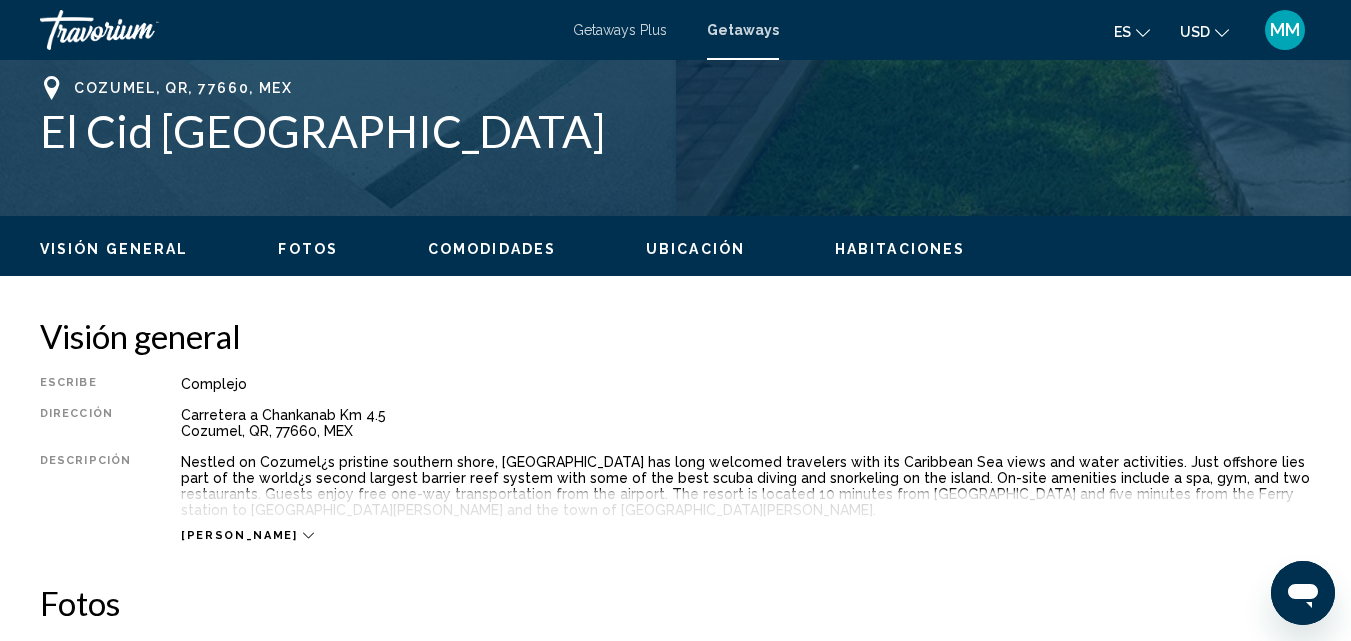 scroll, scrollTop: 215, scrollLeft: 0, axis: vertical 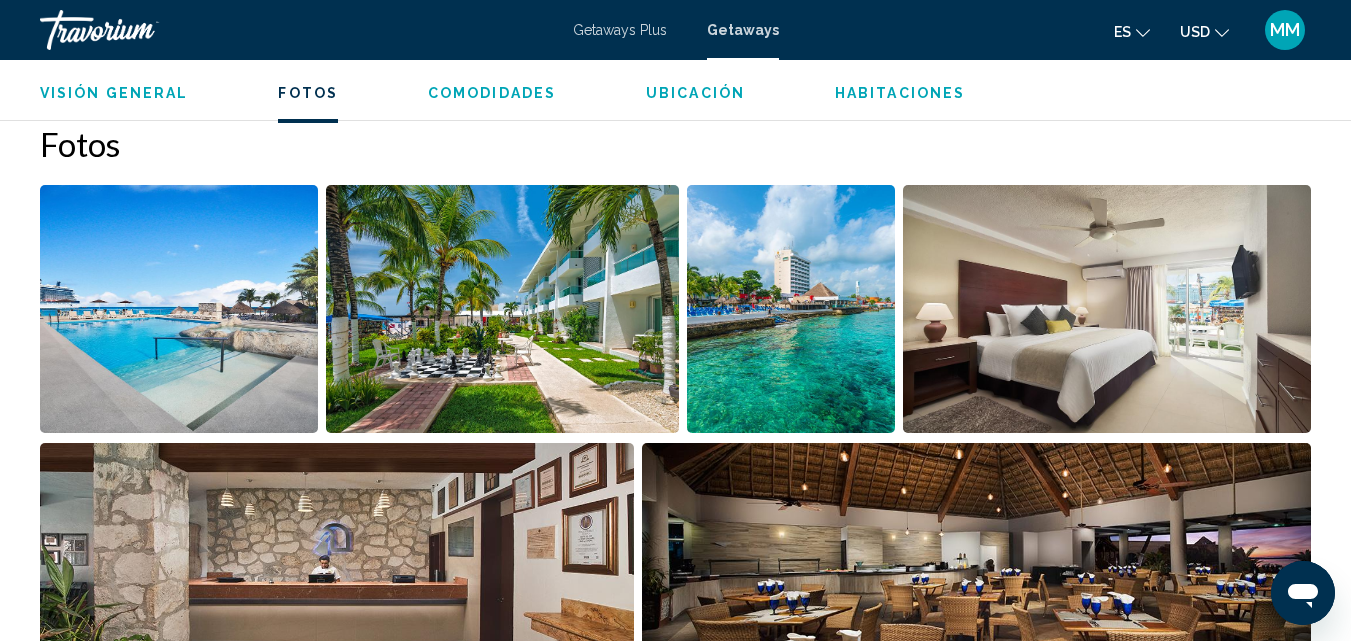 click at bounding box center [179, 309] 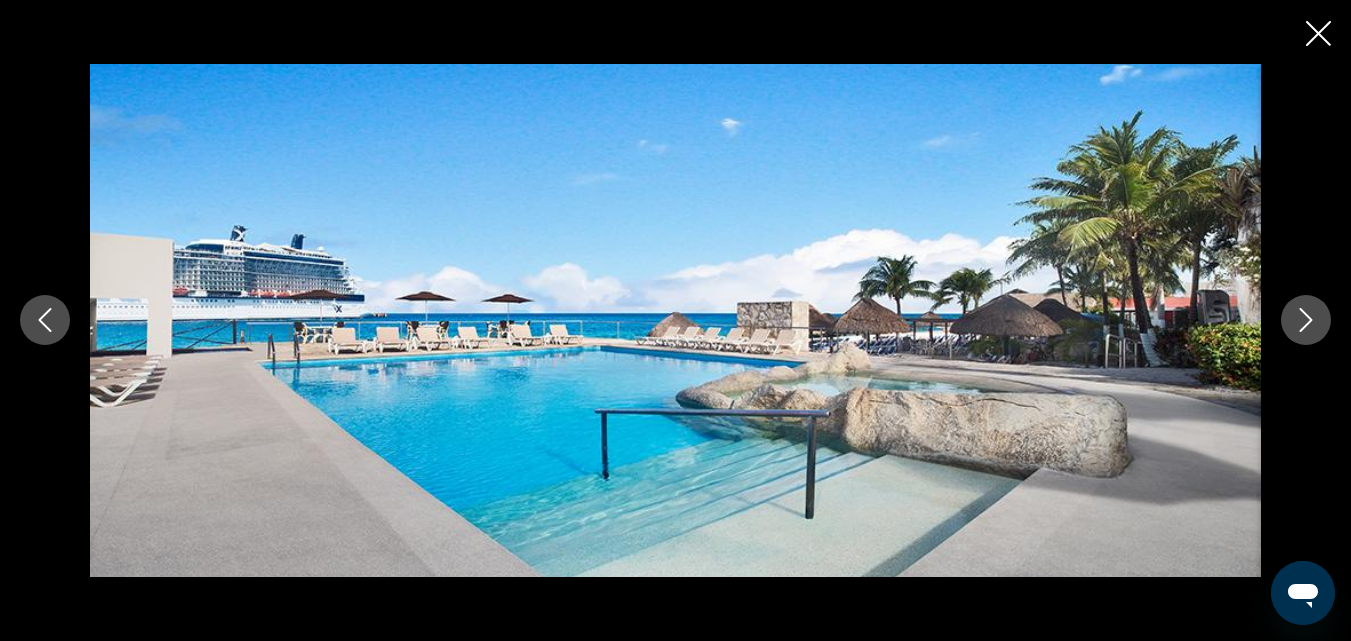 click 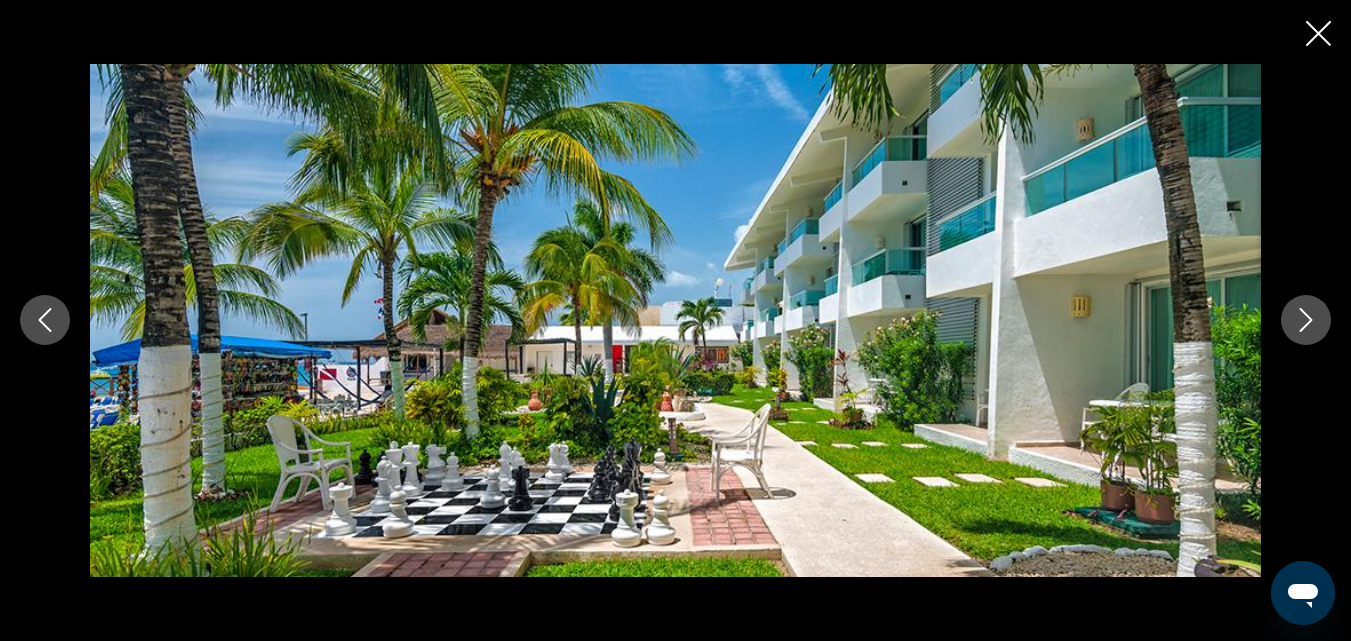 click 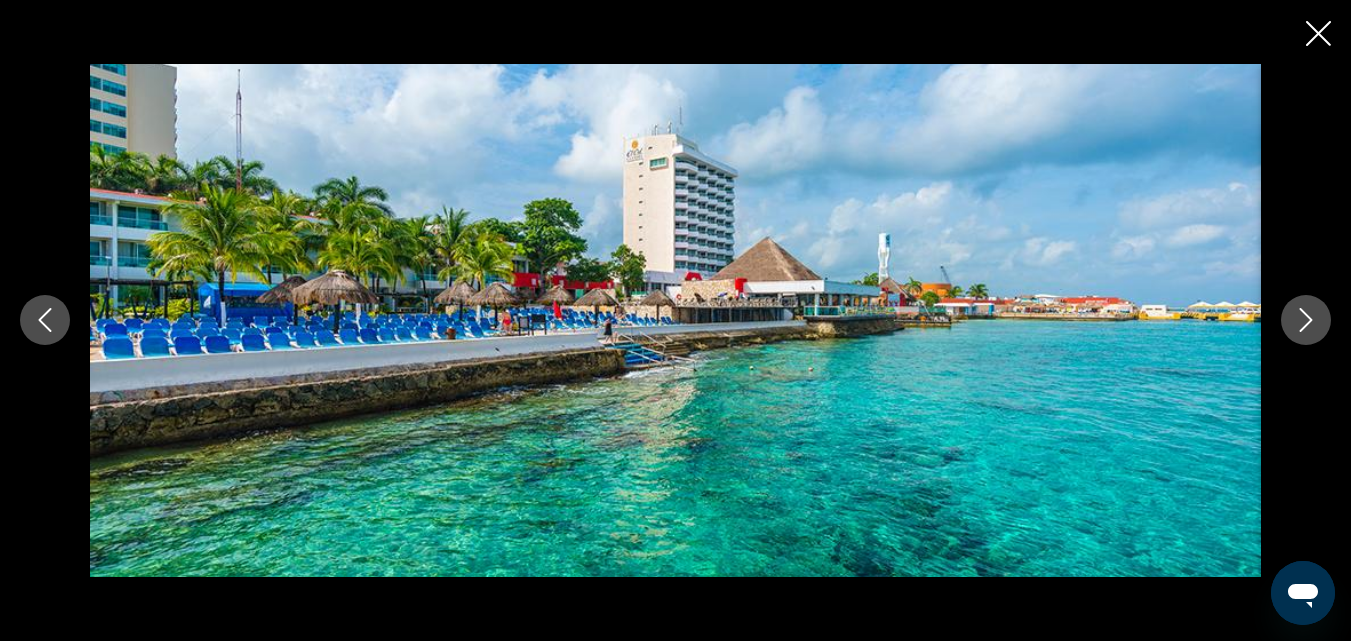 click 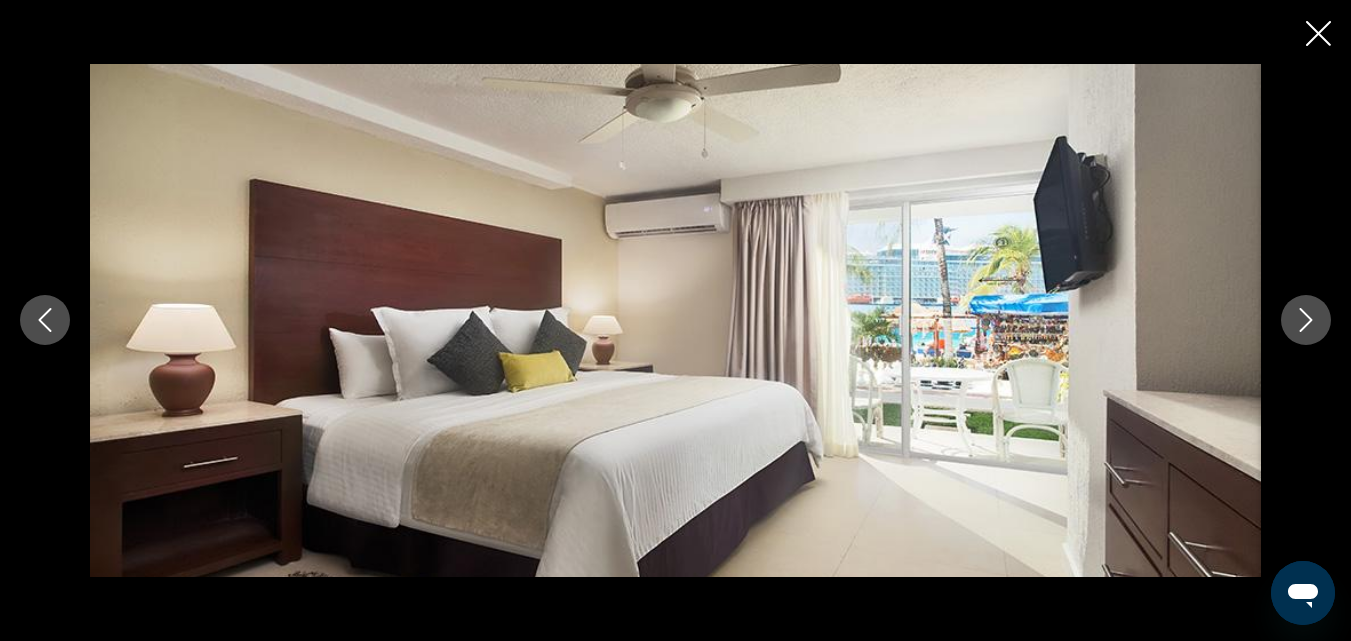click 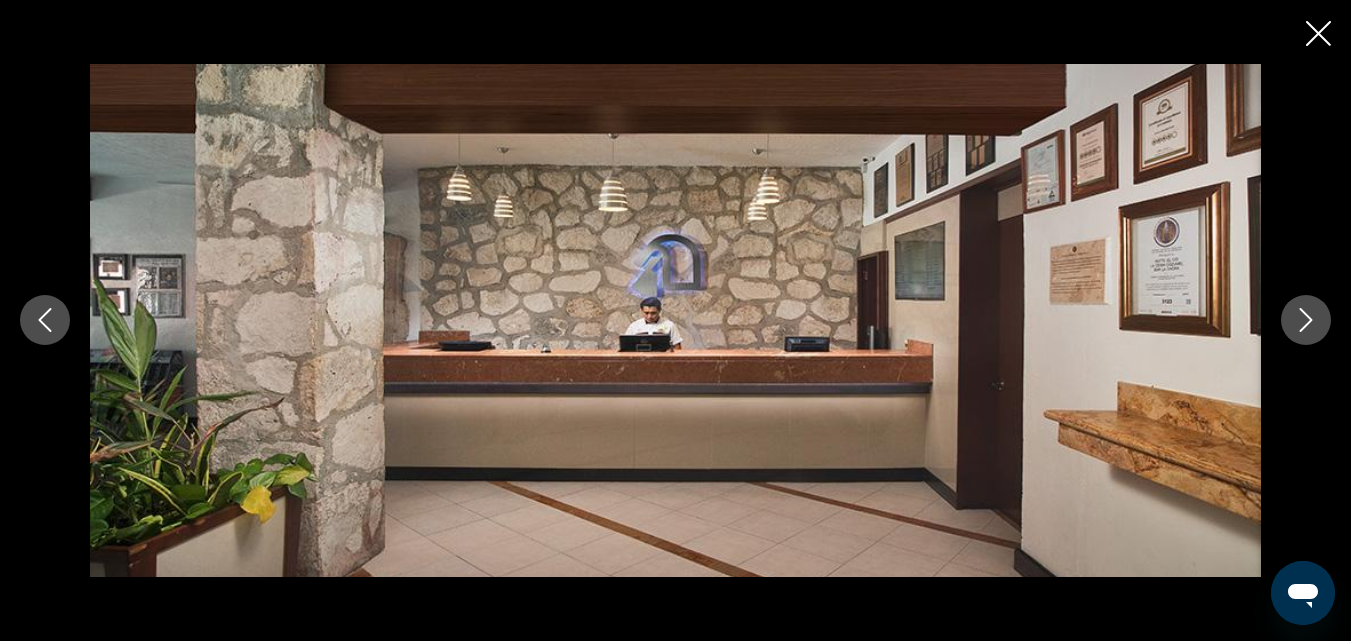 click 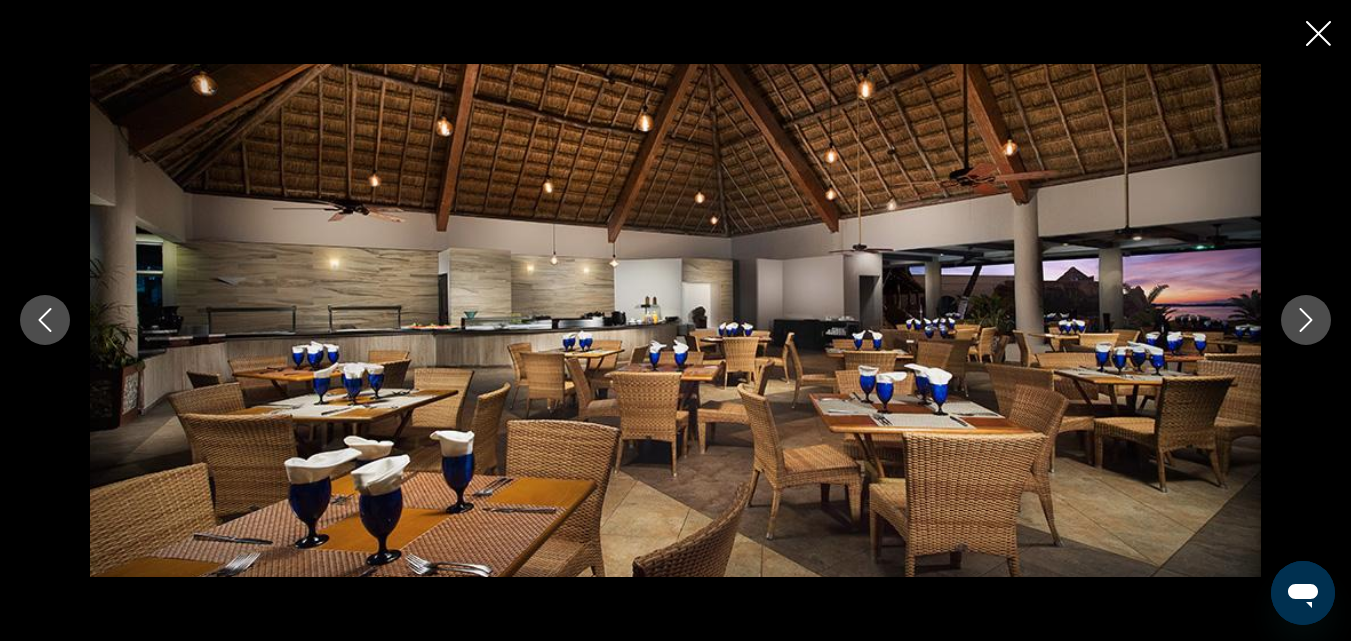 click 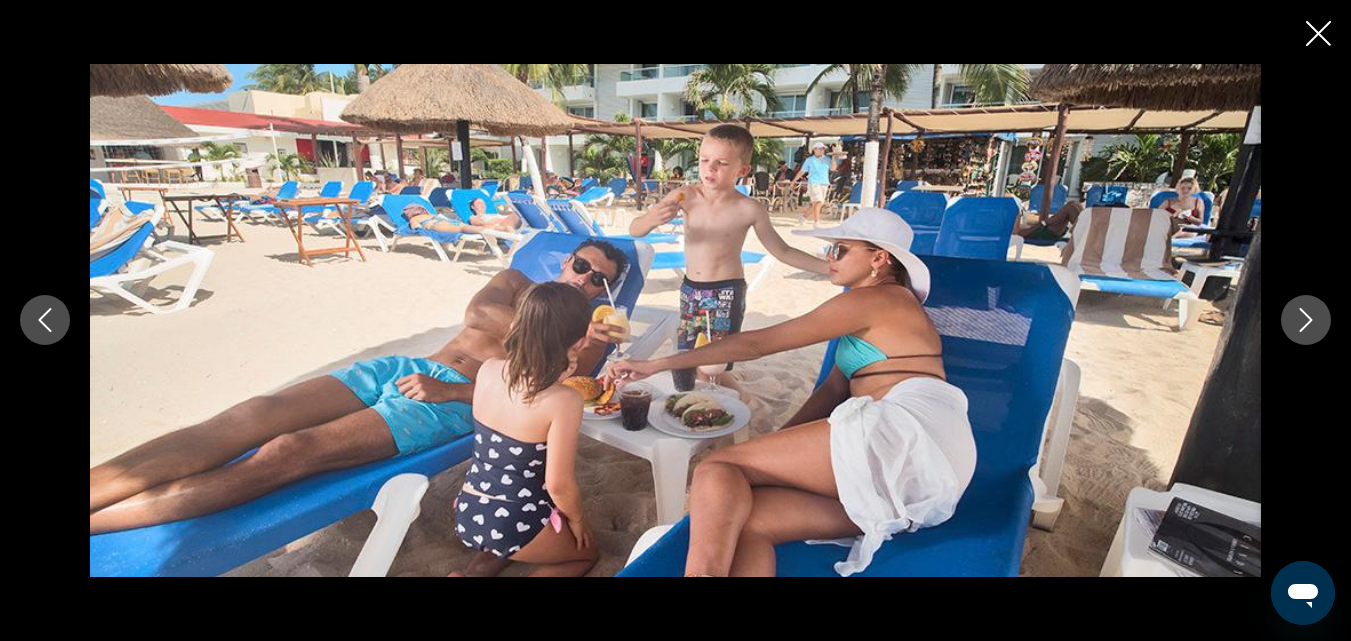 click 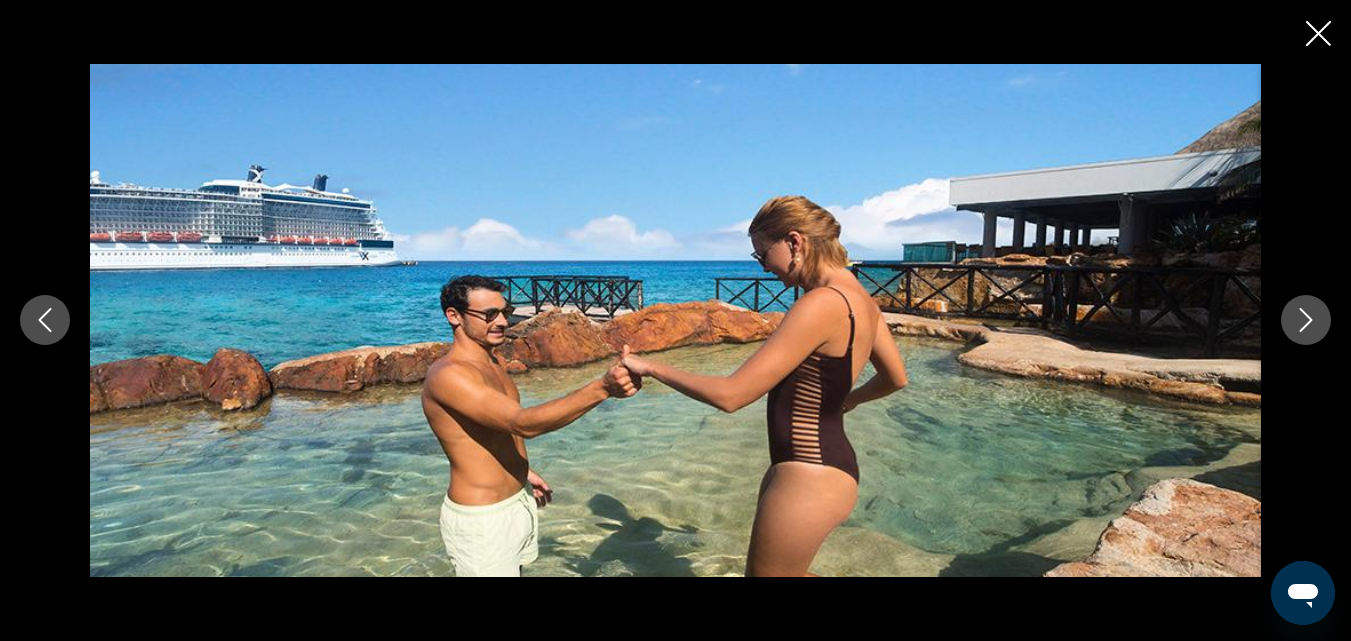 click 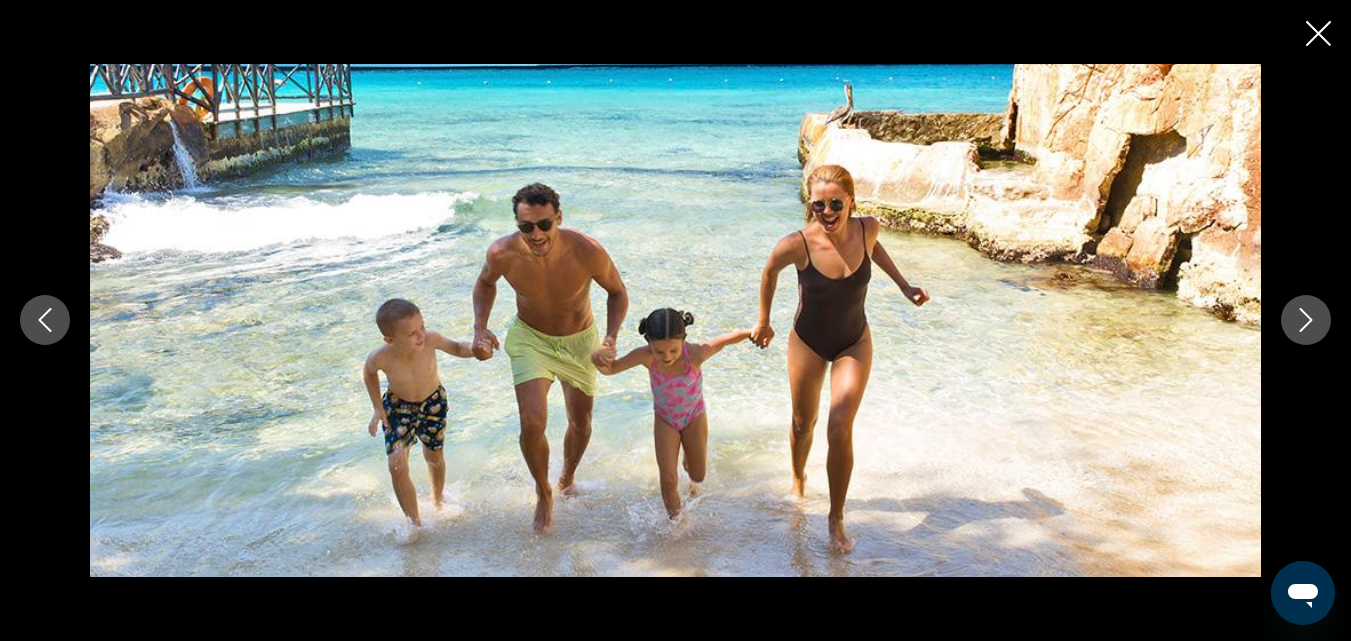 click 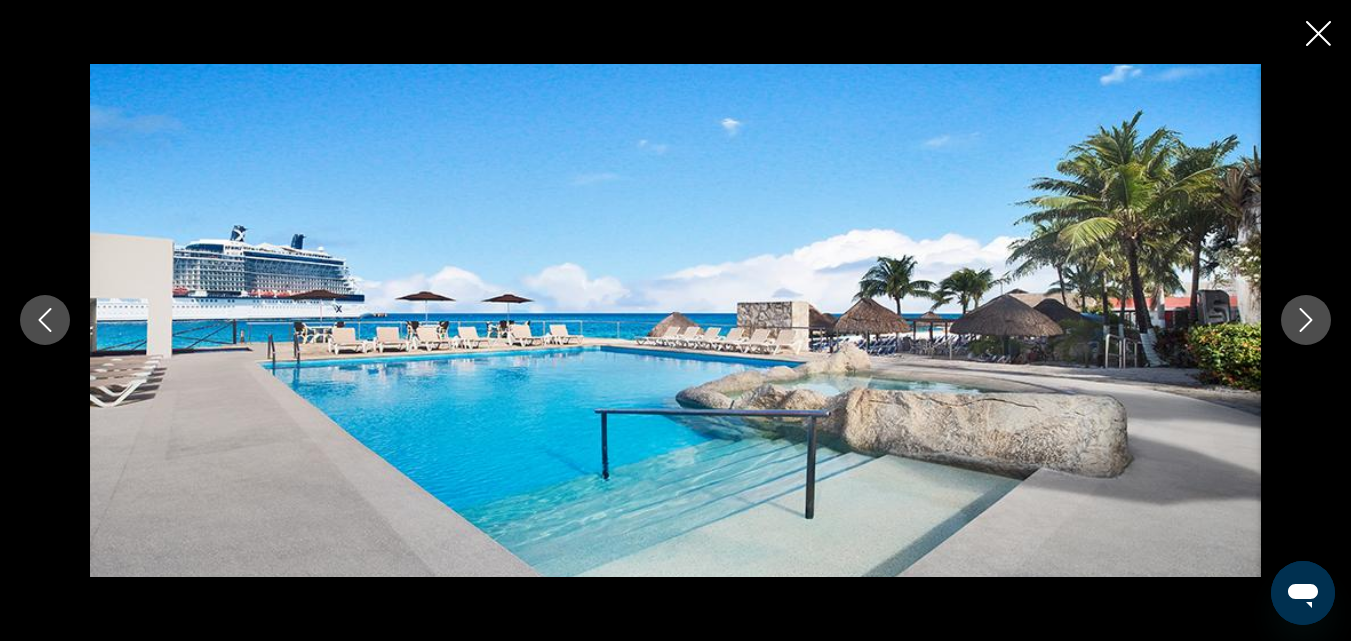 click 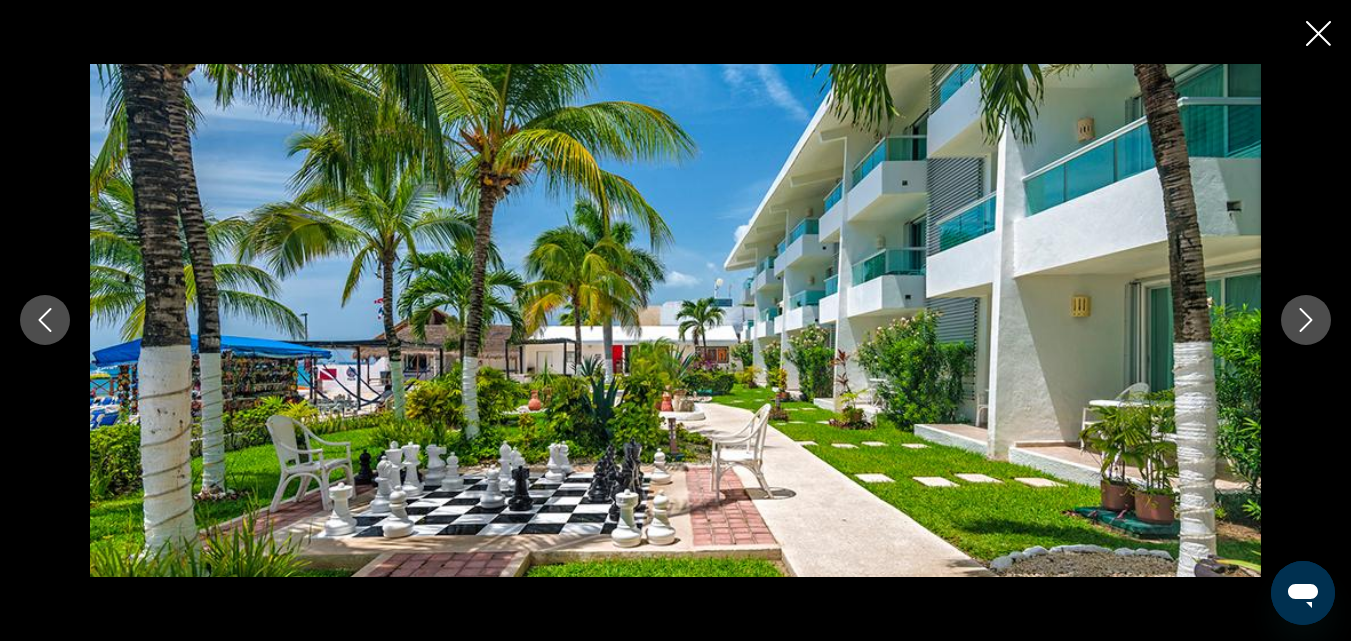 click 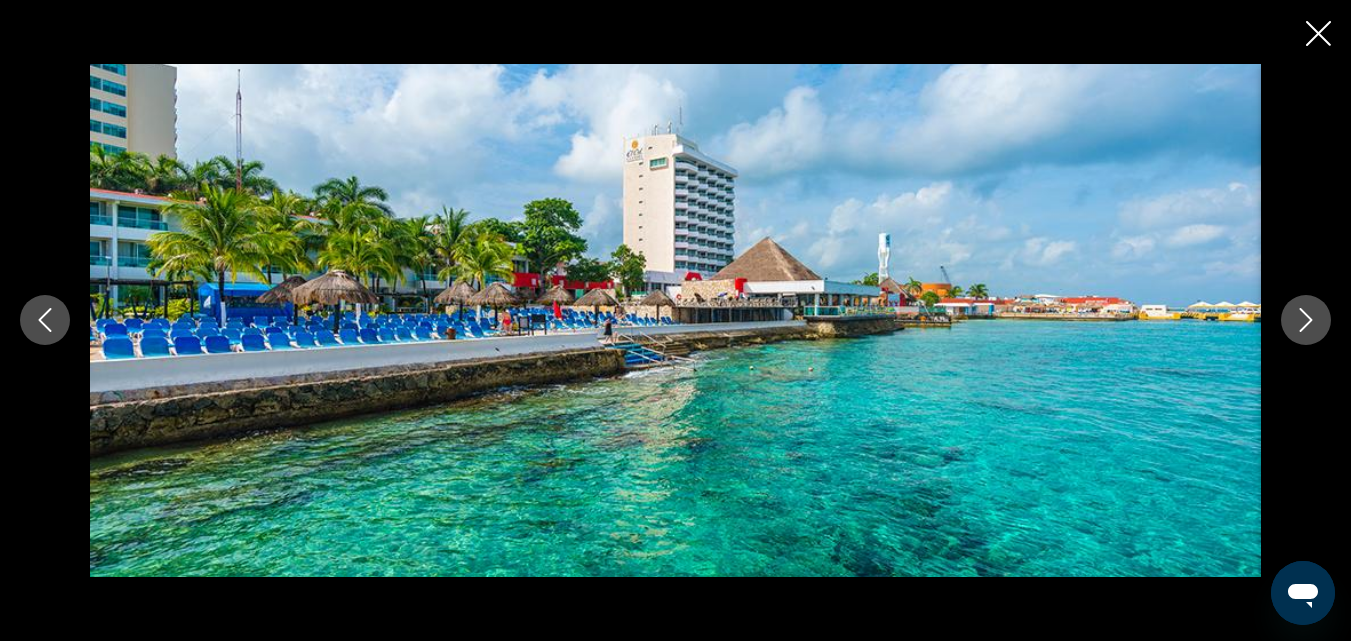 click 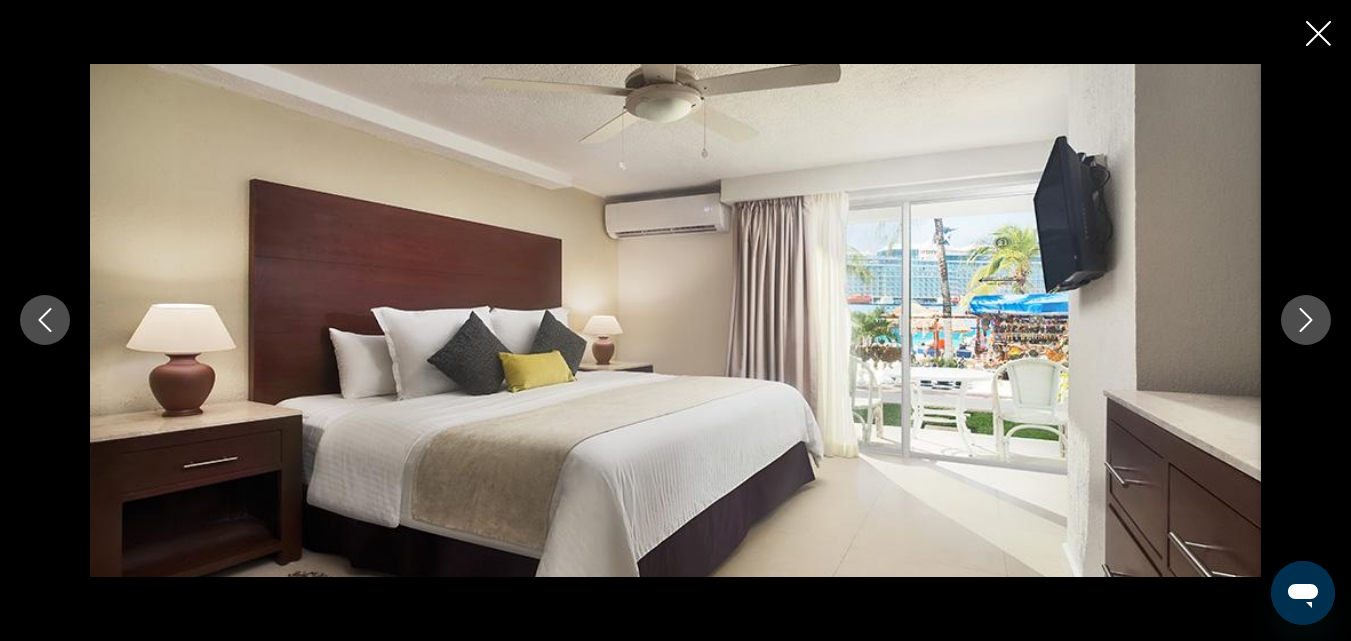 click 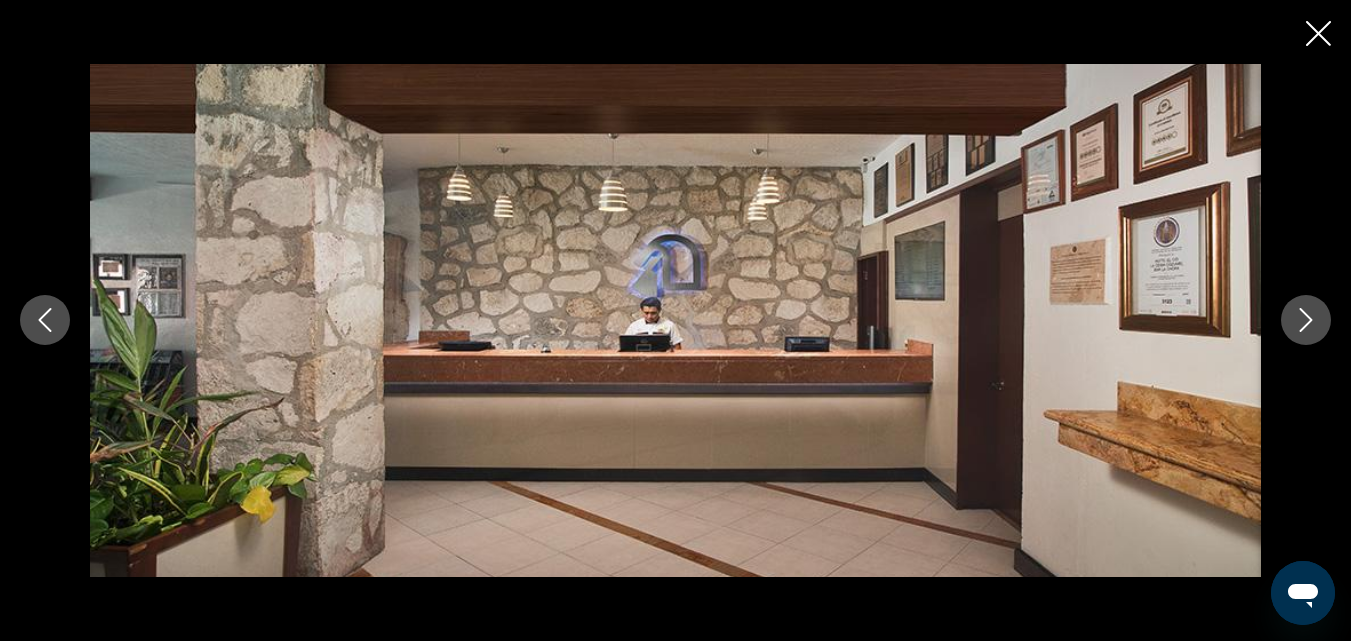 click 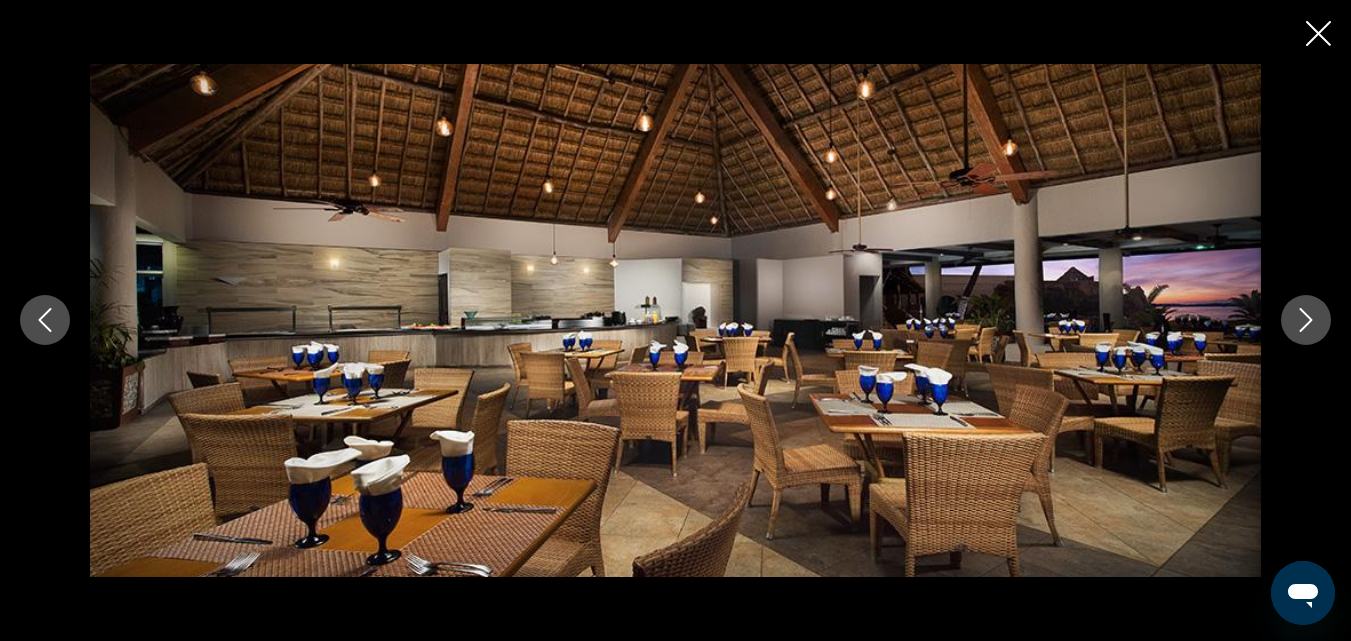 click 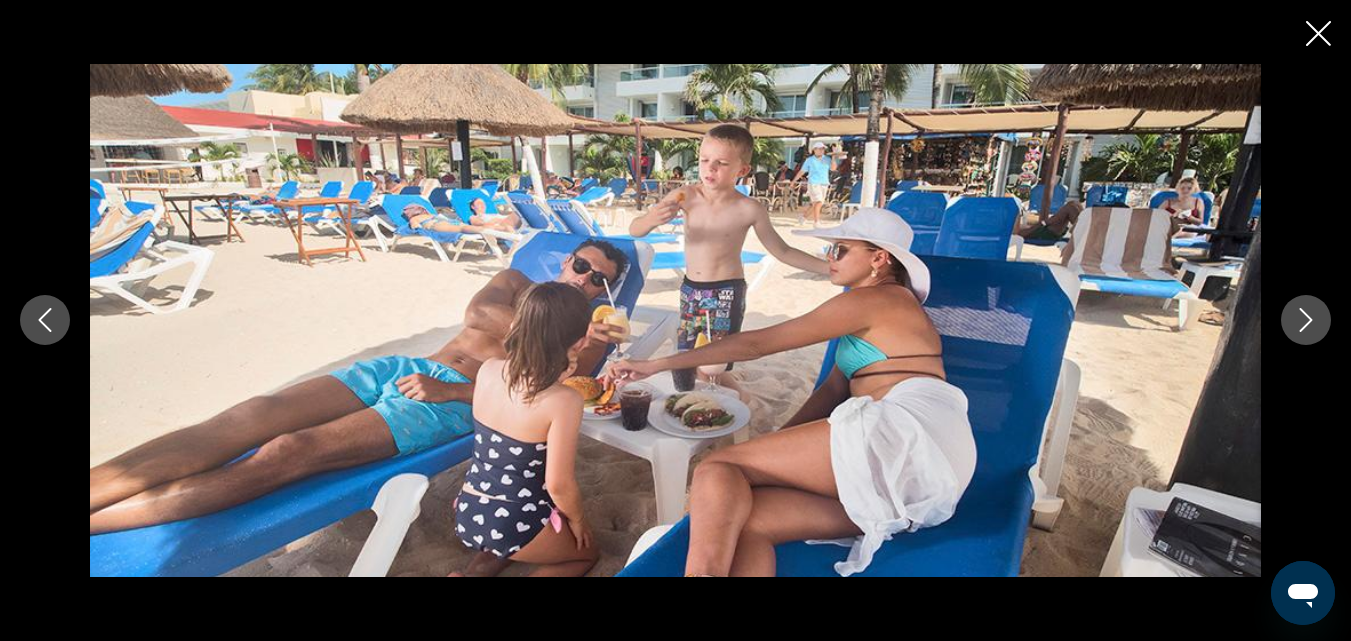 click 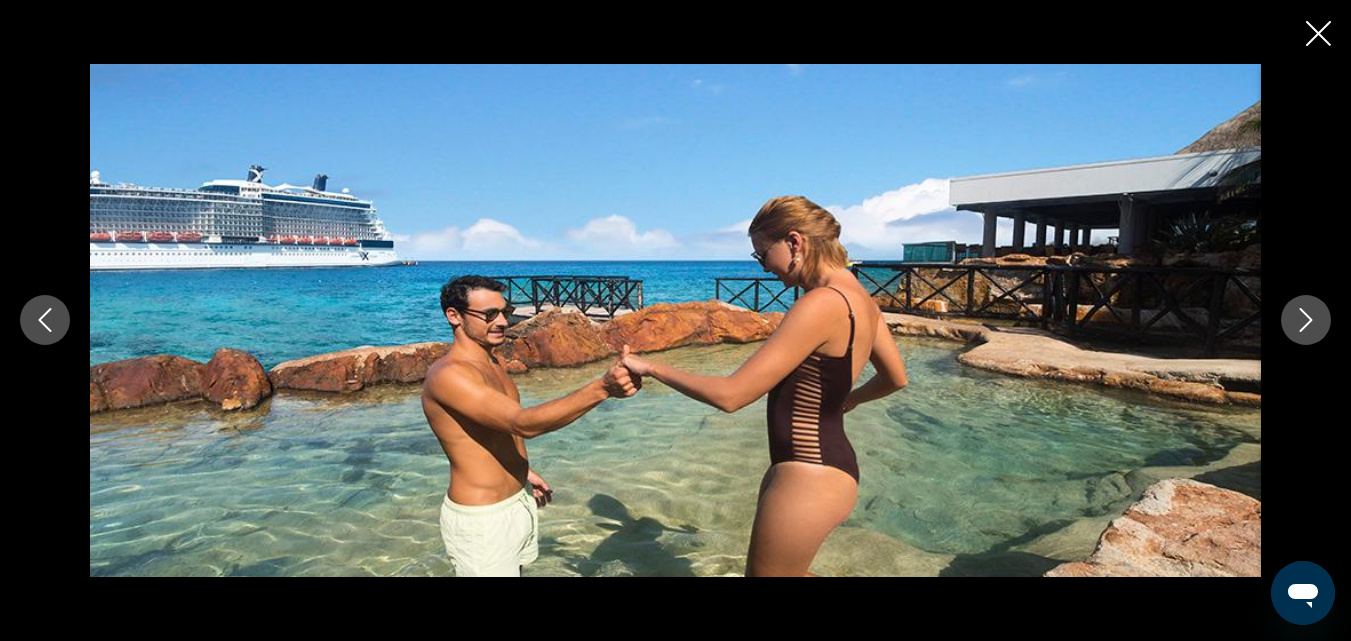 click 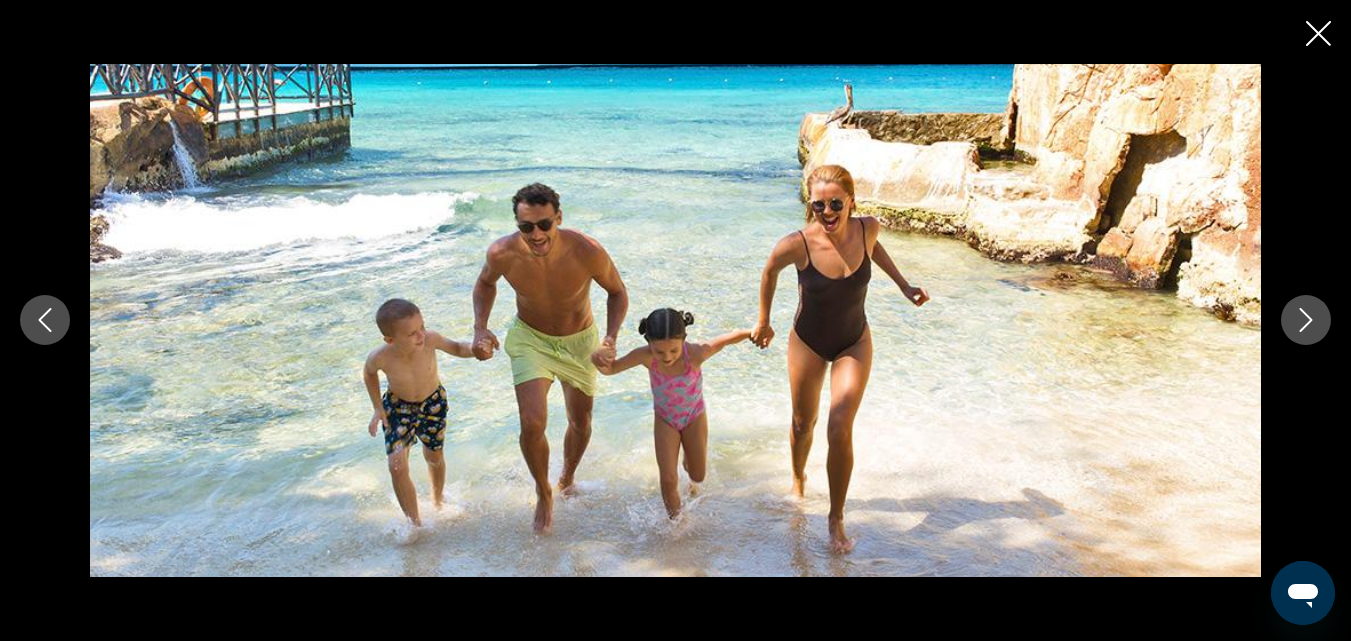 click 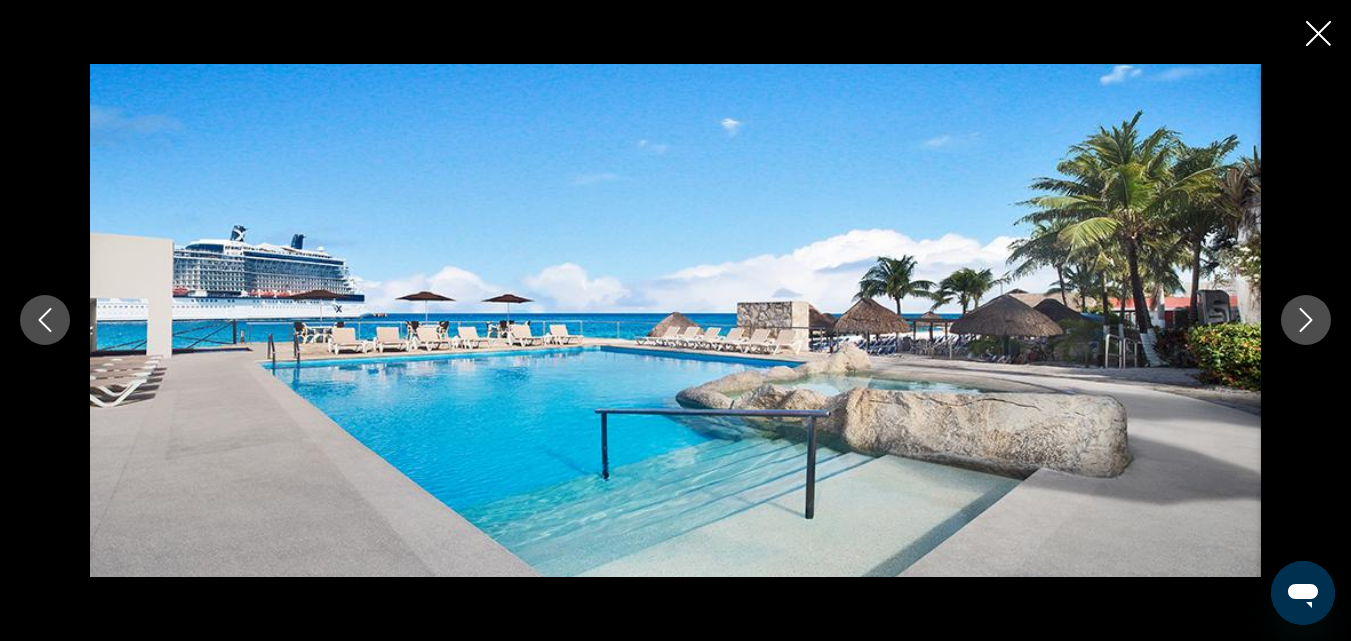 click 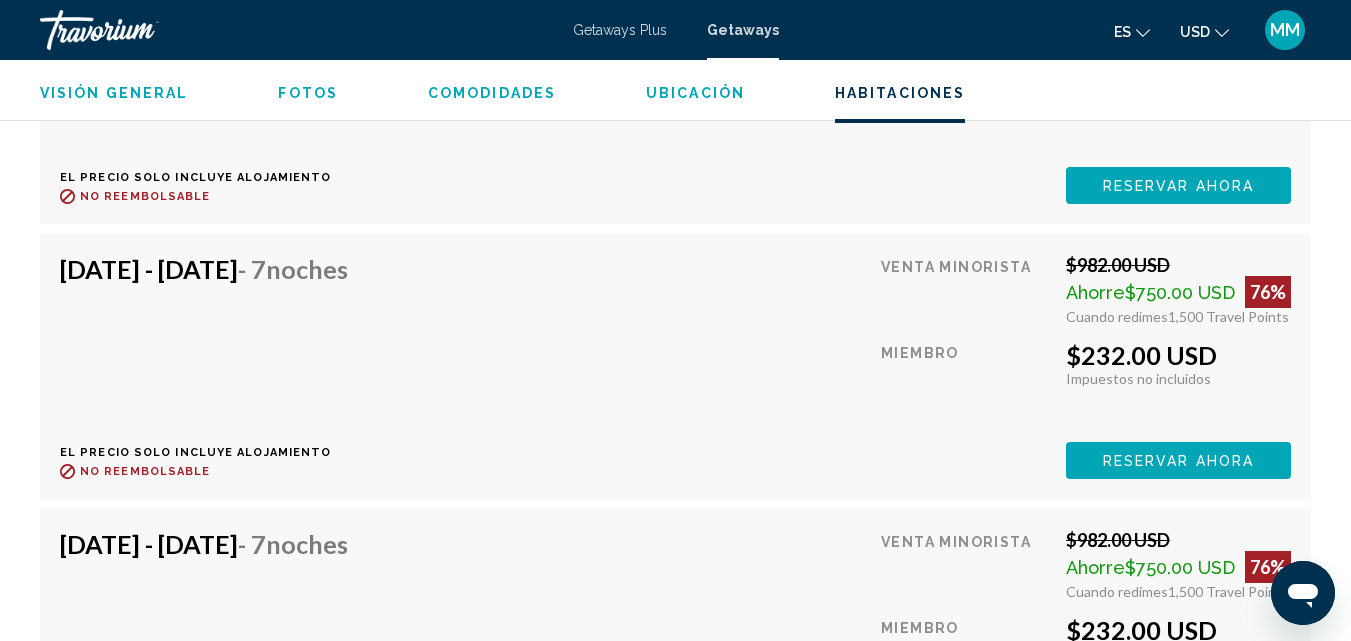 scroll, scrollTop: 6636, scrollLeft: 0, axis: vertical 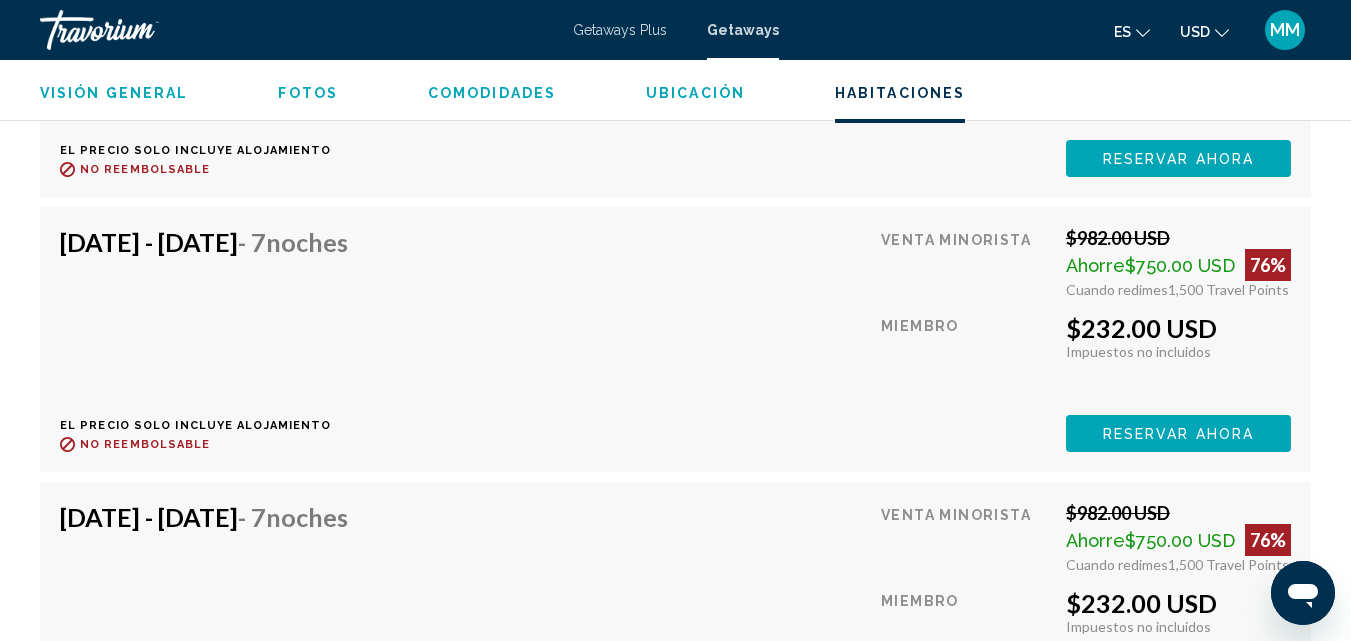 click on "Visión general Escribe Complejo Todo incluido No todo incluido Dirección Carretera a Chankanab Km 4.5 Cozumel, QR, 77660, MEX Descripción Nestled on Cozumel¿s pristine southern shore, El Cid La Ceiba Beach Resort has long welcomed travelers with its Caribbean Sea views and water activities. Just offshore lies part of the world¿s second largest barrier reef system with some of the best scuba diving and snorkeling on the island. On-site amenities include a spa, gym, and two restaurants. Guests enjoy free one-way transportation from the airport. The resort is located 10 minutes from Cozumel International Airport and five minutes from the Ferry station to Playa del Carmen and the town of San Miguel. Lee mas
Fotos Comodidades gym wifi pool No hay servicios disponibles. Información con todo incluido Ubicación Para navegar por el mapa con gestos táctiles, presiona dos veces y mantén el dedo sobre este. Luego, arrastra el mapa. ← Mover a la izquierda → Mover a la derecha ↑ ↓ + -" at bounding box center [675, 1904] 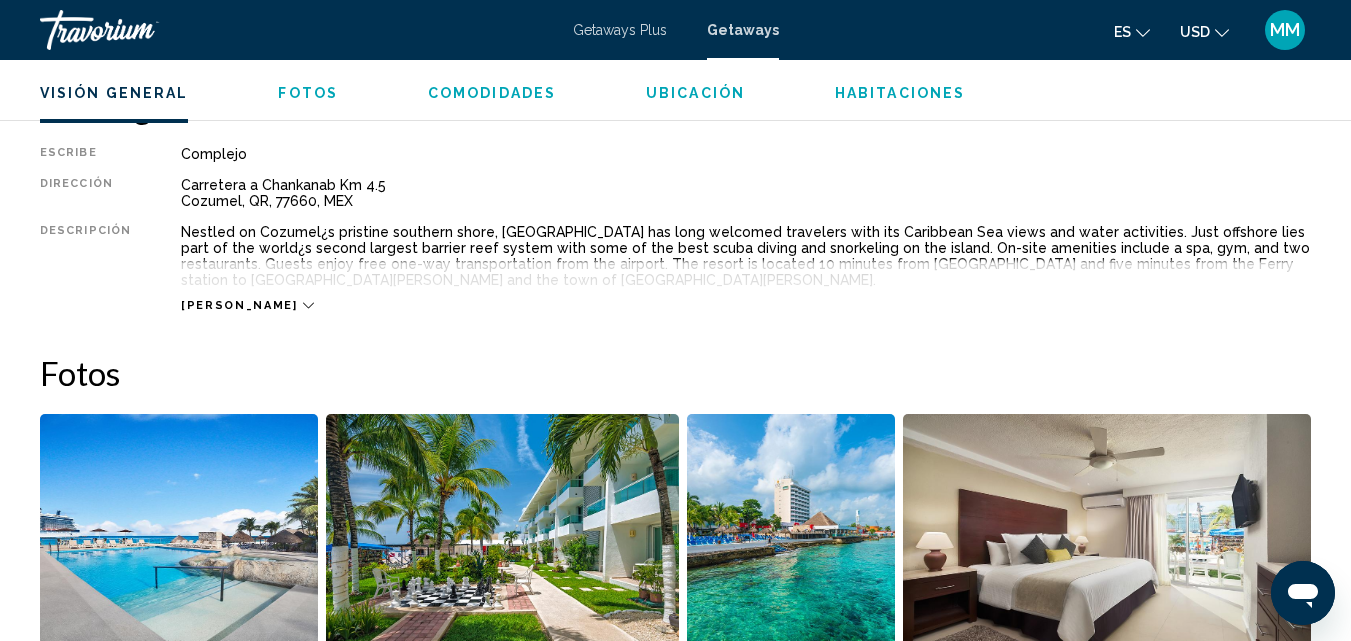 scroll, scrollTop: 998, scrollLeft: 0, axis: vertical 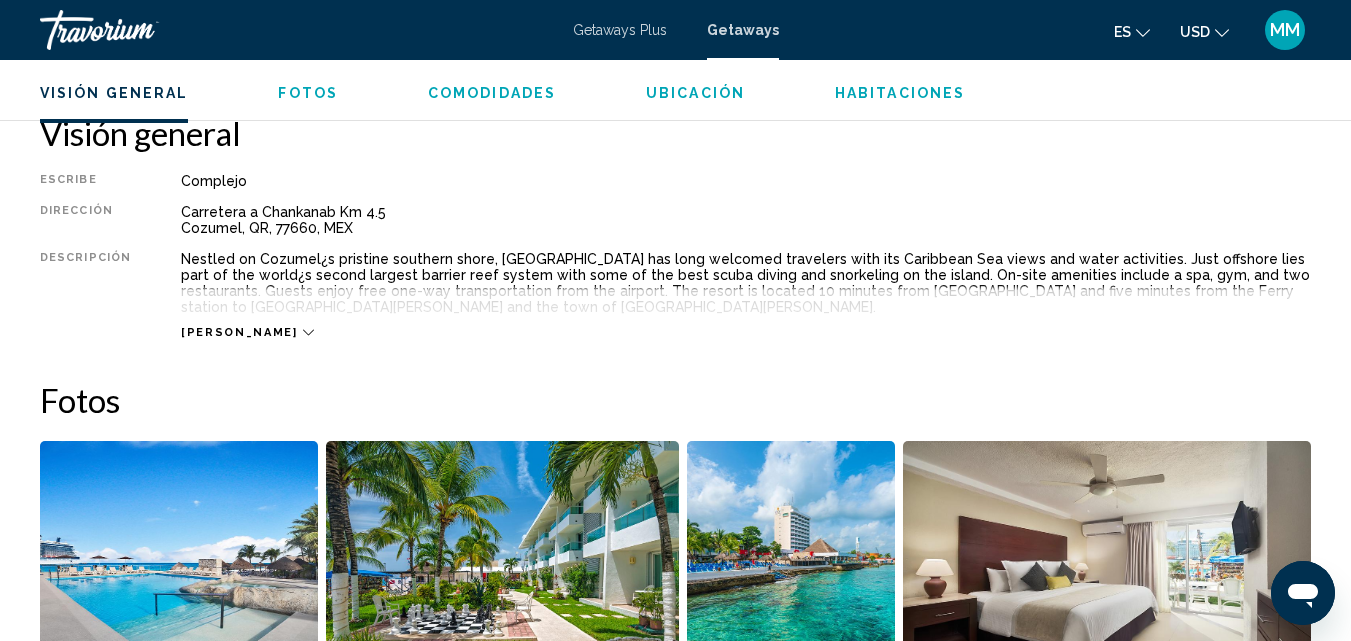 click on "Fotos" at bounding box center (308, 93) 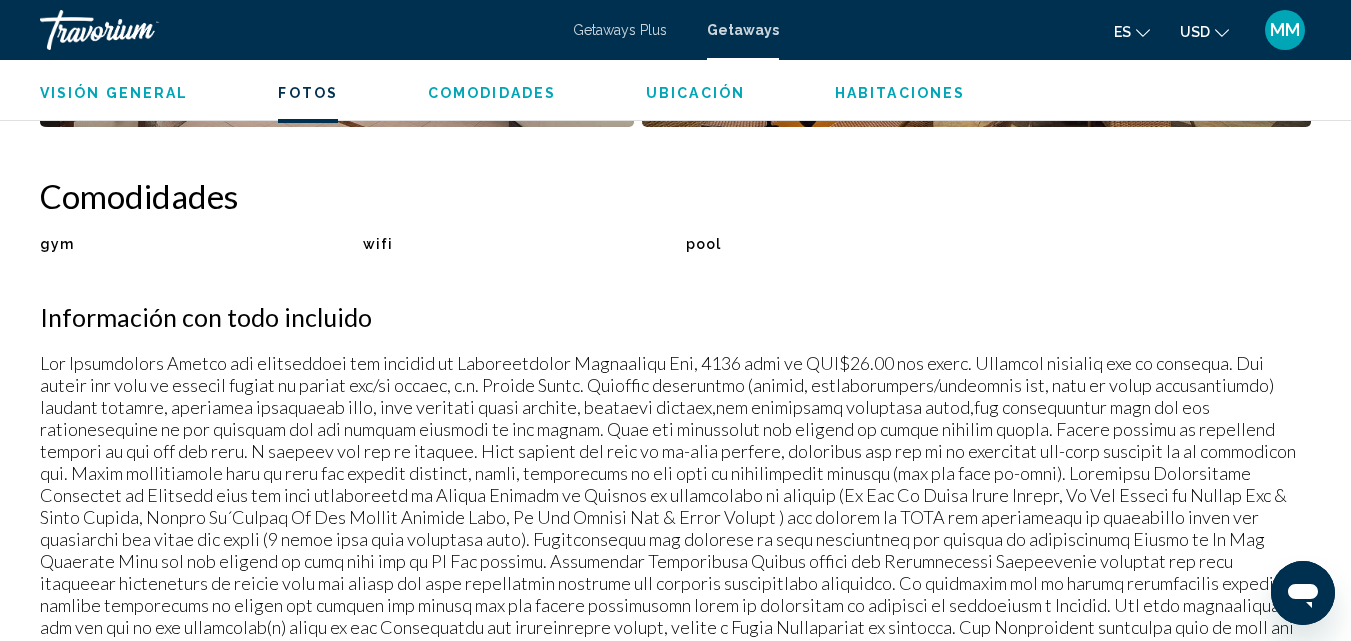 scroll, scrollTop: 1858, scrollLeft: 0, axis: vertical 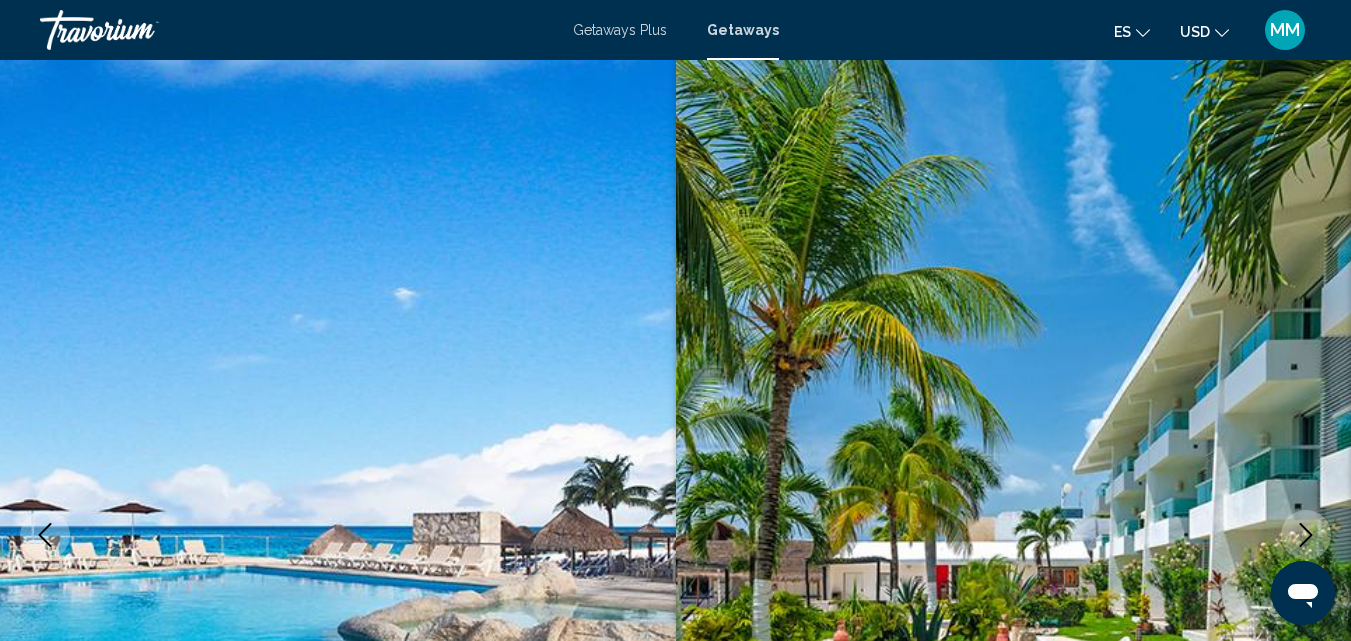 type 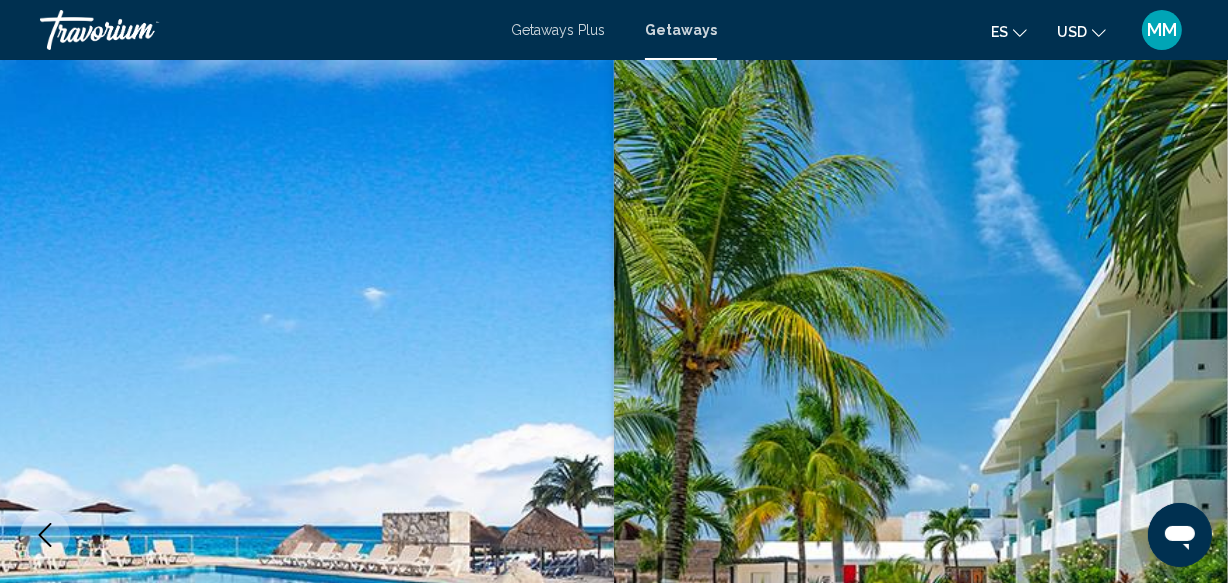 click at bounding box center (921, 535) 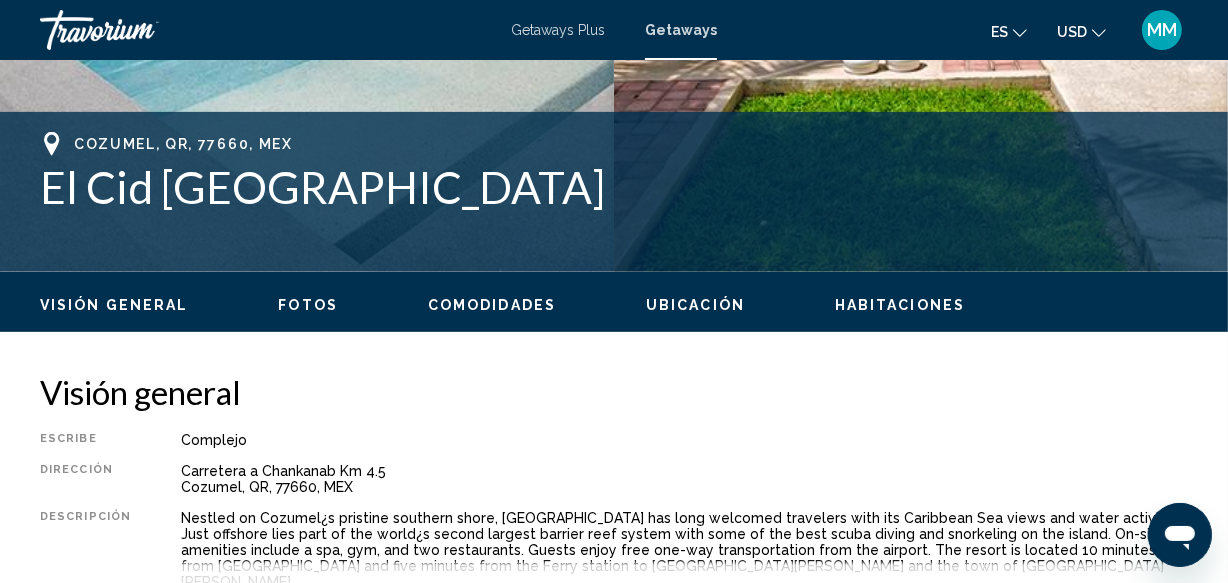 scroll, scrollTop: 762, scrollLeft: 0, axis: vertical 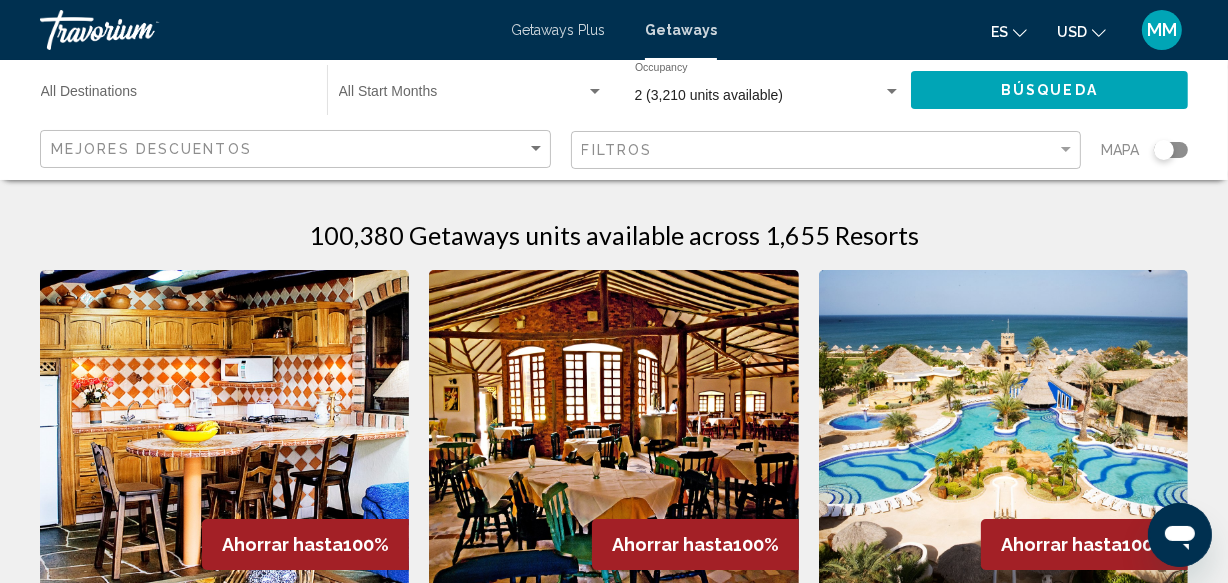 drag, startPoint x: 1234, startPoint y: 8, endPoint x: 811, endPoint y: 117, distance: 436.81805 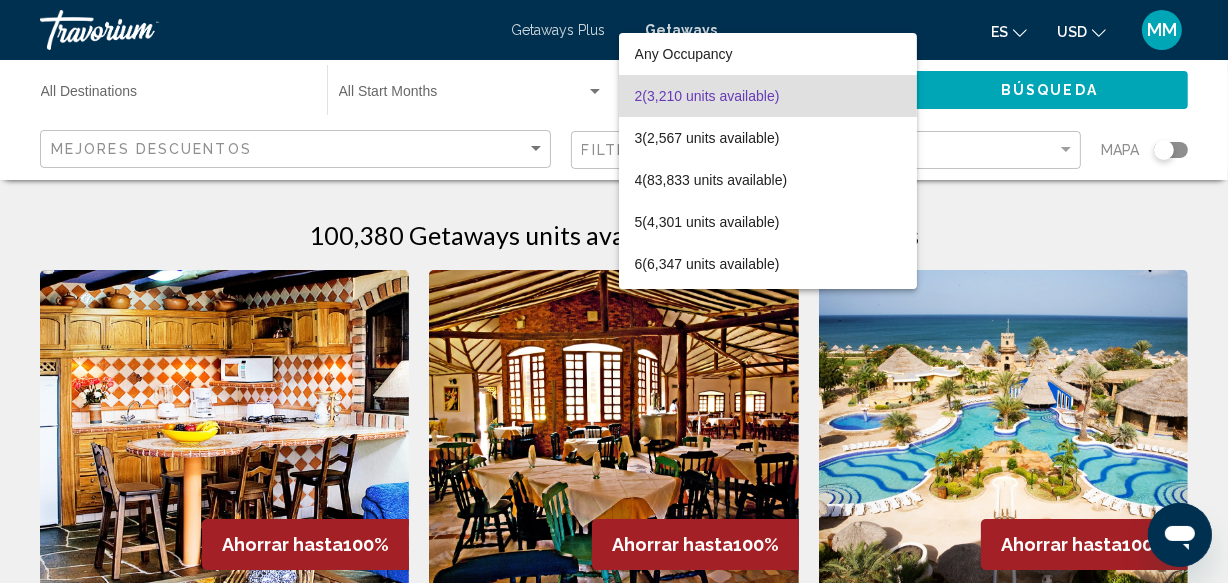 click at bounding box center [614, 291] 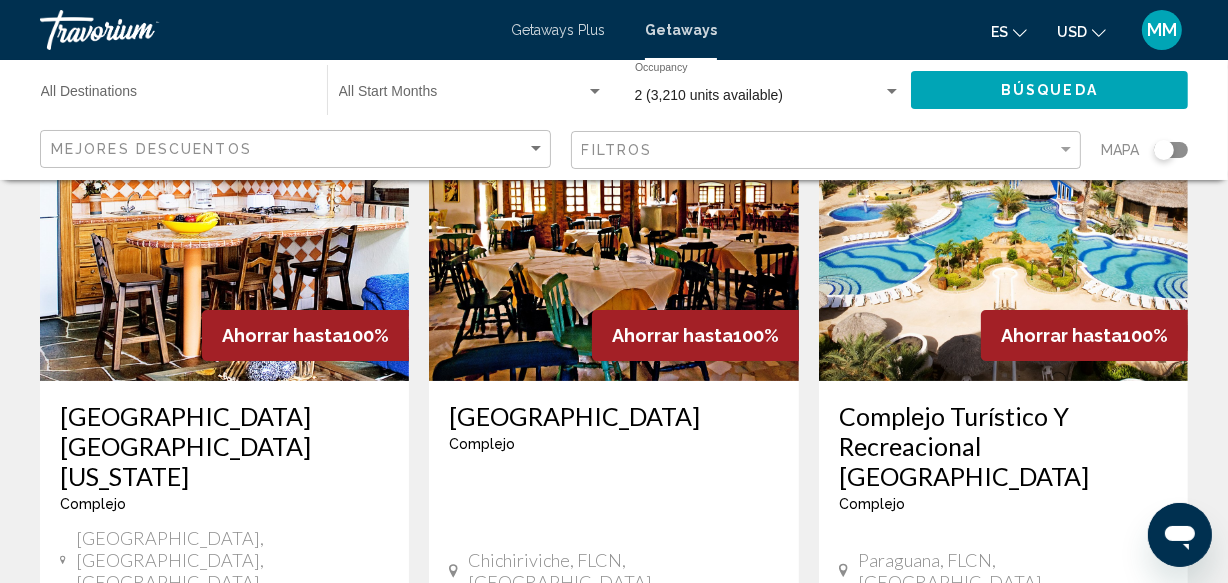 scroll, scrollTop: 0, scrollLeft: 0, axis: both 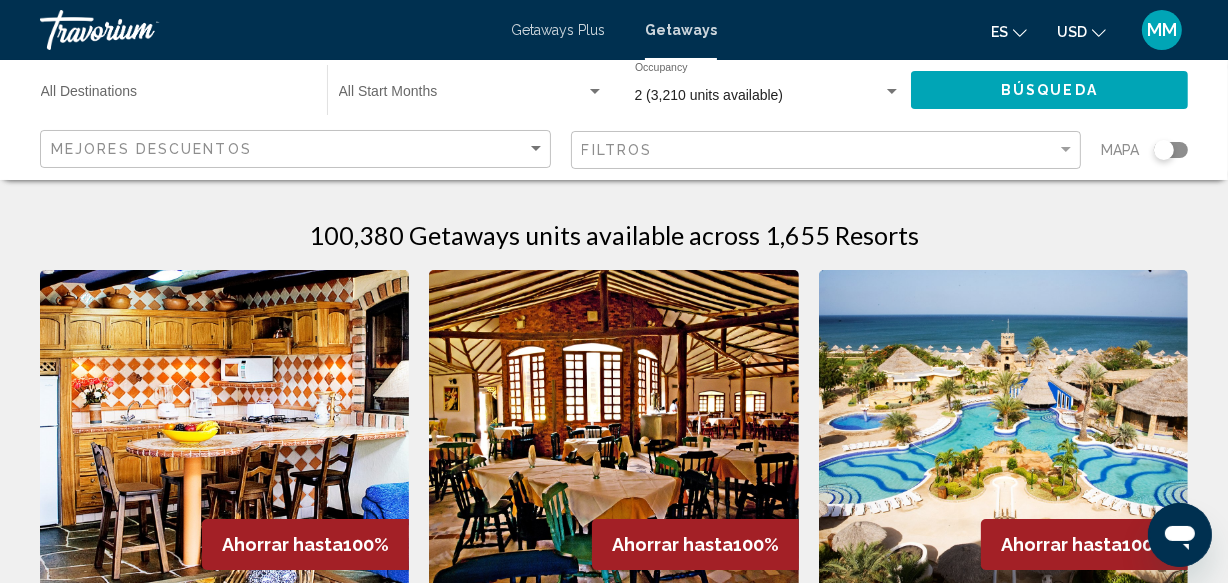 click 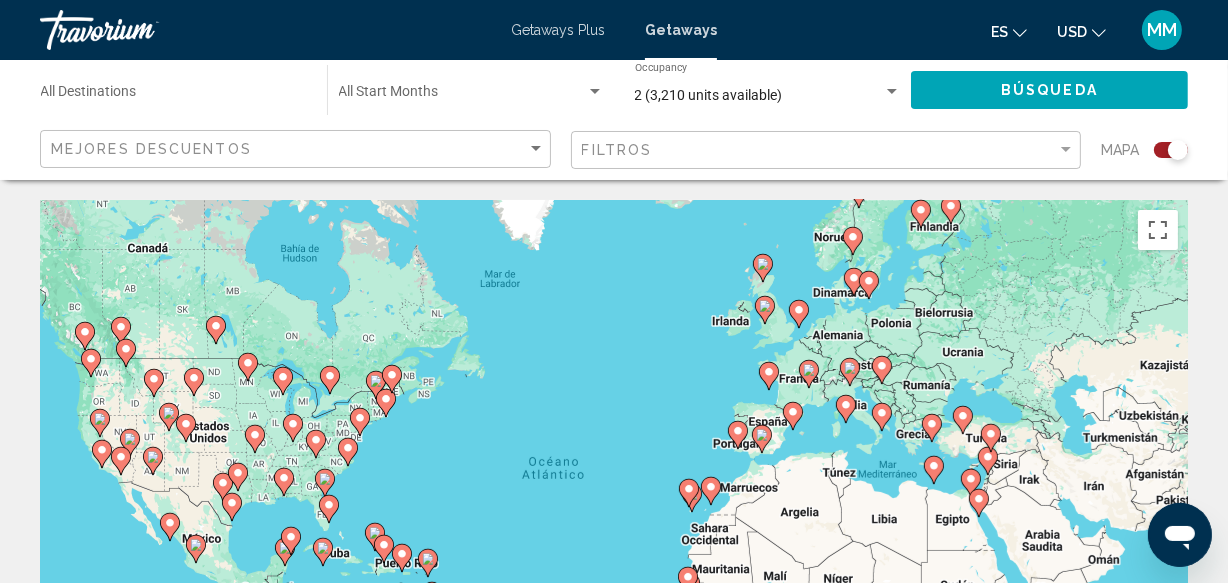 click at bounding box center [196, 549] 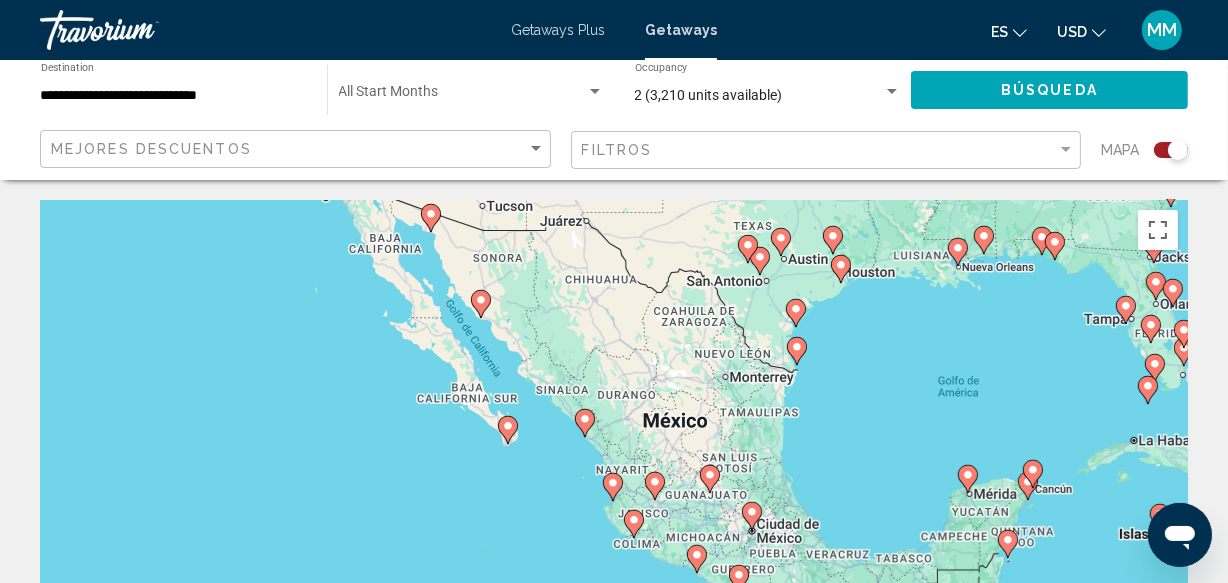 click 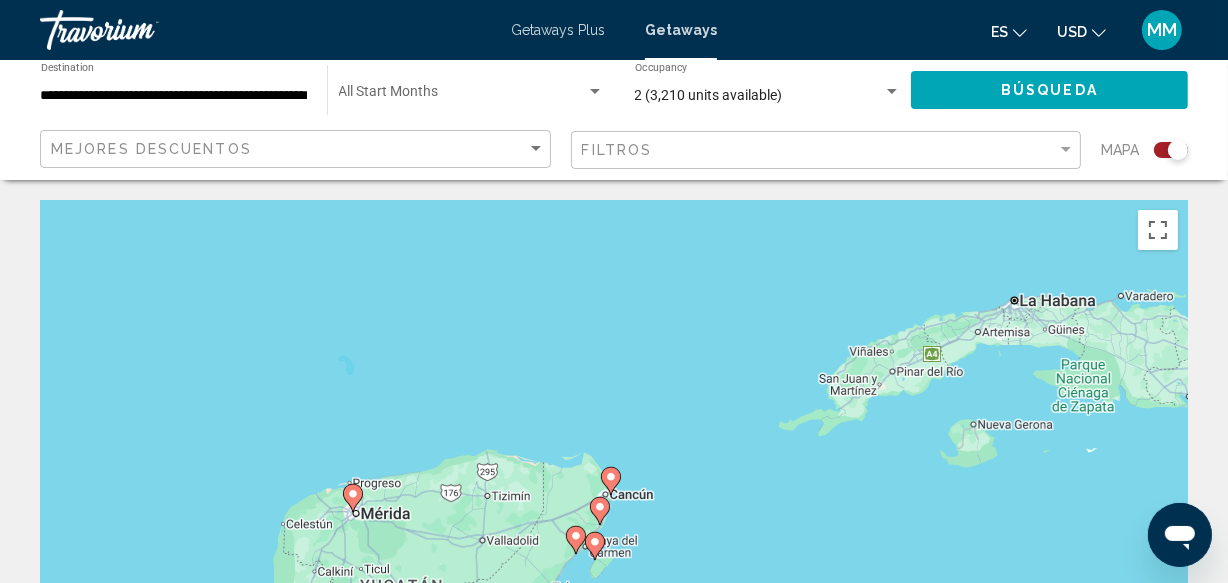 click 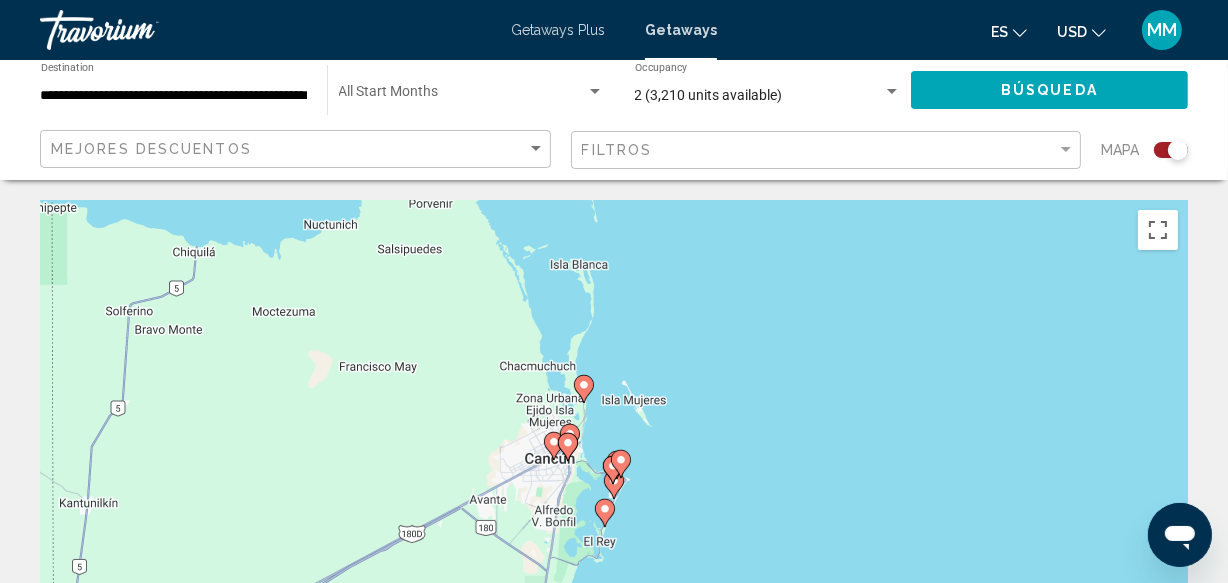 click 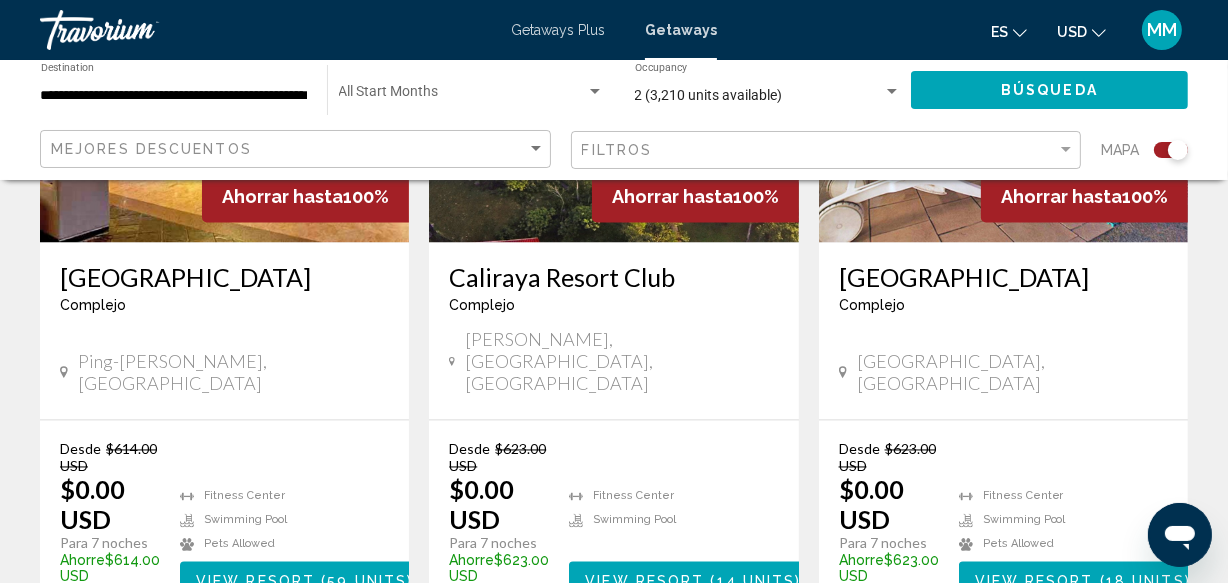 scroll, scrollTop: 3247, scrollLeft: 0, axis: vertical 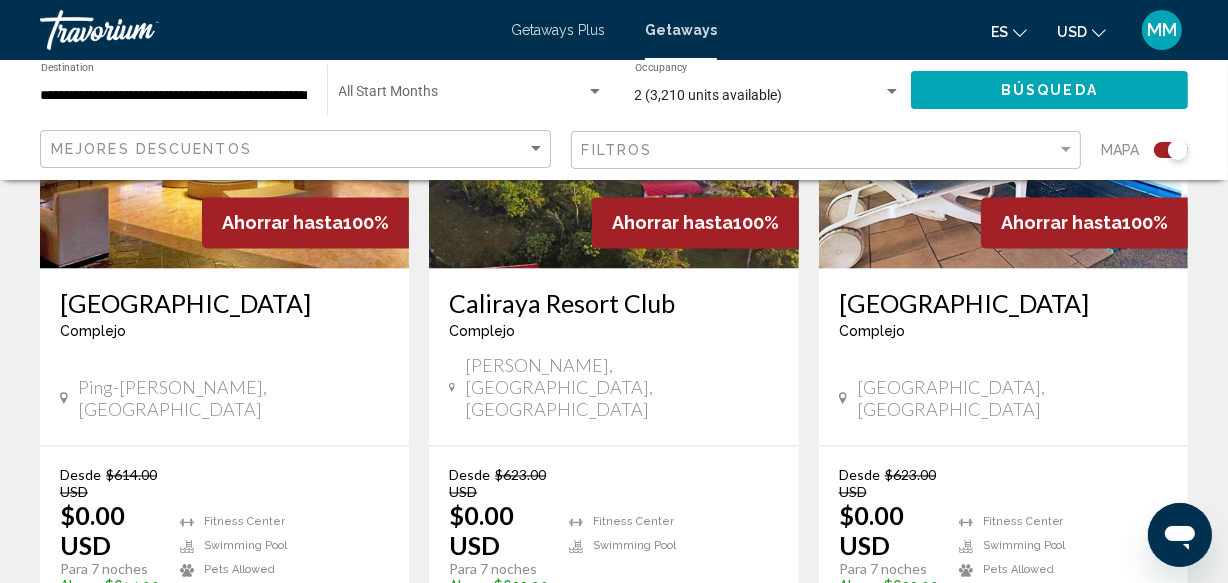 click on "2" at bounding box center (474, 705) 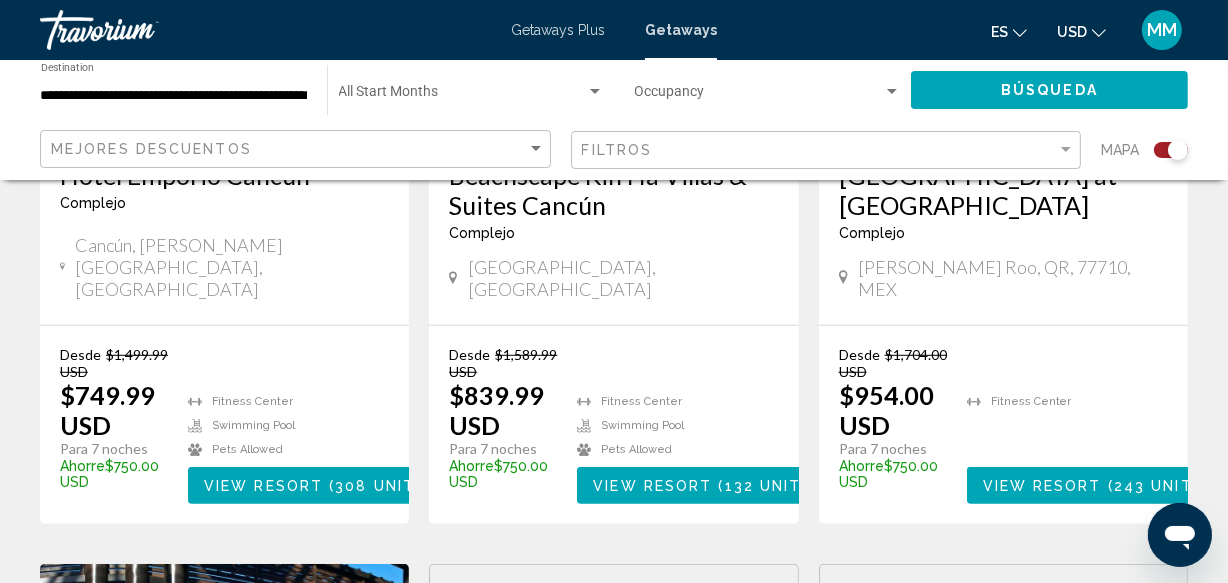 scroll, scrollTop: 1075, scrollLeft: 0, axis: vertical 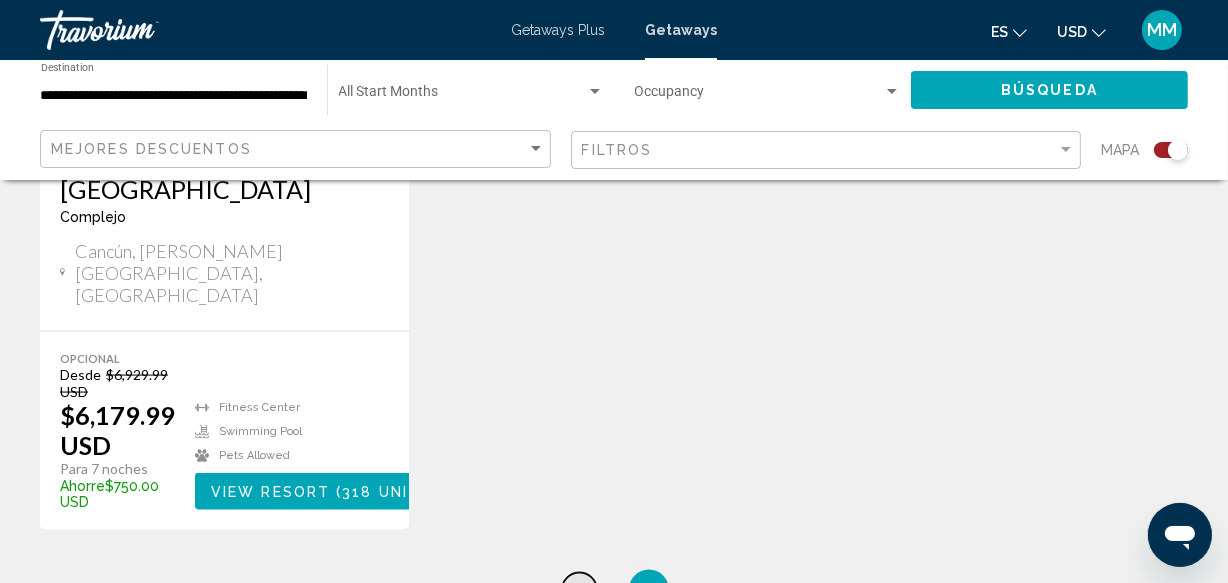 click on "1" at bounding box center [579, 590] 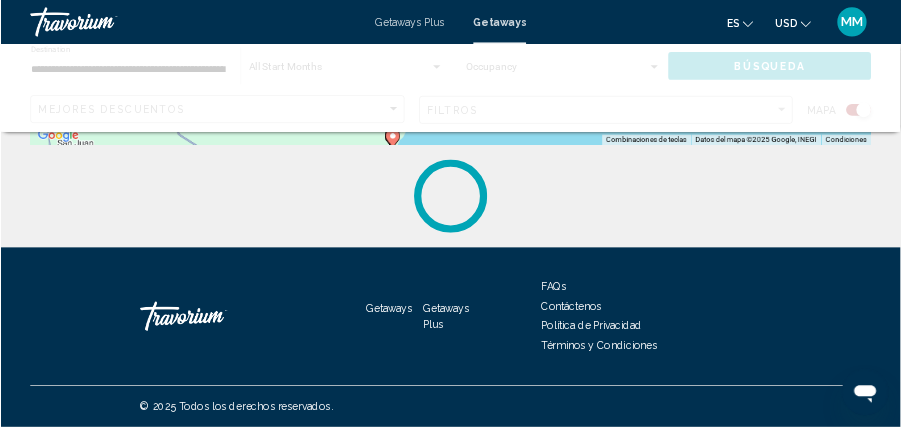 scroll, scrollTop: 0, scrollLeft: 0, axis: both 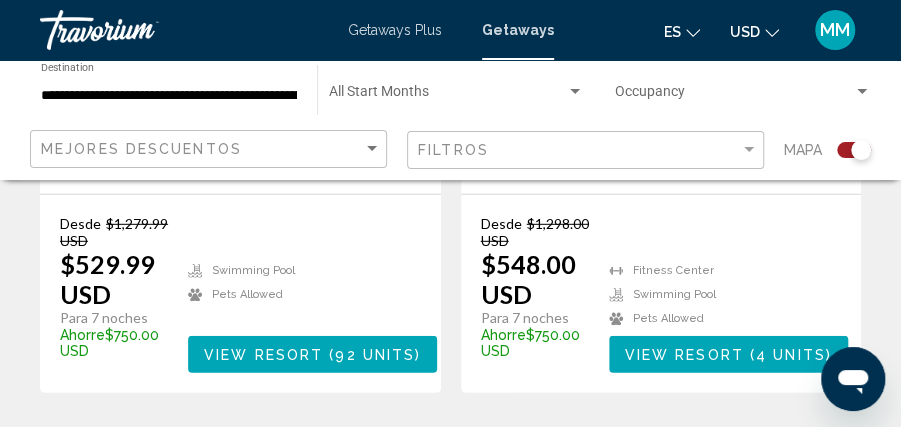 click on "2" at bounding box center (486, 453) 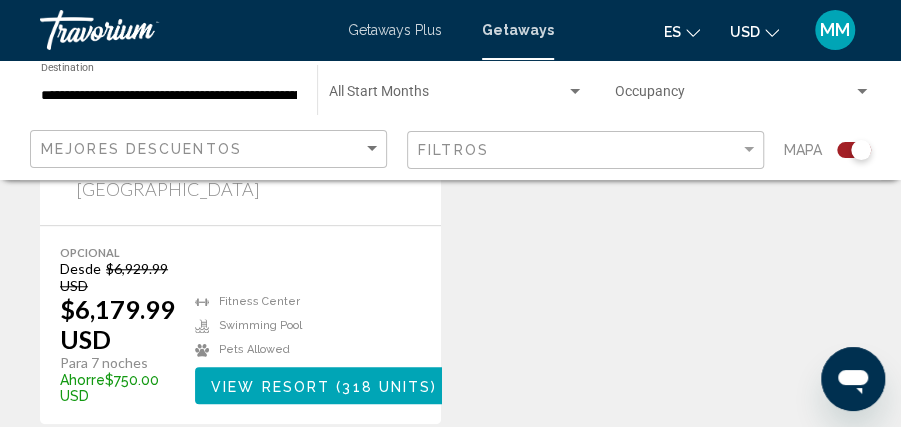 scroll, scrollTop: 3319, scrollLeft: 0, axis: vertical 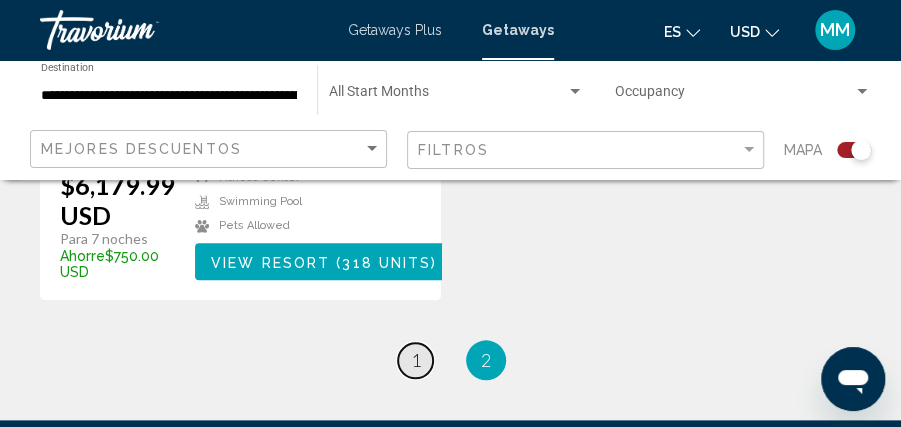 click on "1" at bounding box center (416, 360) 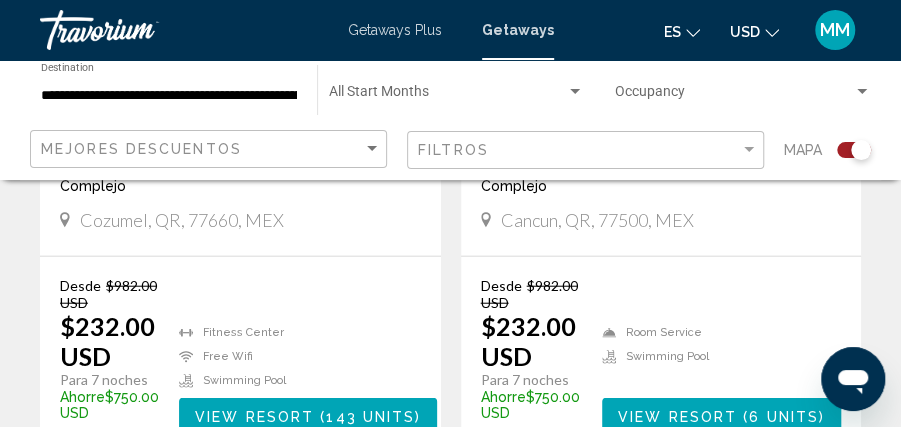 scroll, scrollTop: 1614, scrollLeft: 0, axis: vertical 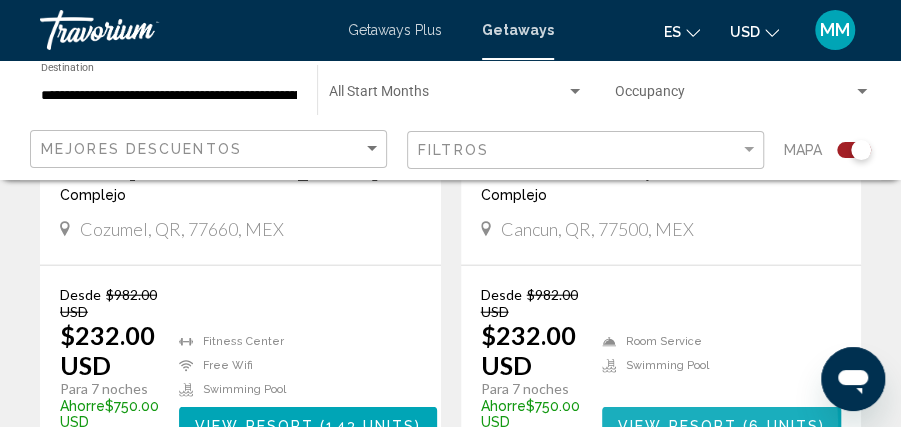 click on "View Resort" at bounding box center (677, 426) 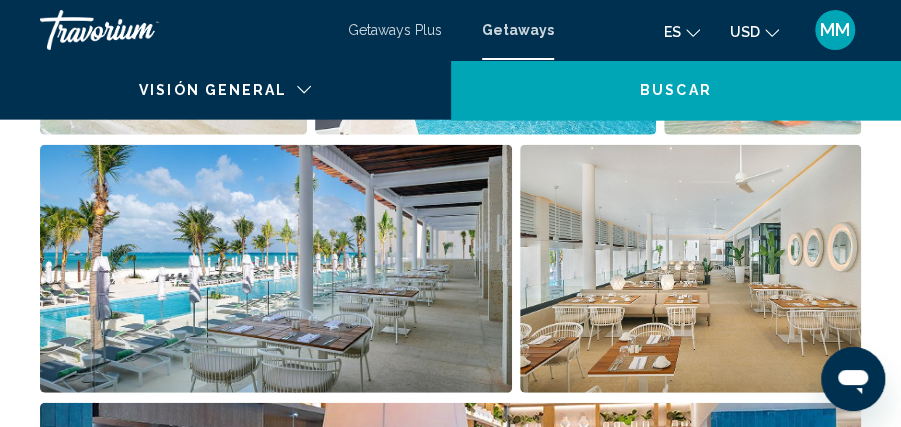 scroll, scrollTop: 321, scrollLeft: 0, axis: vertical 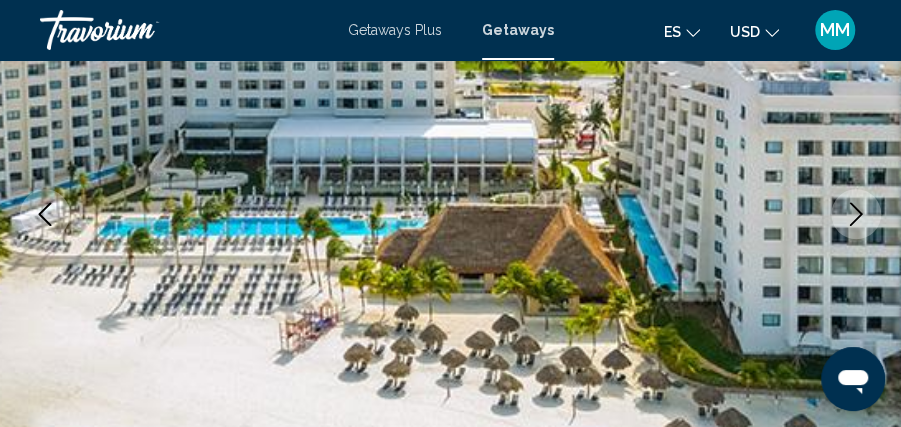 type 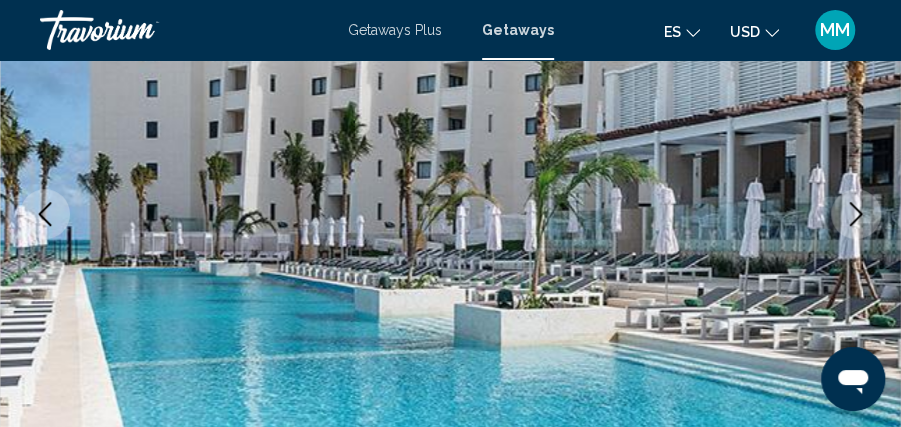 click 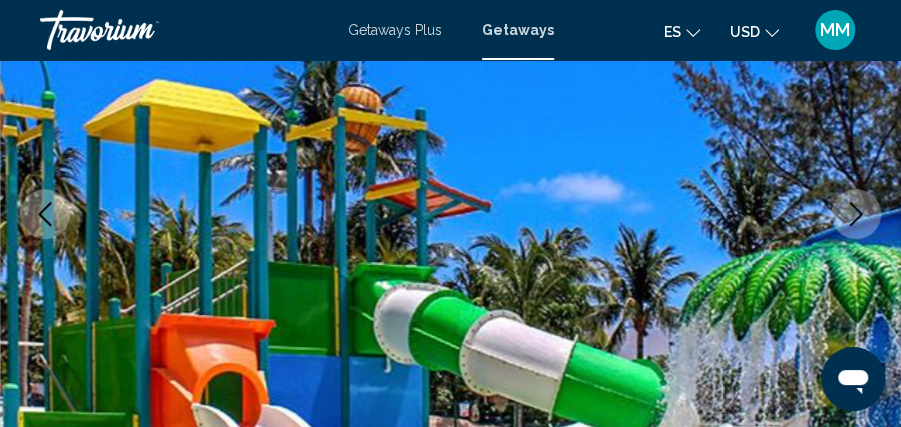click 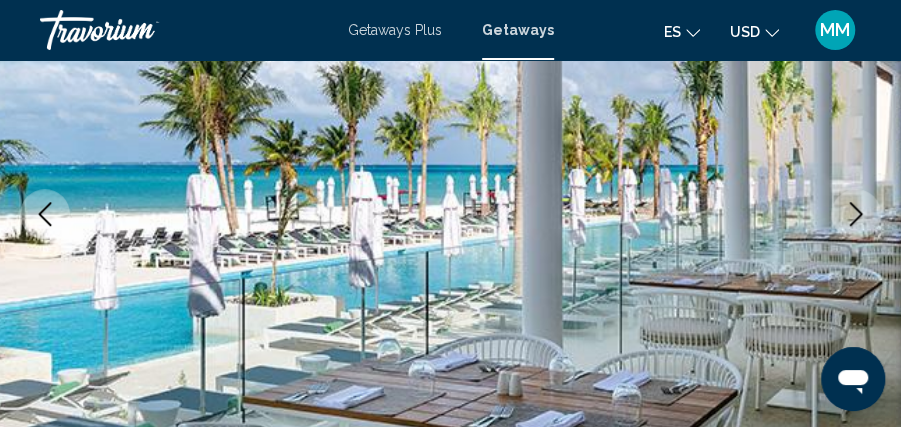 click 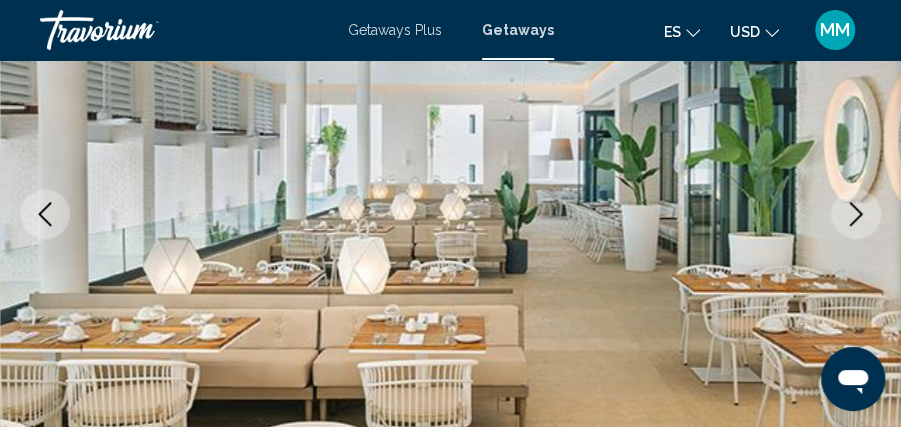 click 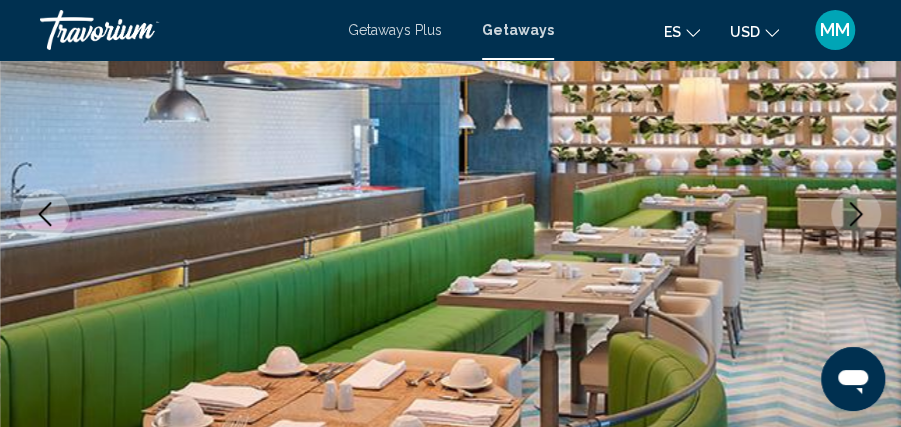 click 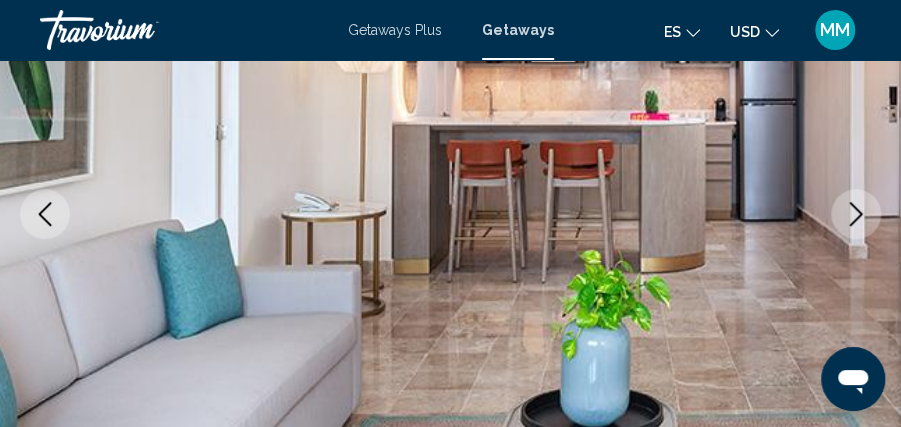 click 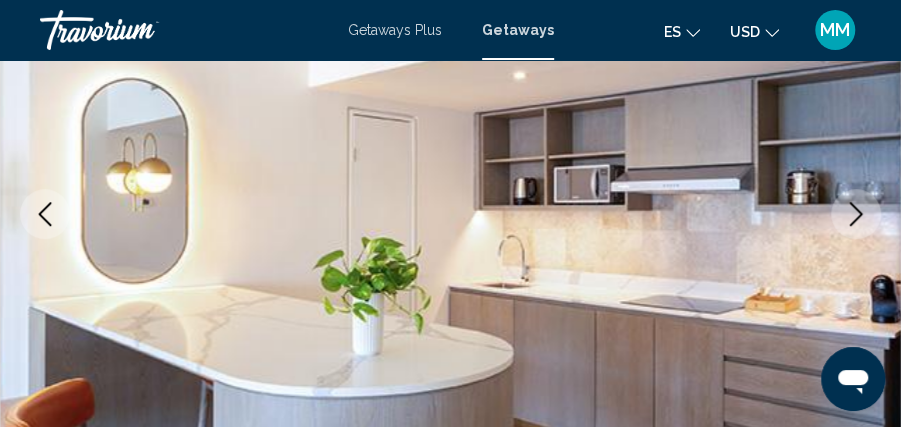 click 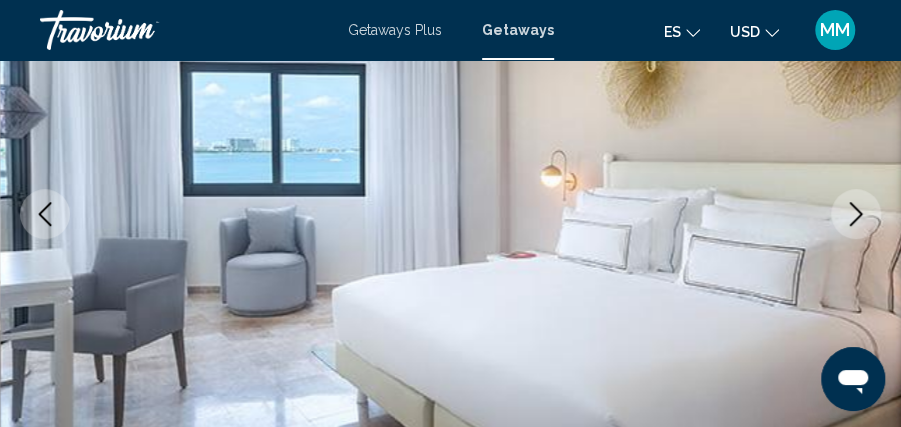 click 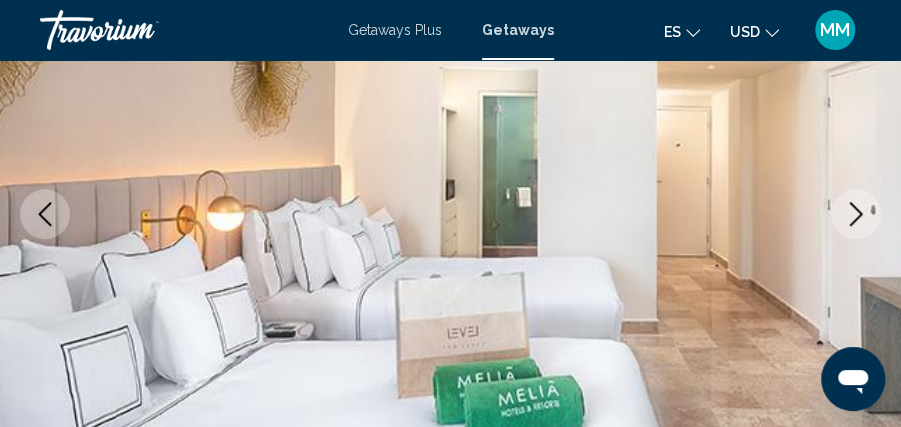 click 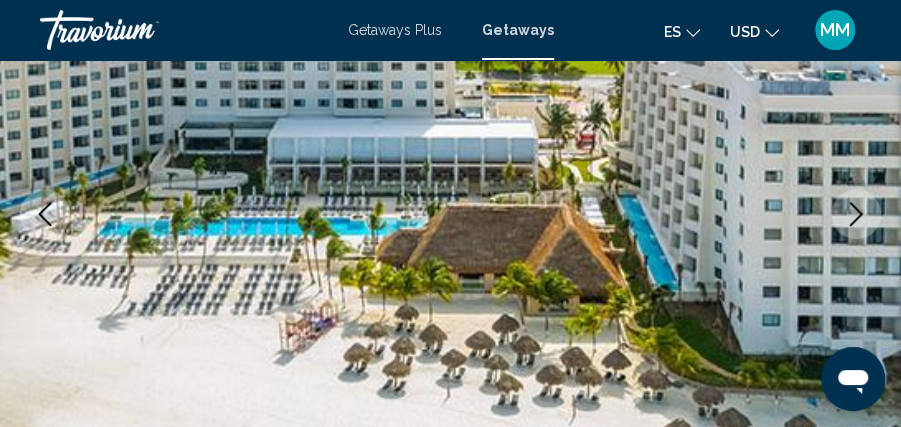 click 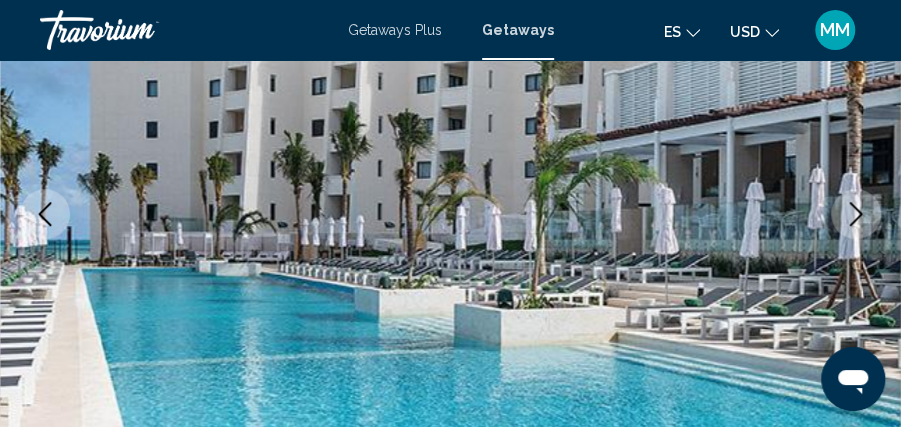 click 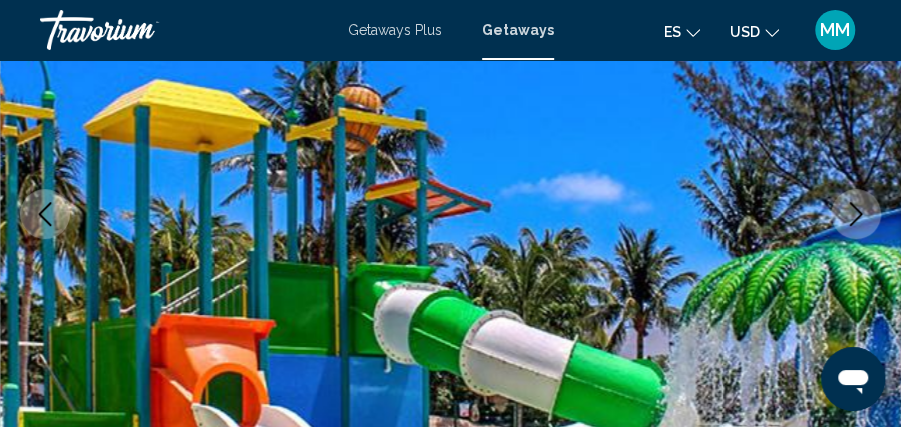 click 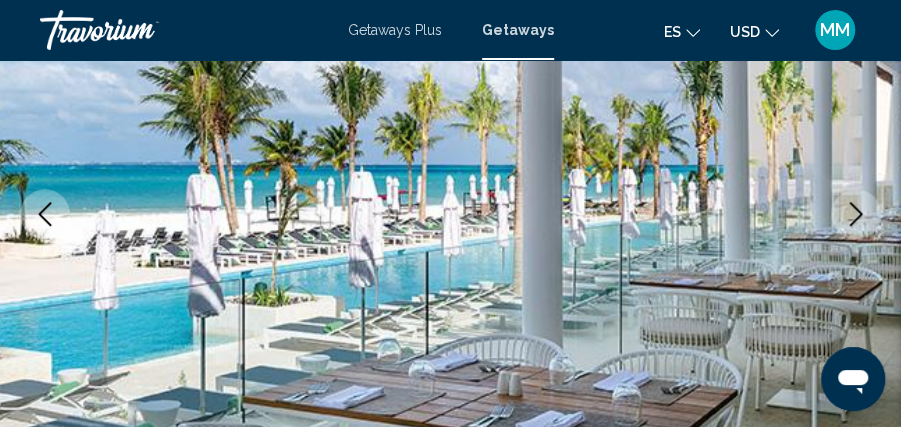 click 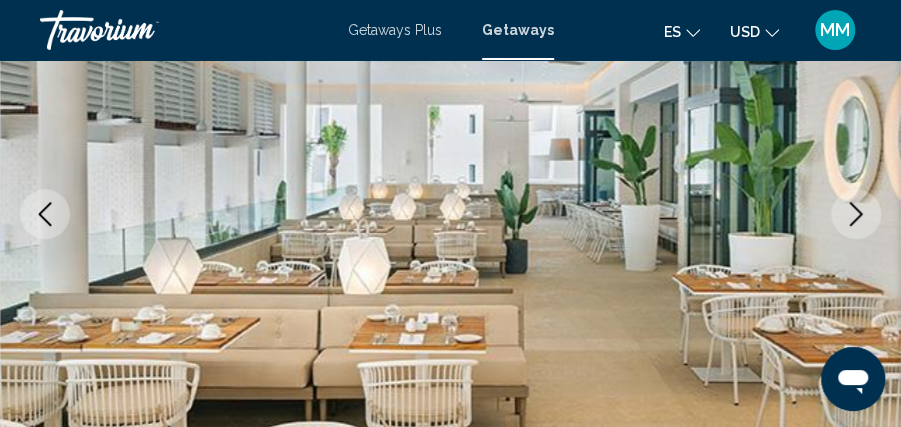 click 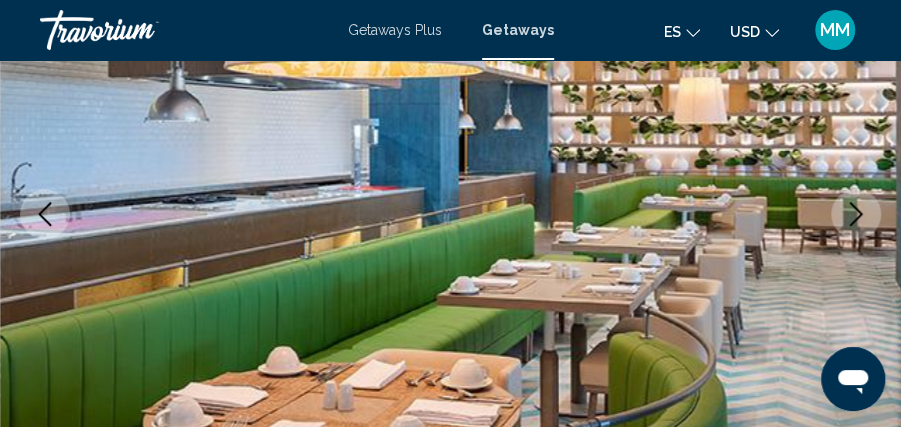 click 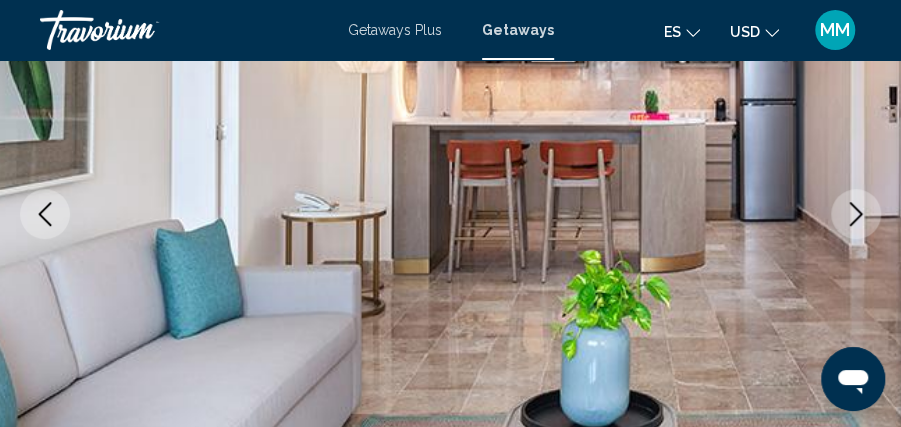 click 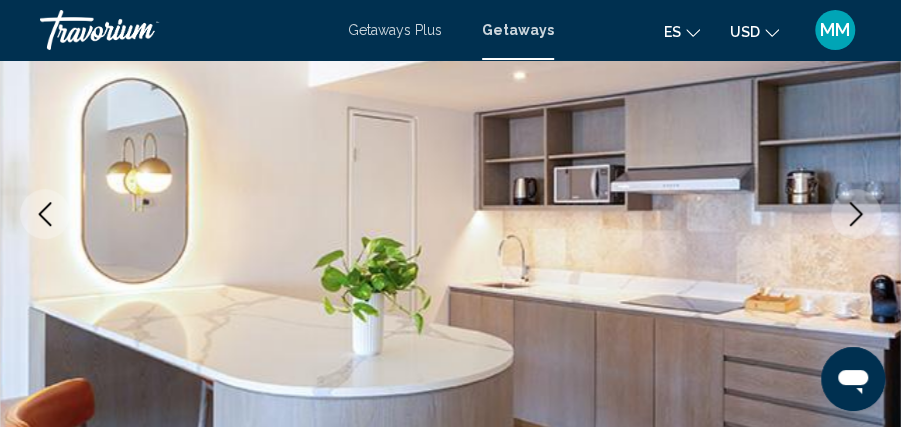 click 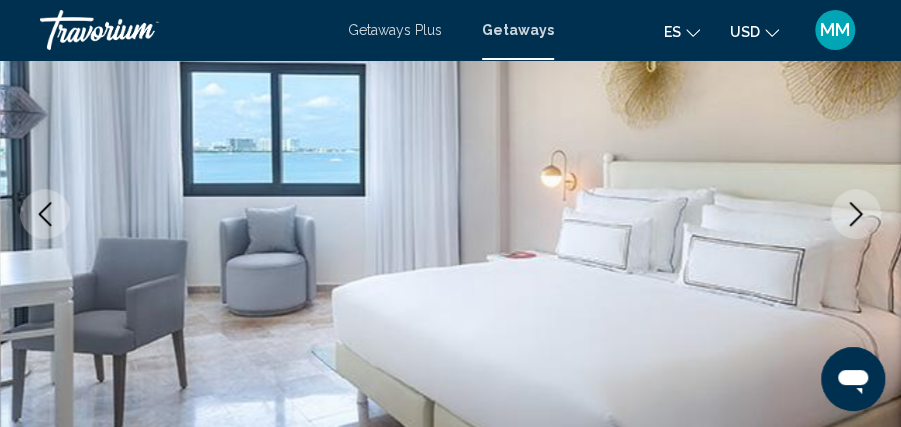 click 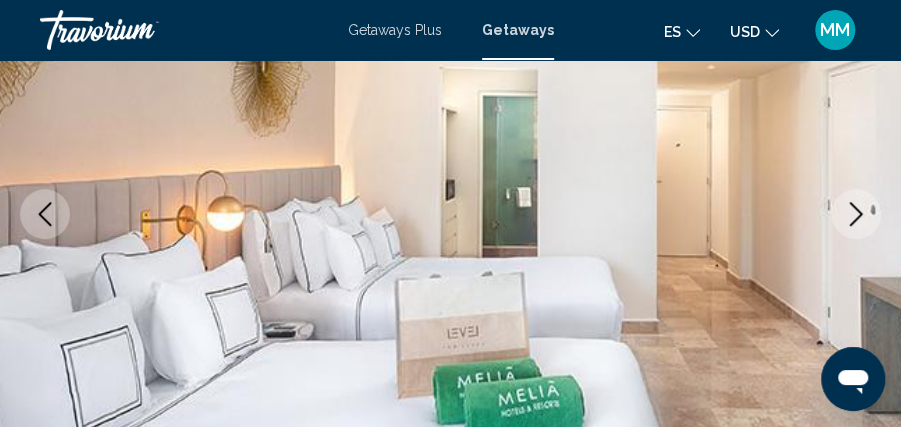 click 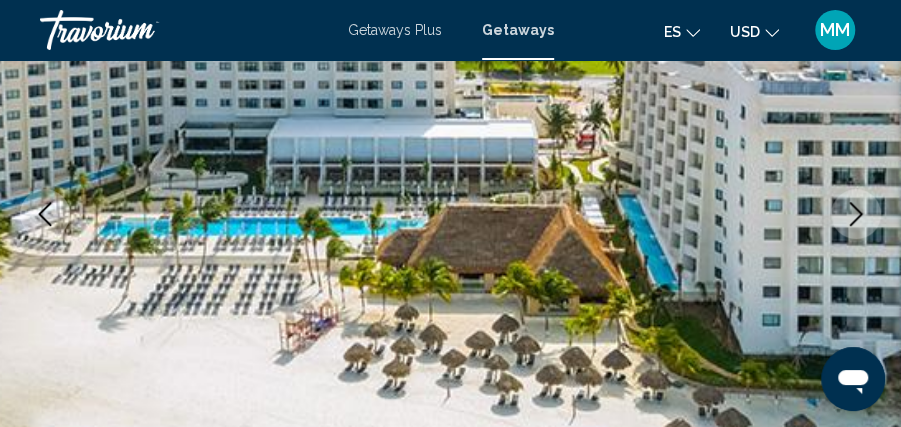 drag, startPoint x: 698, startPoint y: 129, endPoint x: 650, endPoint y: 145, distance: 50.596443 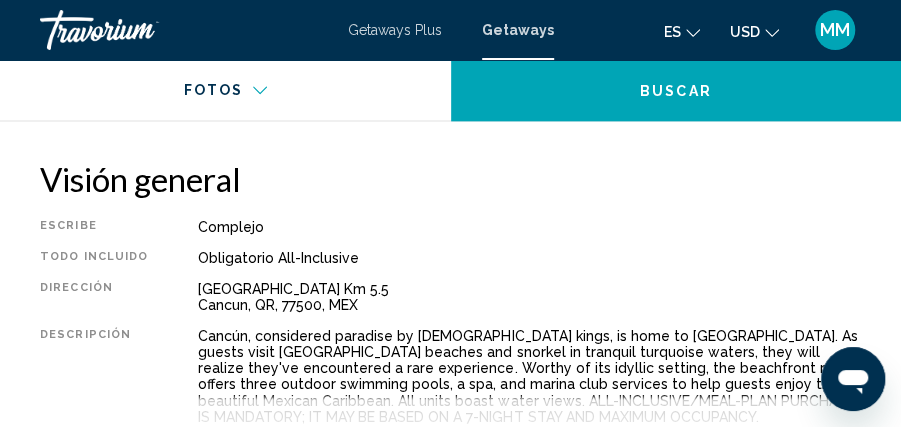 scroll, scrollTop: 1325, scrollLeft: 0, axis: vertical 